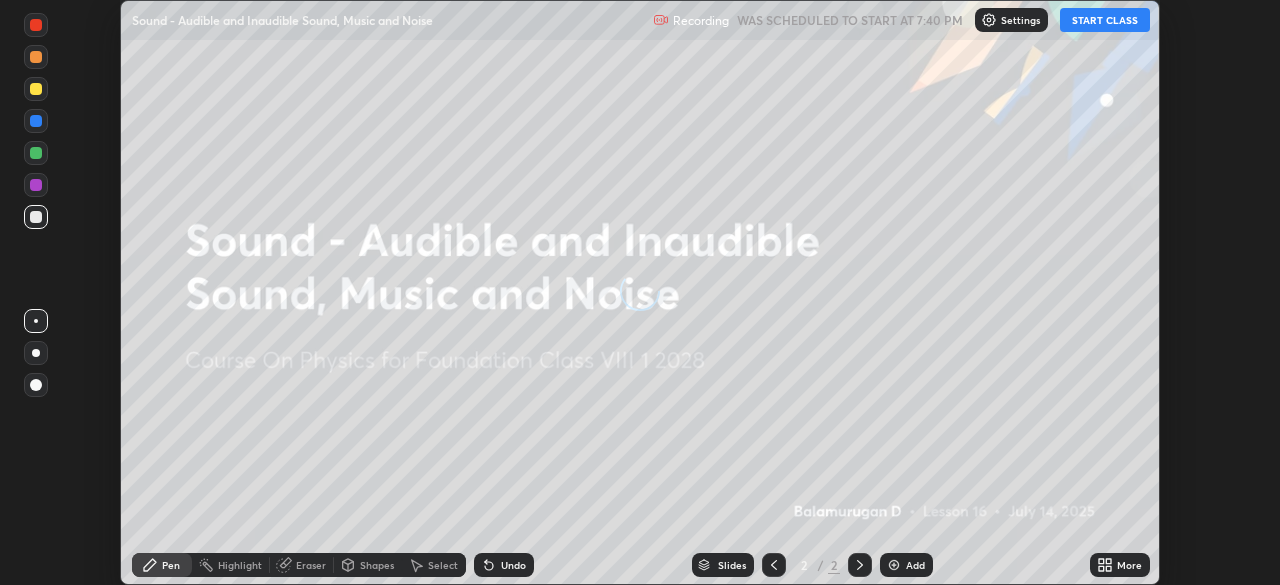 scroll, scrollTop: 0, scrollLeft: 0, axis: both 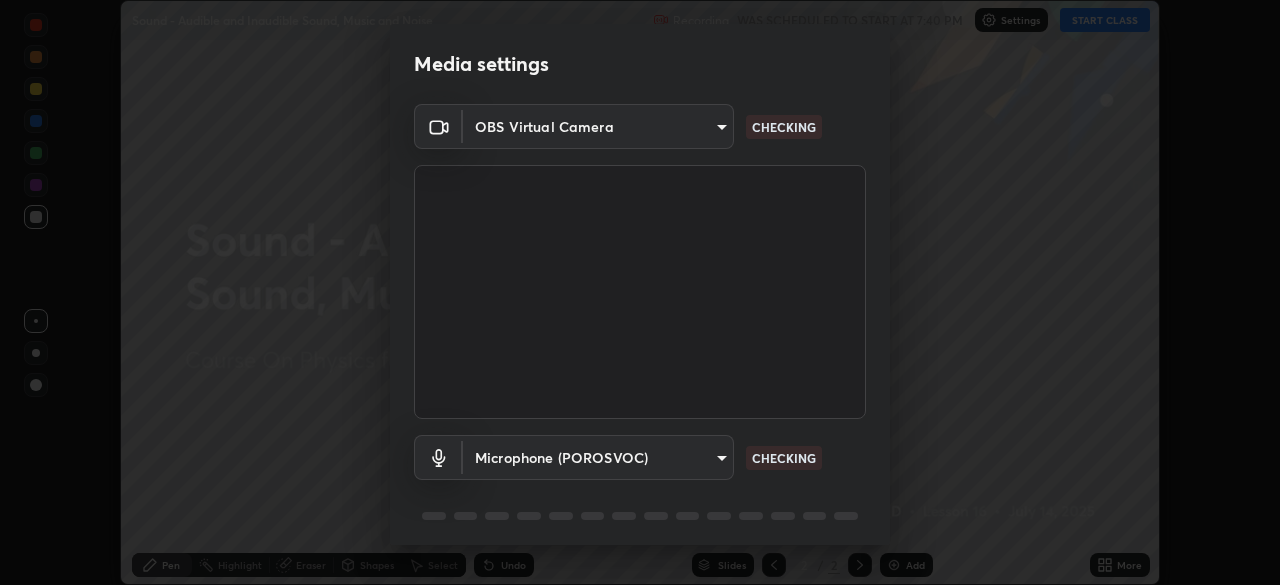 type on "1674d967bf5bfe0c65a51c96eaa310d8c5db01ba72f63f0a3a6b621615c927a6" 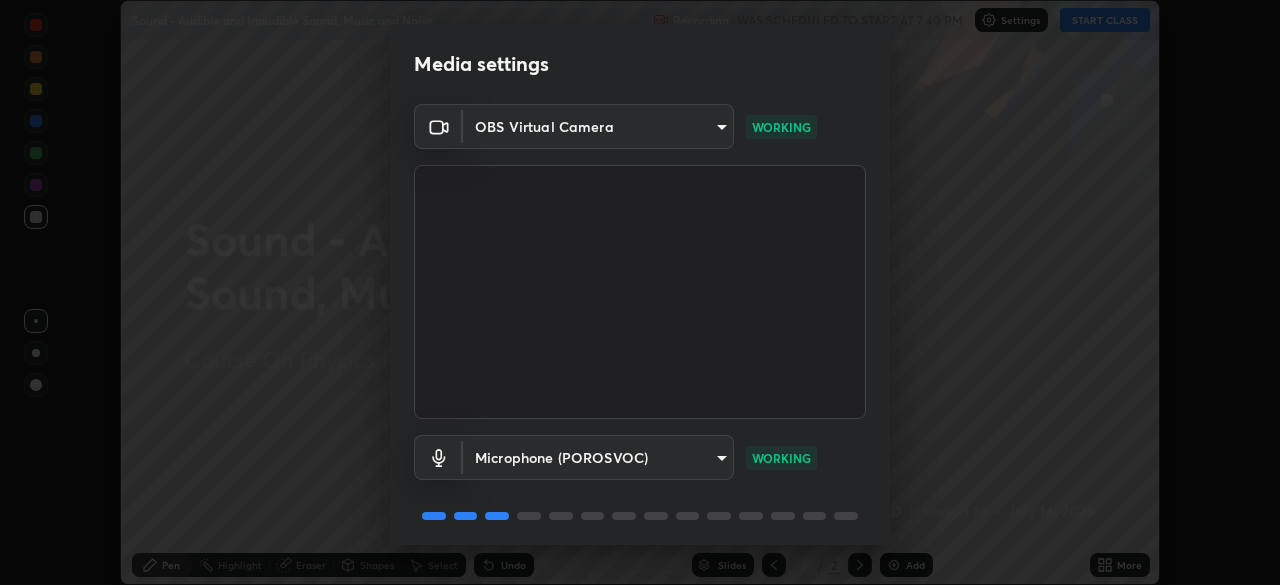 scroll, scrollTop: 71, scrollLeft: 0, axis: vertical 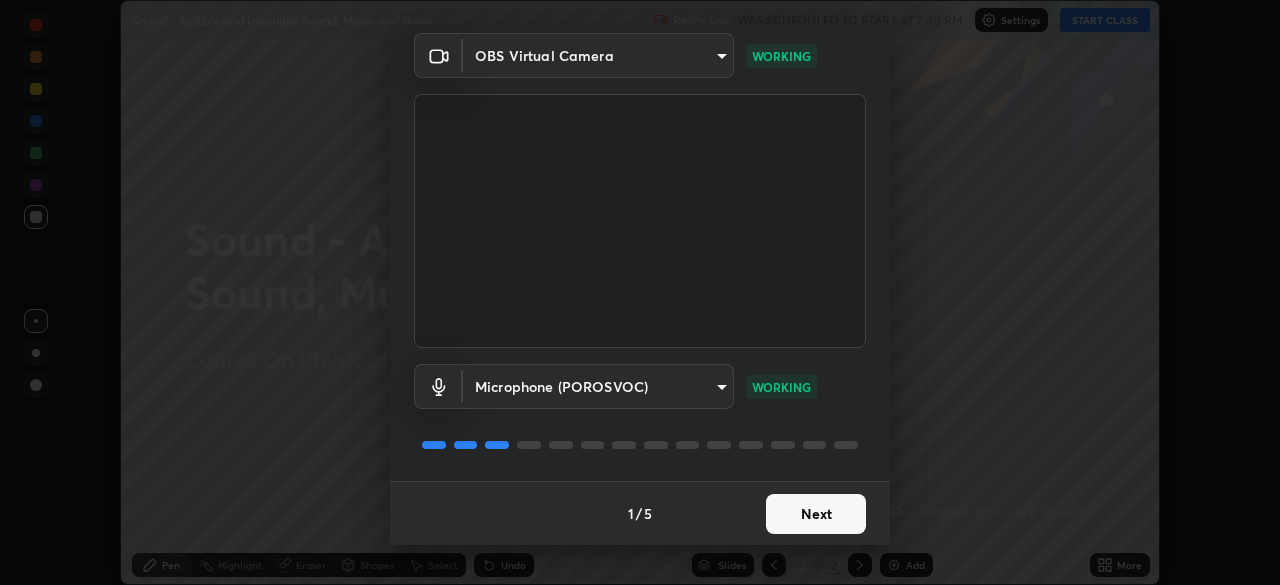 click on "Next" at bounding box center (816, 514) 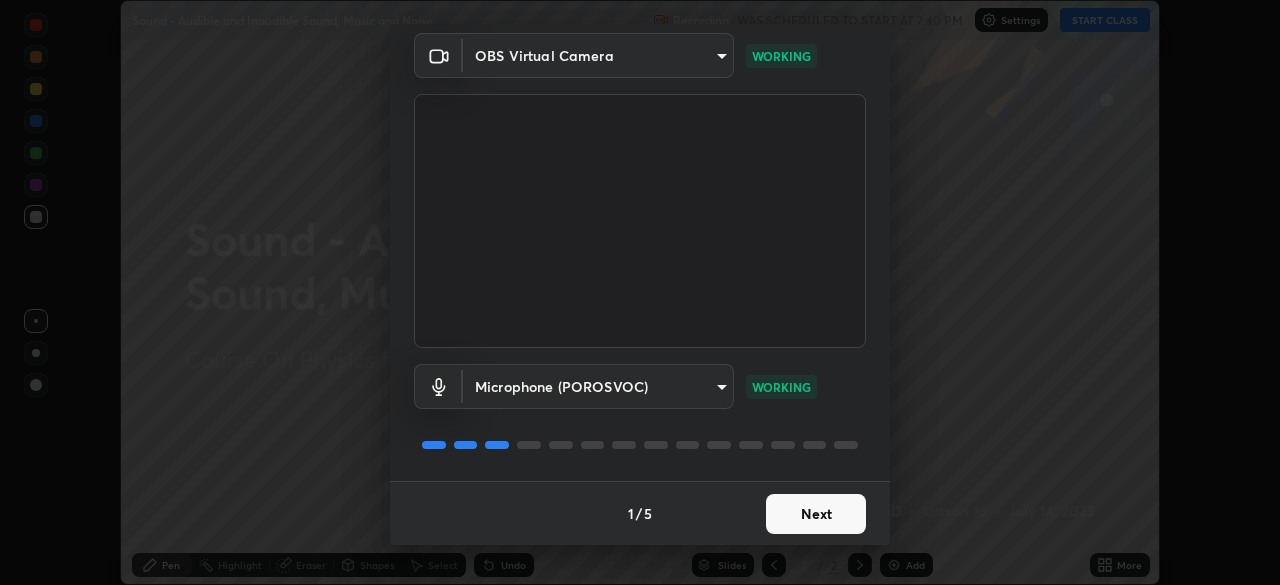 scroll, scrollTop: 0, scrollLeft: 0, axis: both 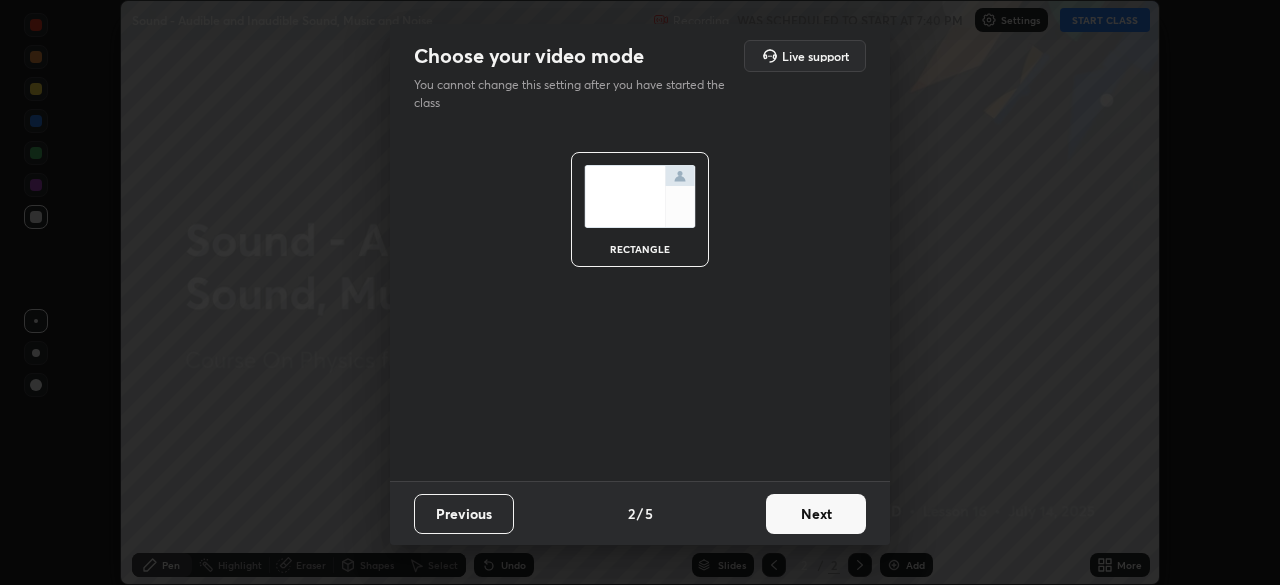 click on "Next" at bounding box center (816, 514) 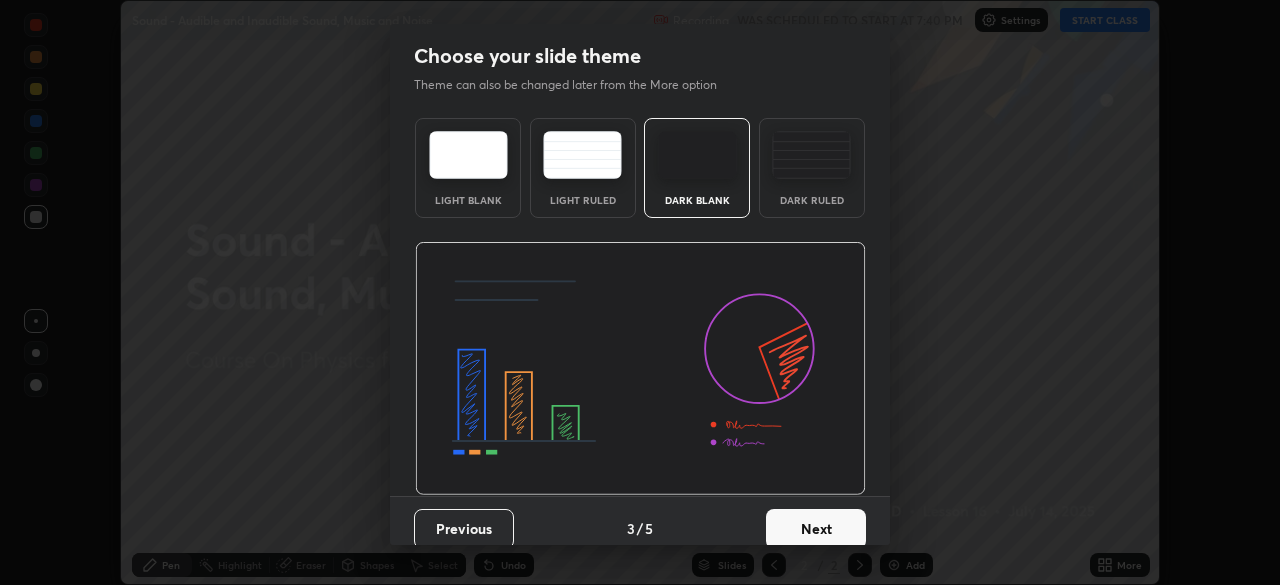 click on "Next" at bounding box center [816, 529] 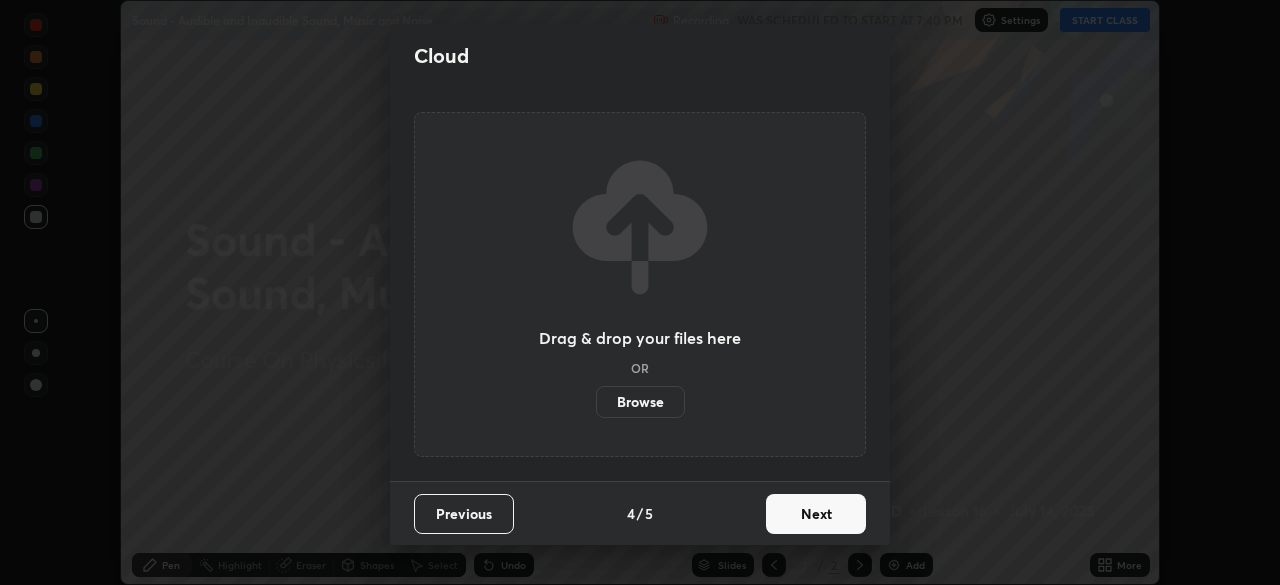 click on "Next" at bounding box center [816, 514] 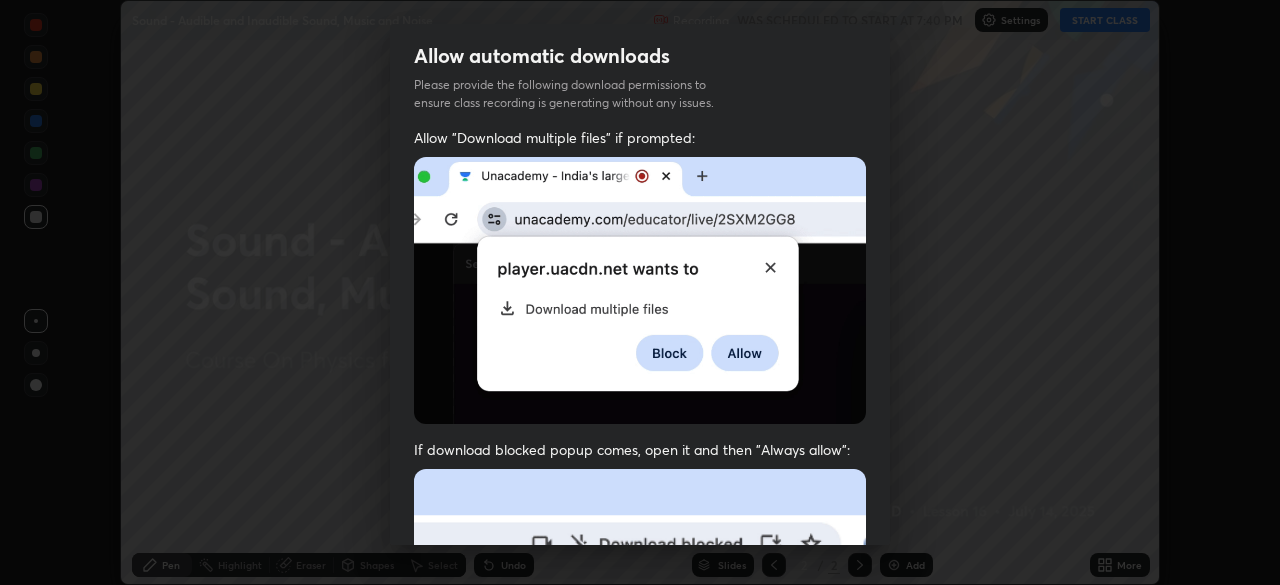 click at bounding box center [640, 687] 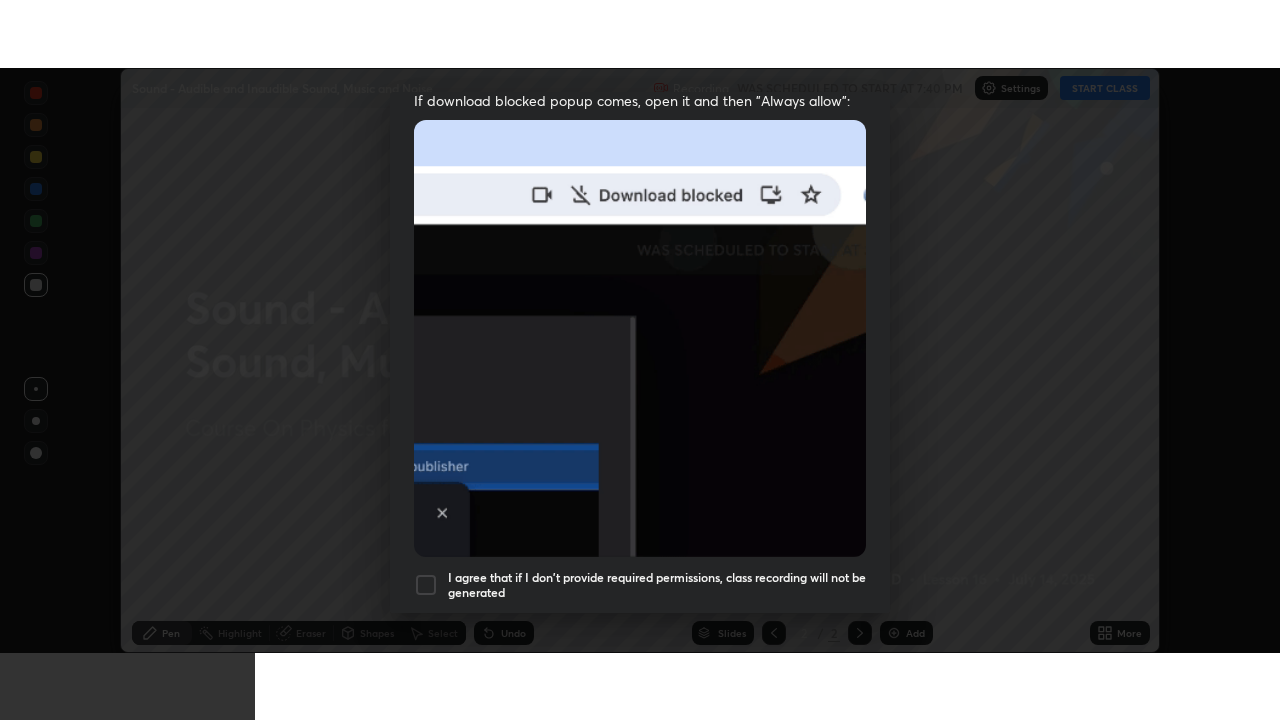 scroll, scrollTop: 479, scrollLeft: 0, axis: vertical 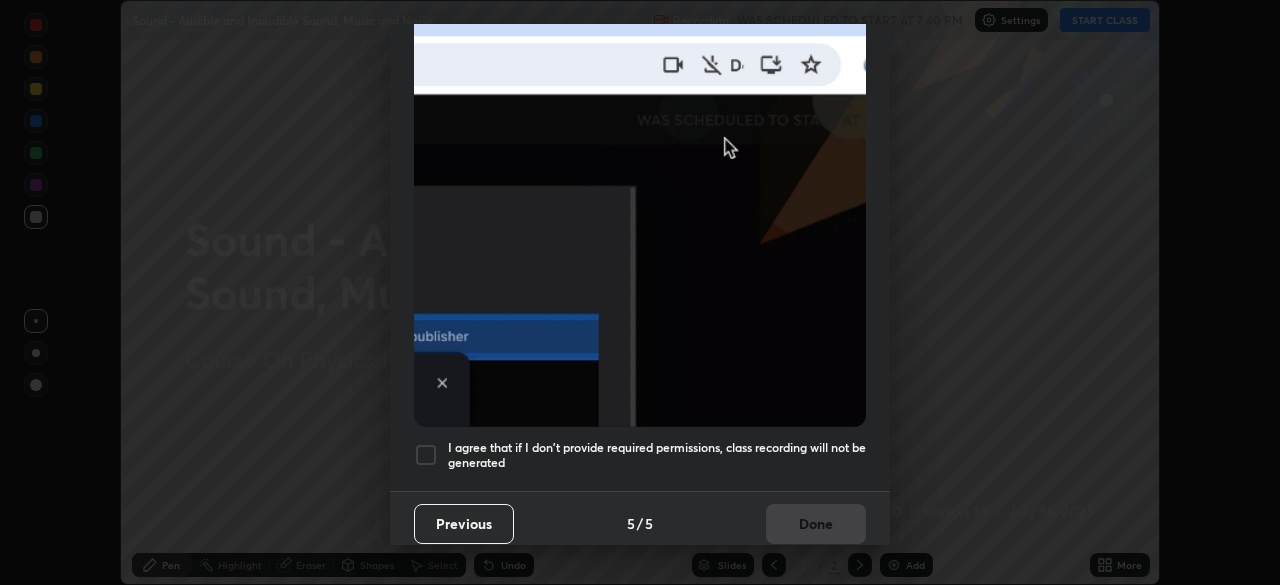 click at bounding box center (426, 455) 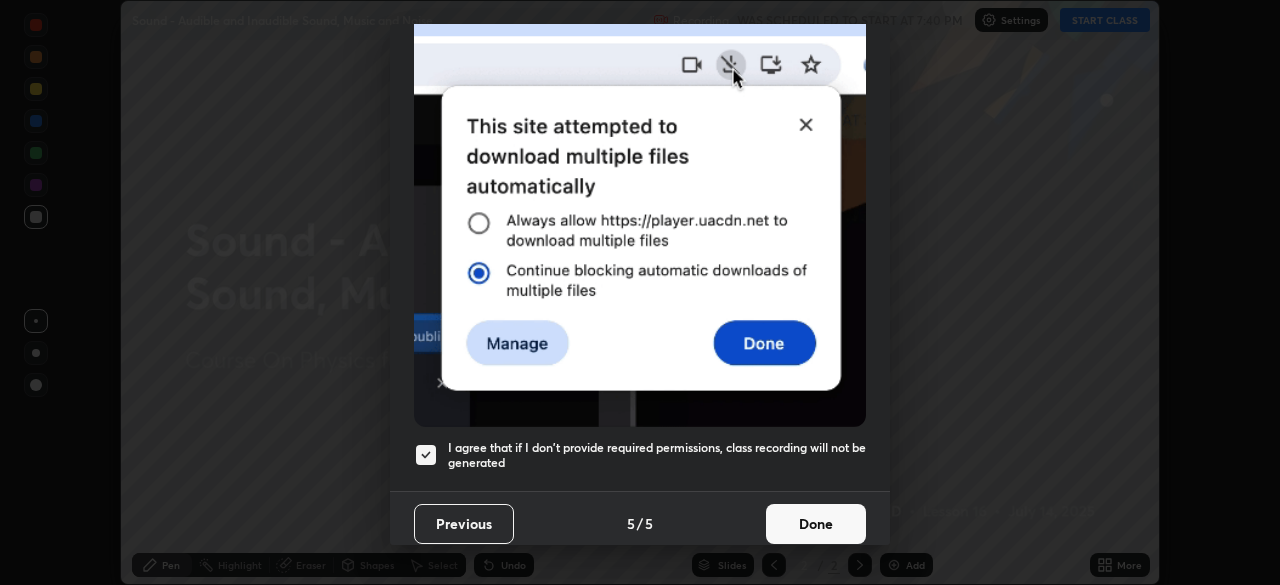 click on "Done" at bounding box center [816, 524] 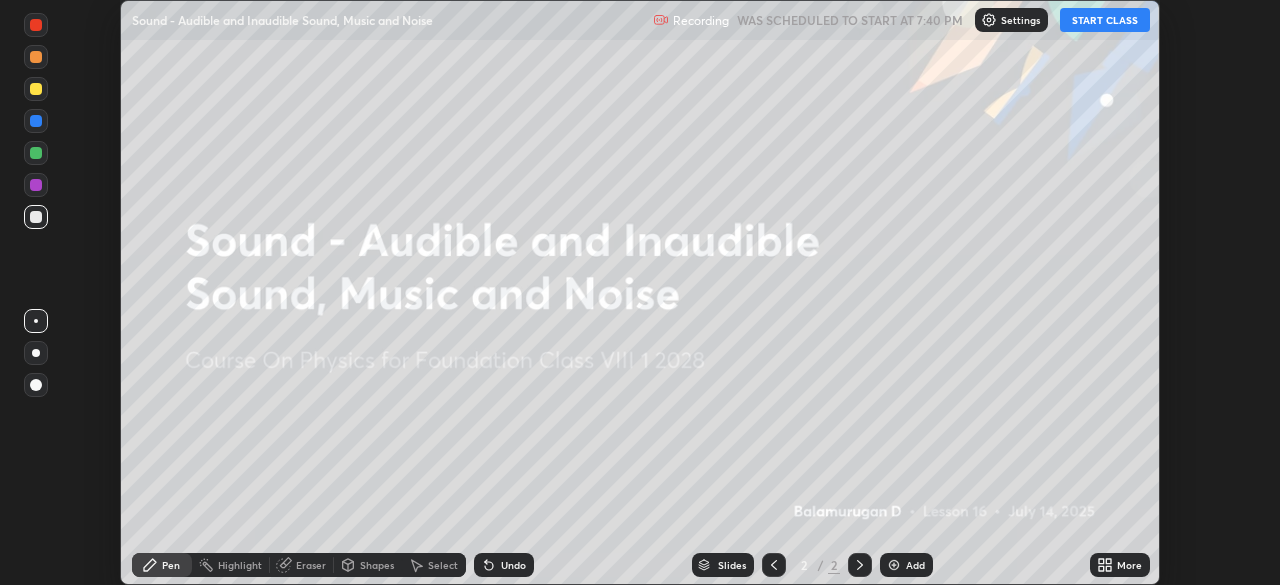 click 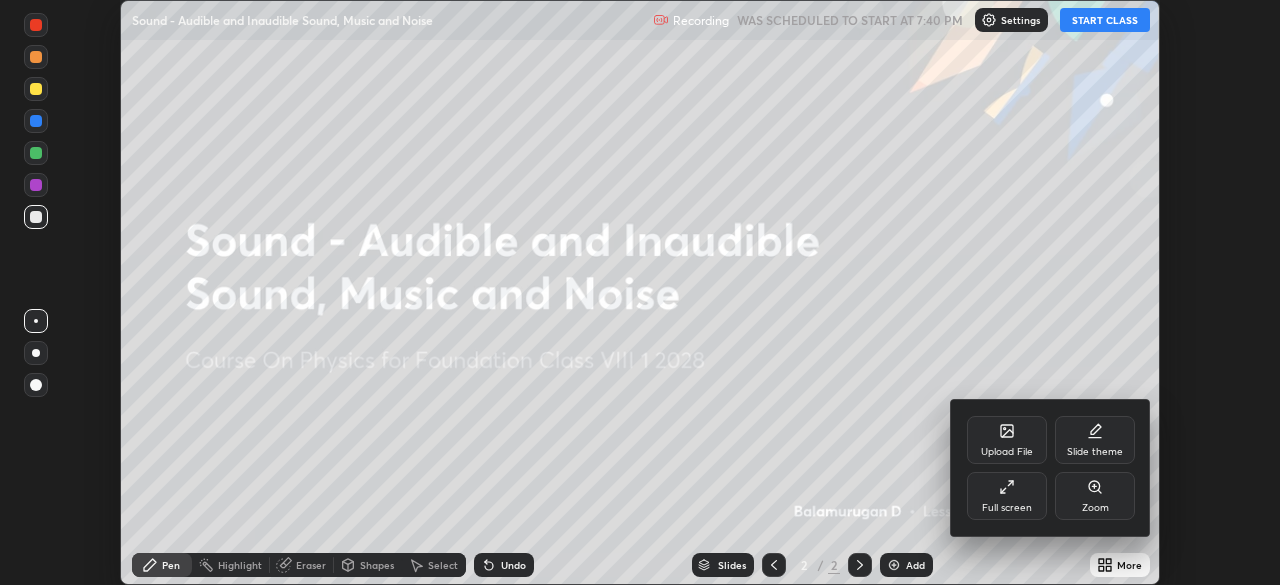 click 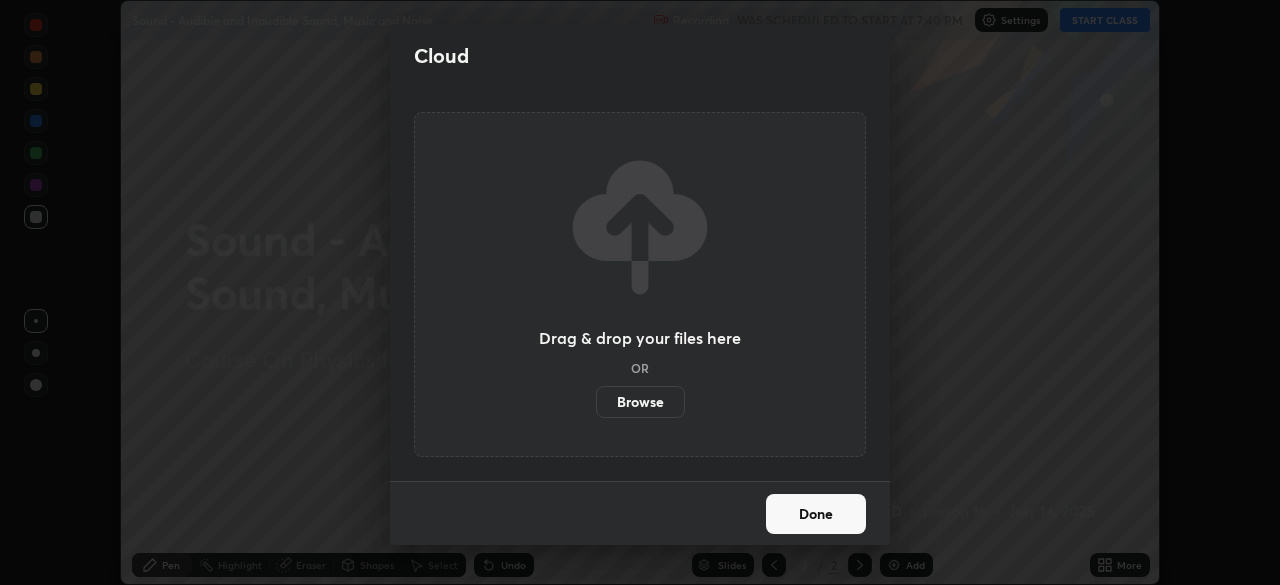 click on "Browse" at bounding box center (640, 402) 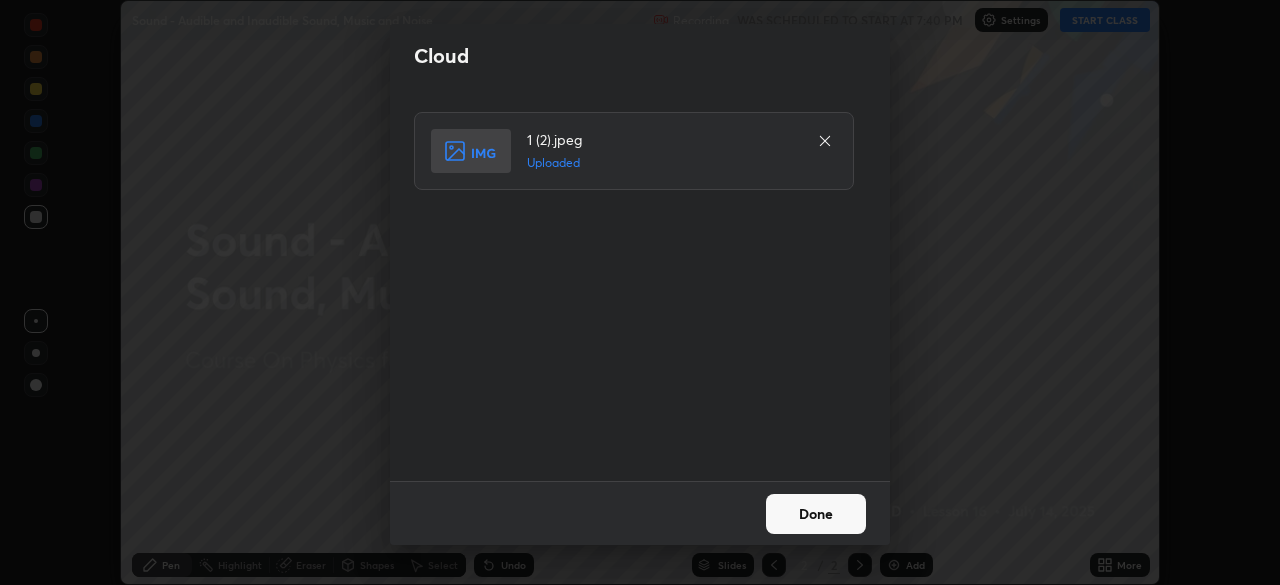 click on "Done" at bounding box center [816, 514] 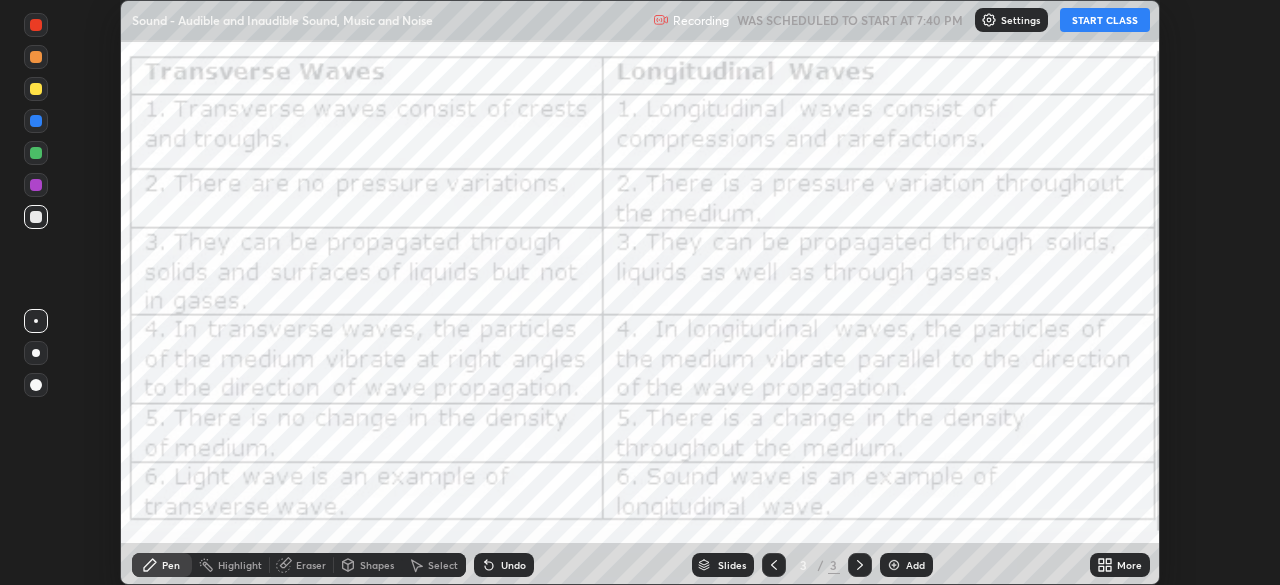 click 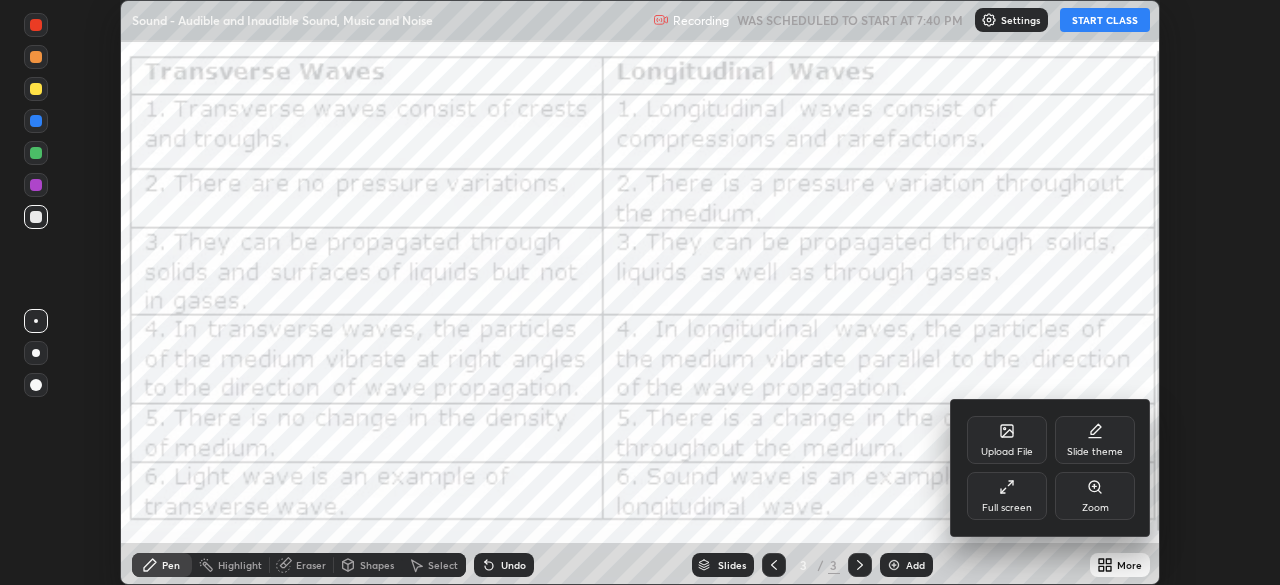 click 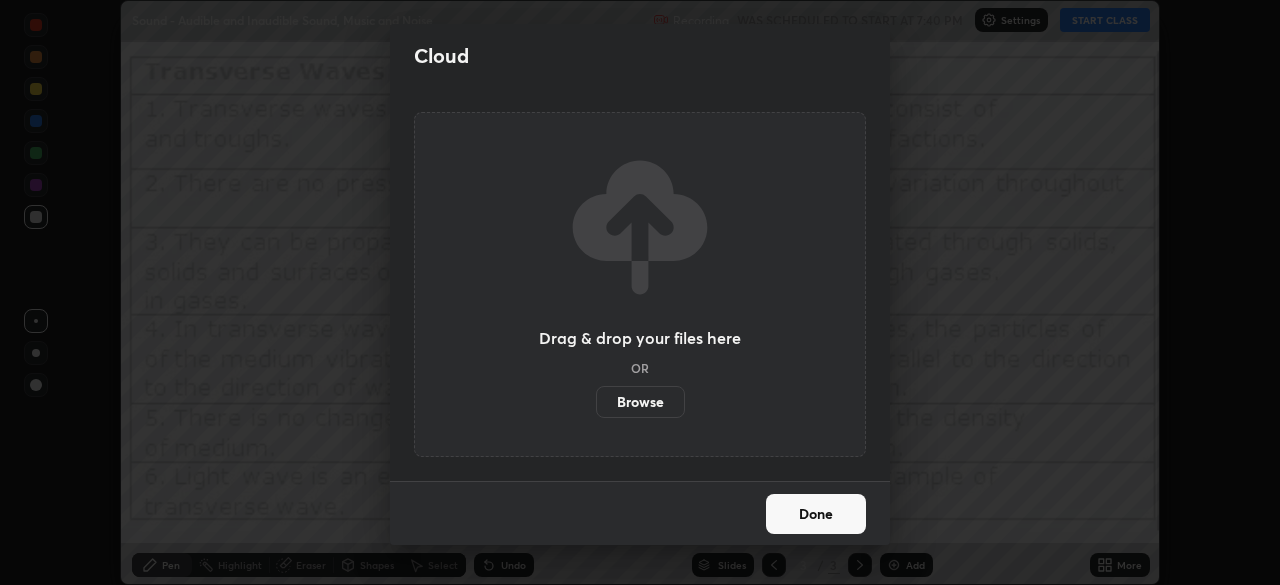 click on "Browse" at bounding box center [640, 402] 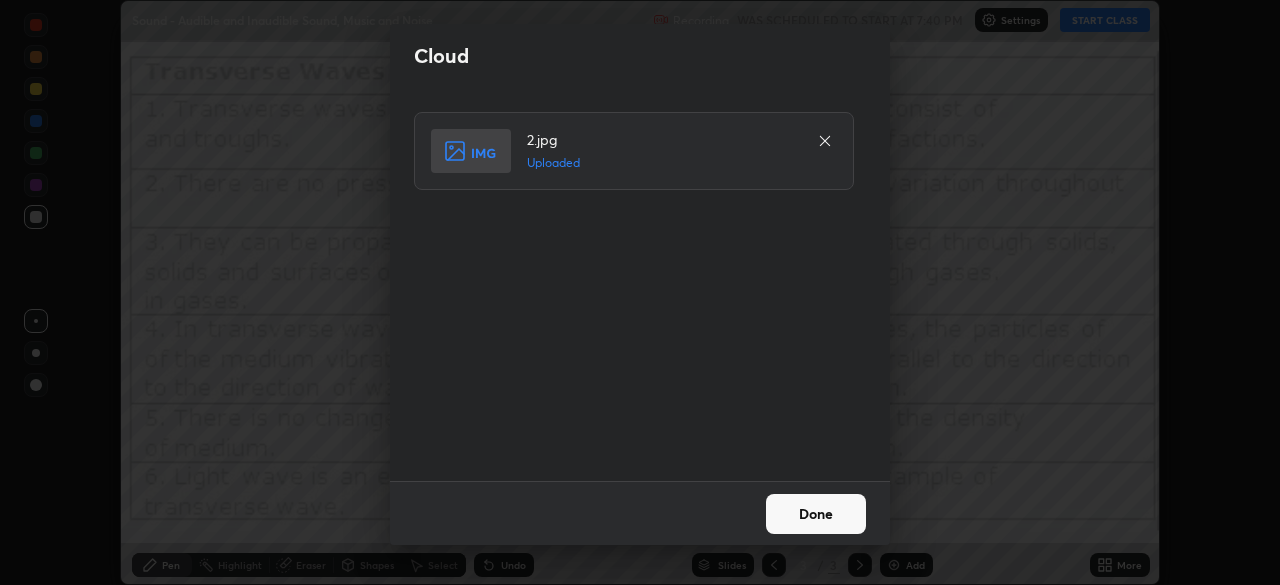 click on "Done" at bounding box center (816, 514) 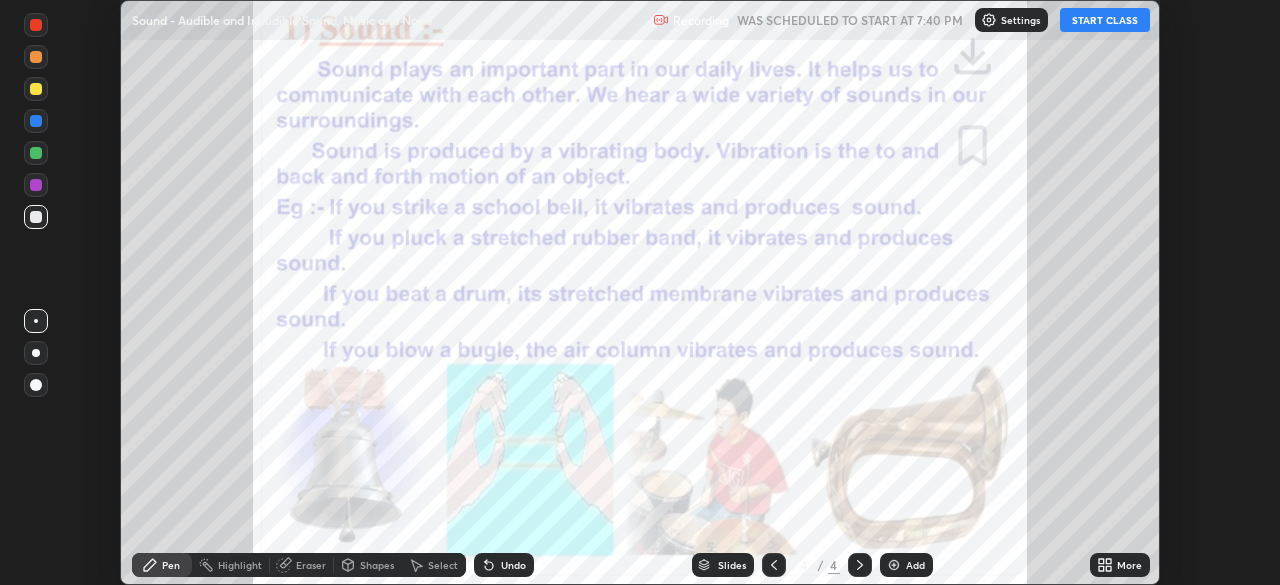 click on "More" at bounding box center [1129, 565] 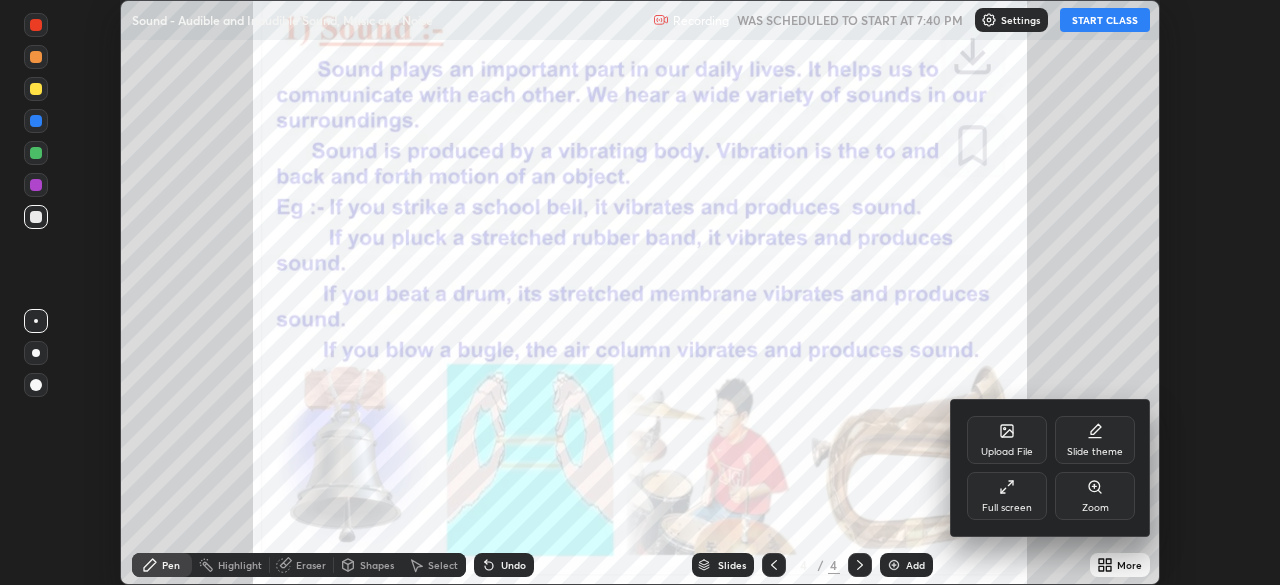 click 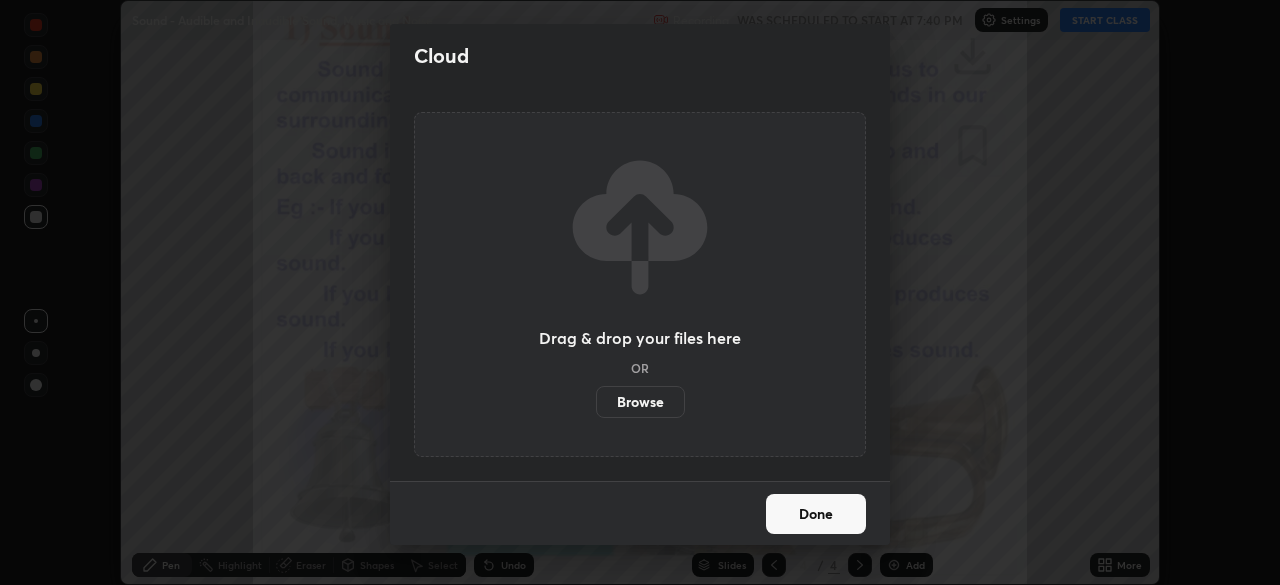 click on "Browse" at bounding box center [640, 402] 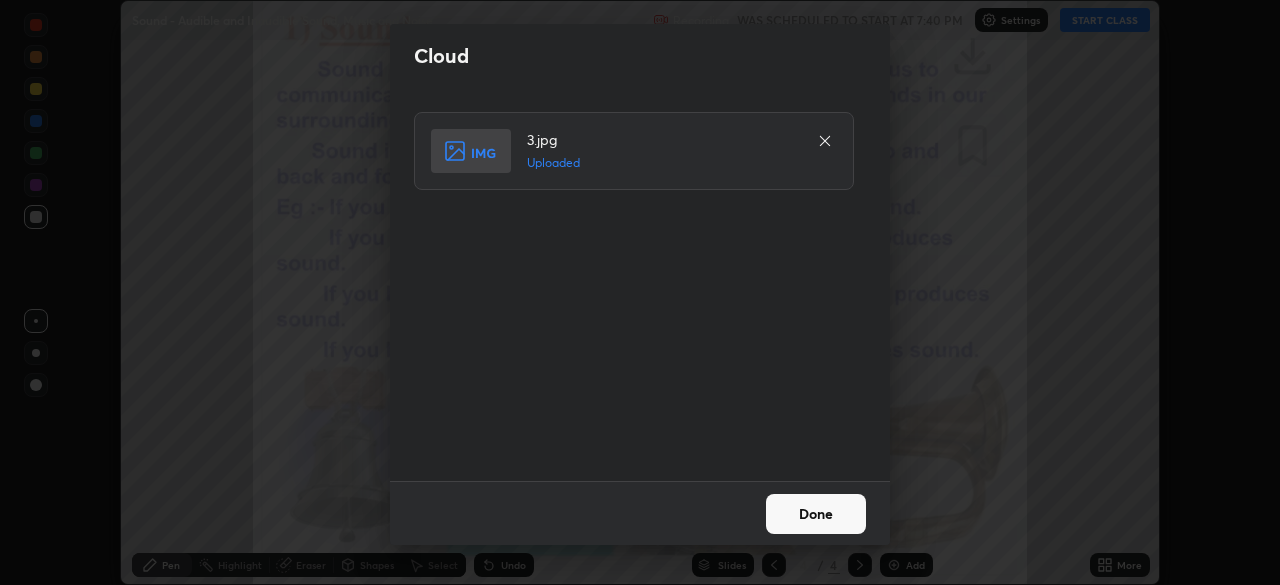 click on "Done" at bounding box center [816, 514] 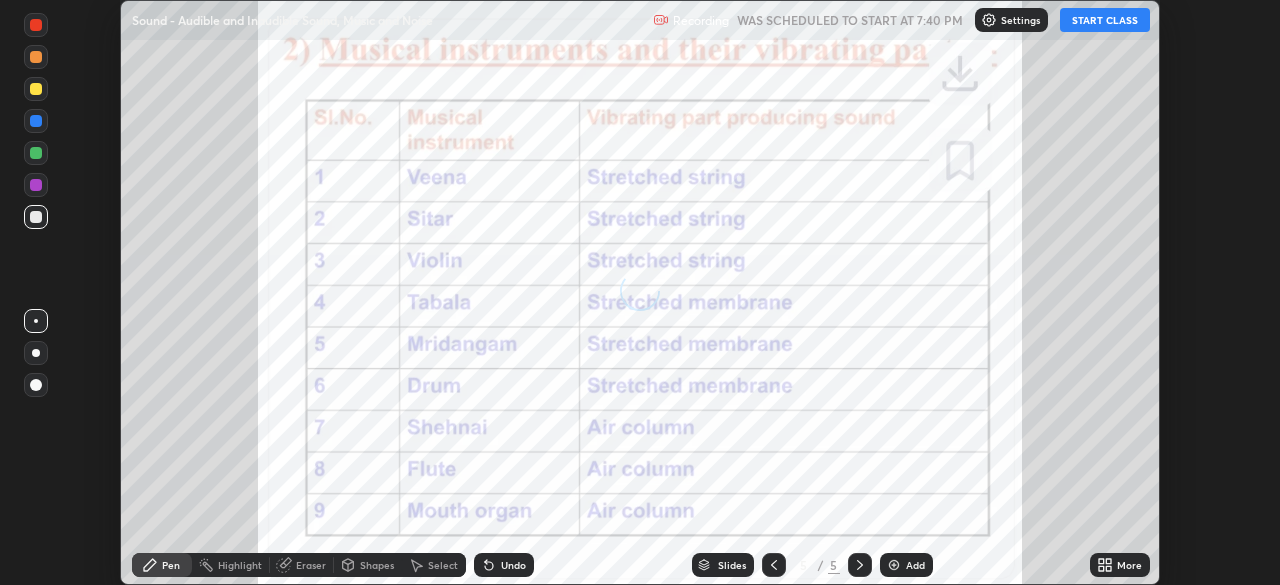 click on "More" at bounding box center [1120, 565] 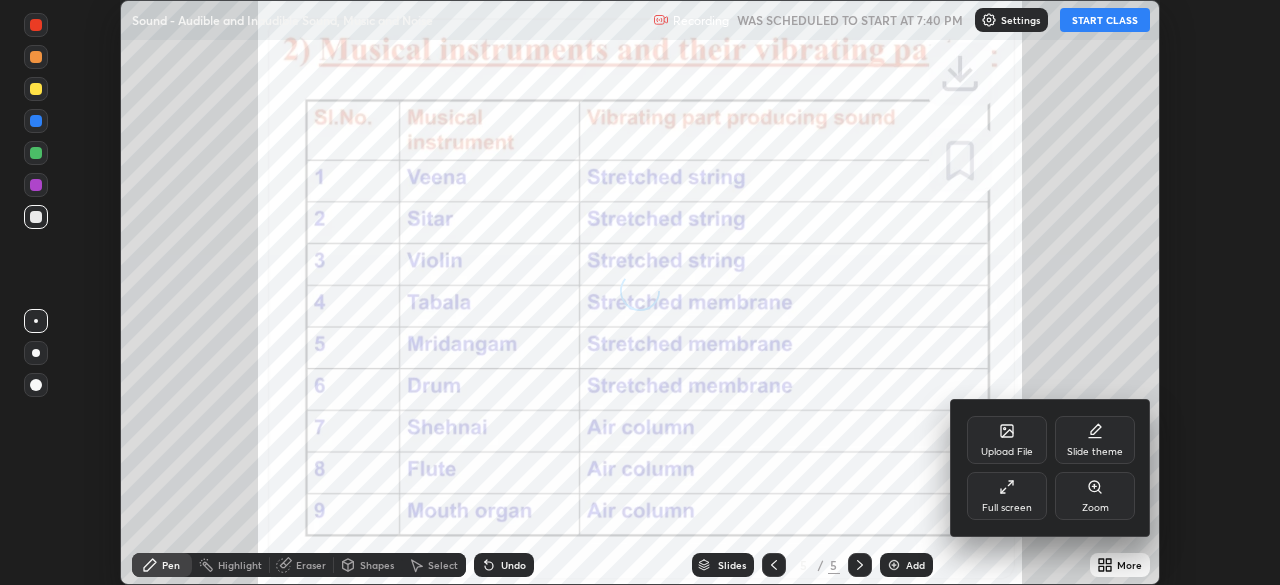 click 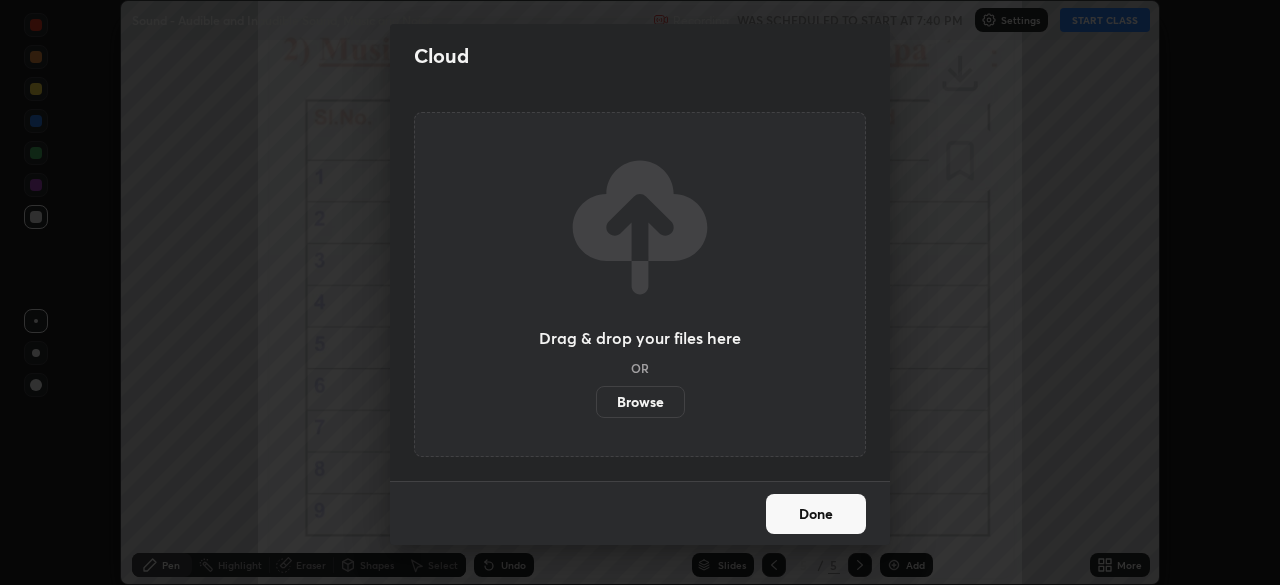 click on "Browse" at bounding box center (640, 402) 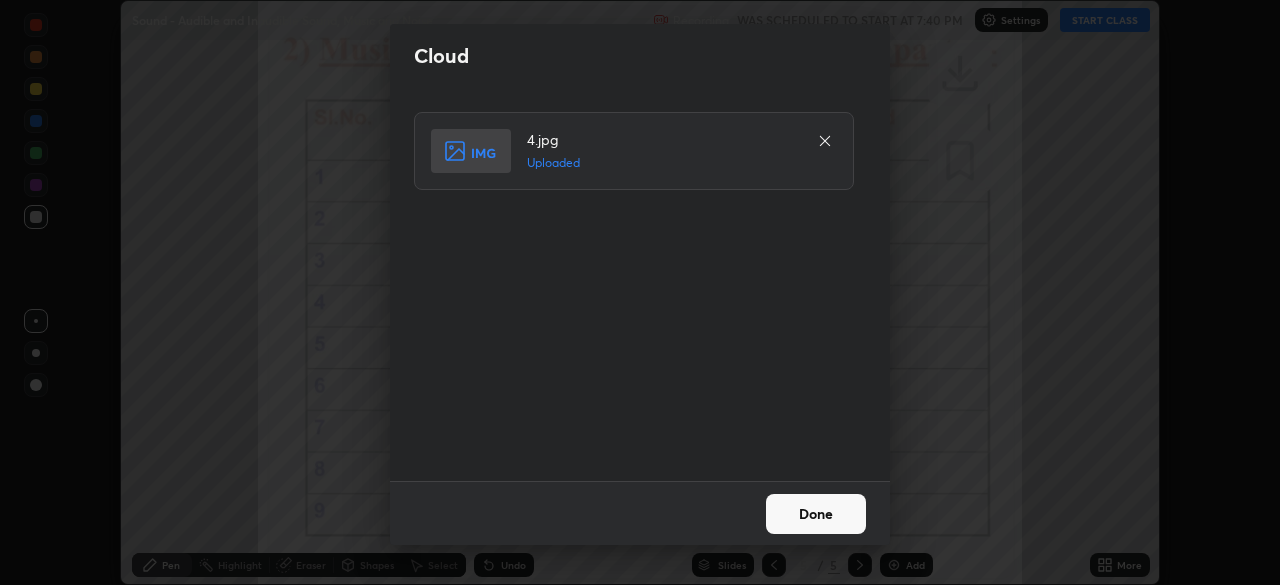 click on "Done" at bounding box center (816, 514) 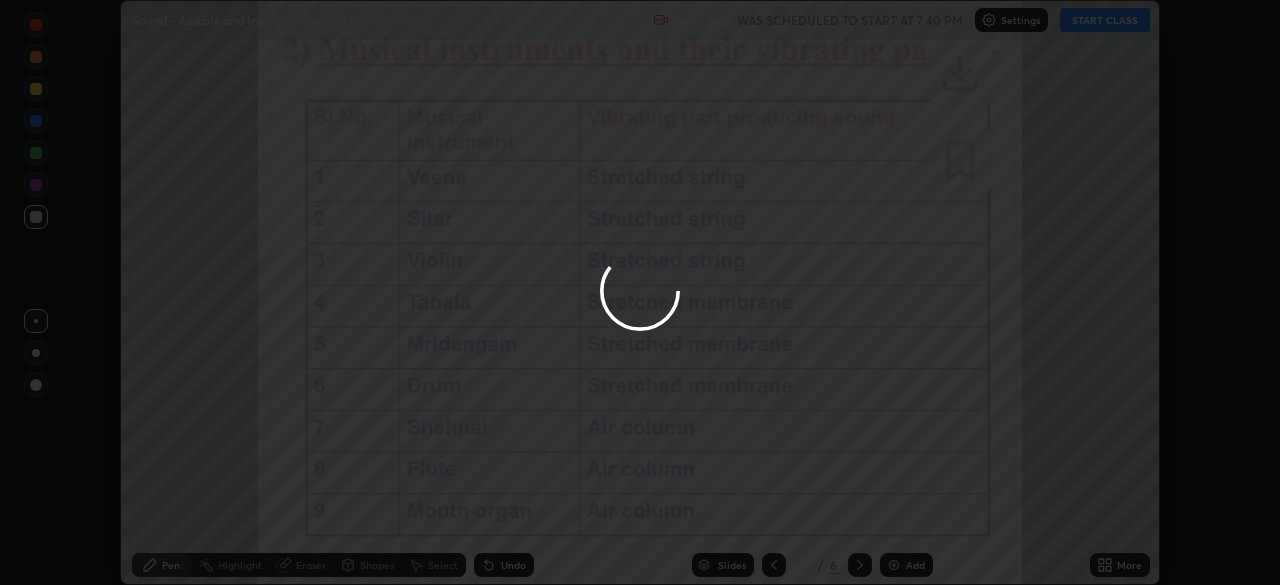 click 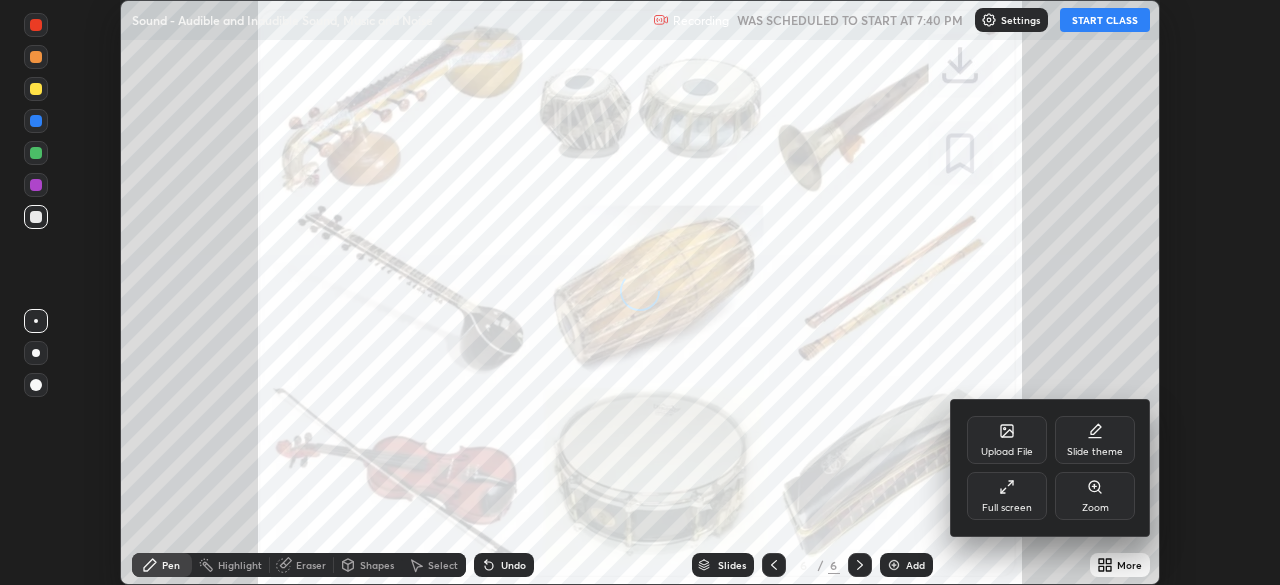 click 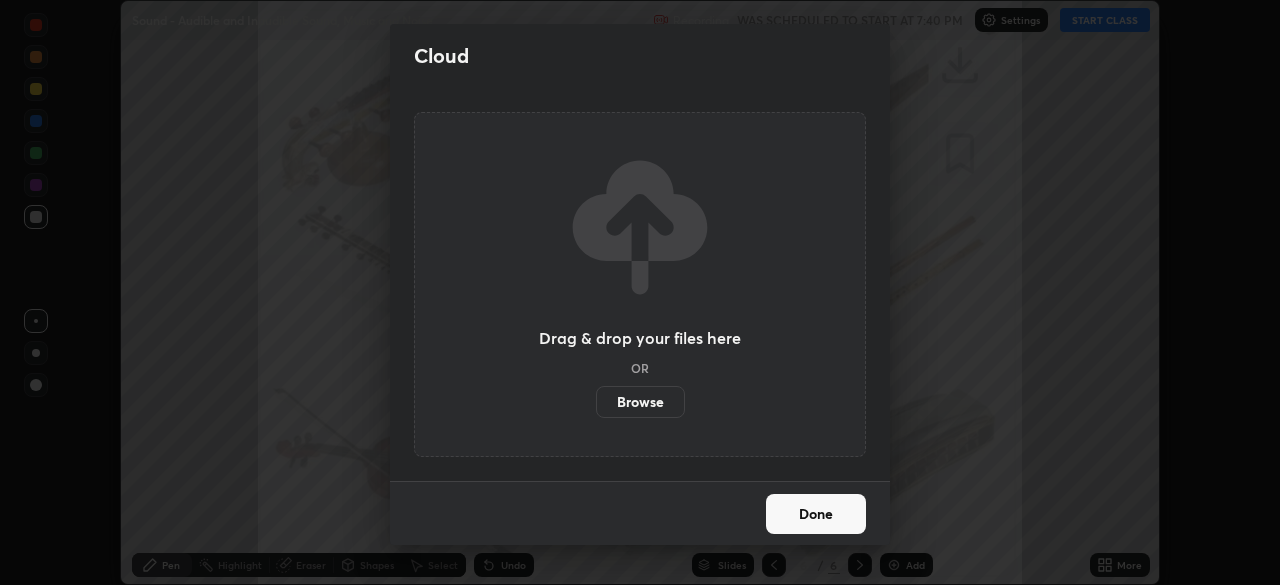 click on "Browse" at bounding box center (640, 402) 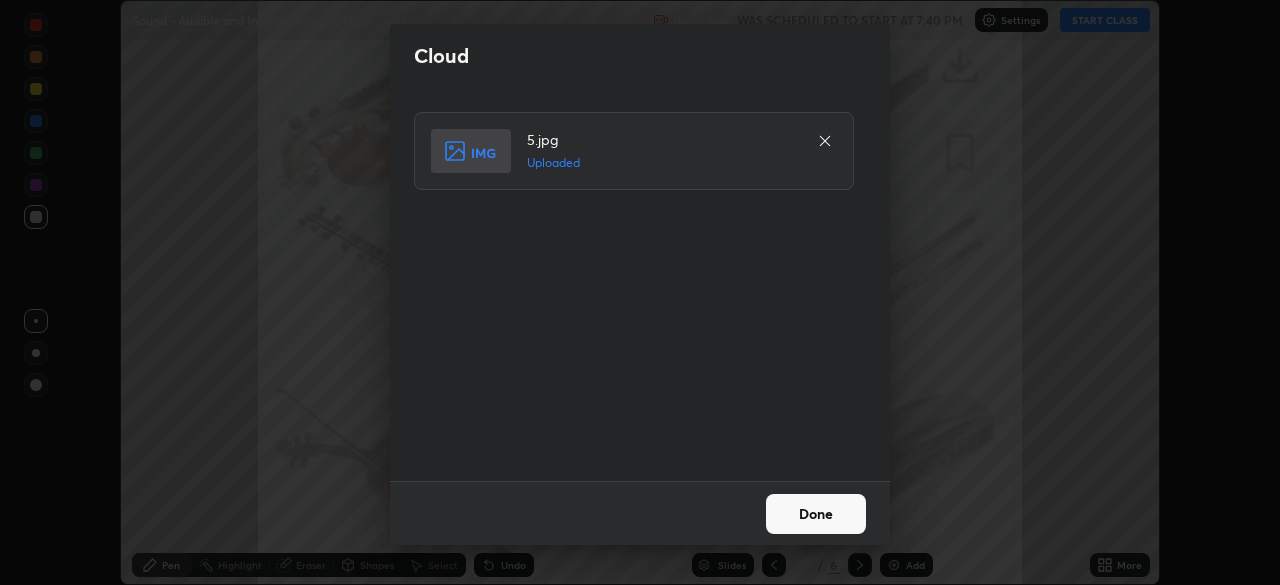 click on "Done" at bounding box center (816, 514) 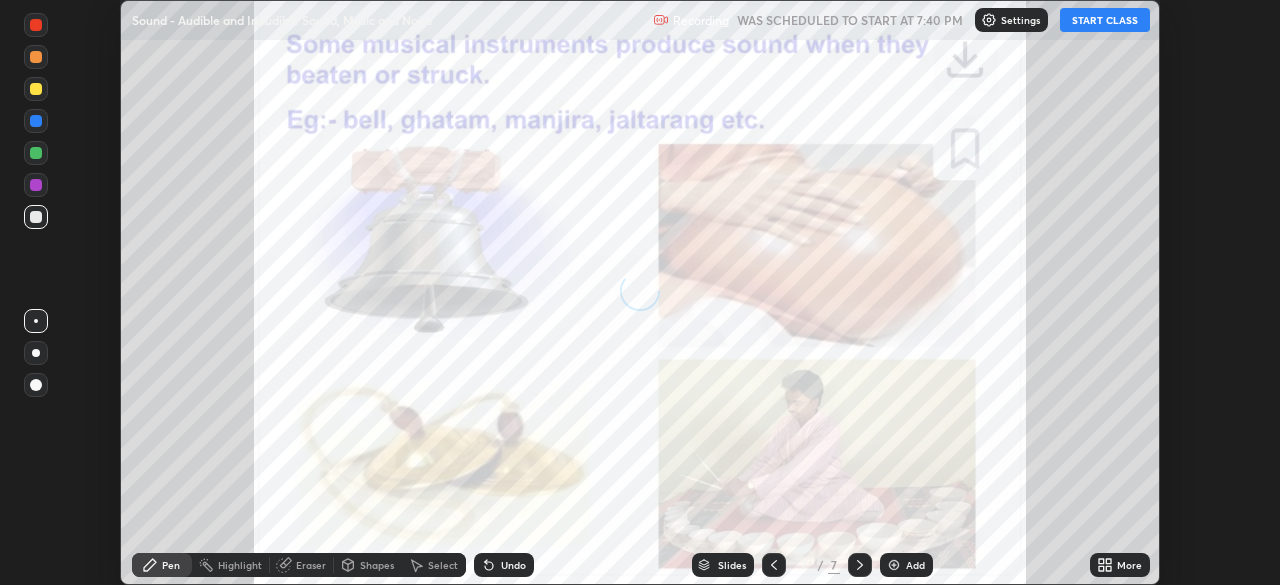 click 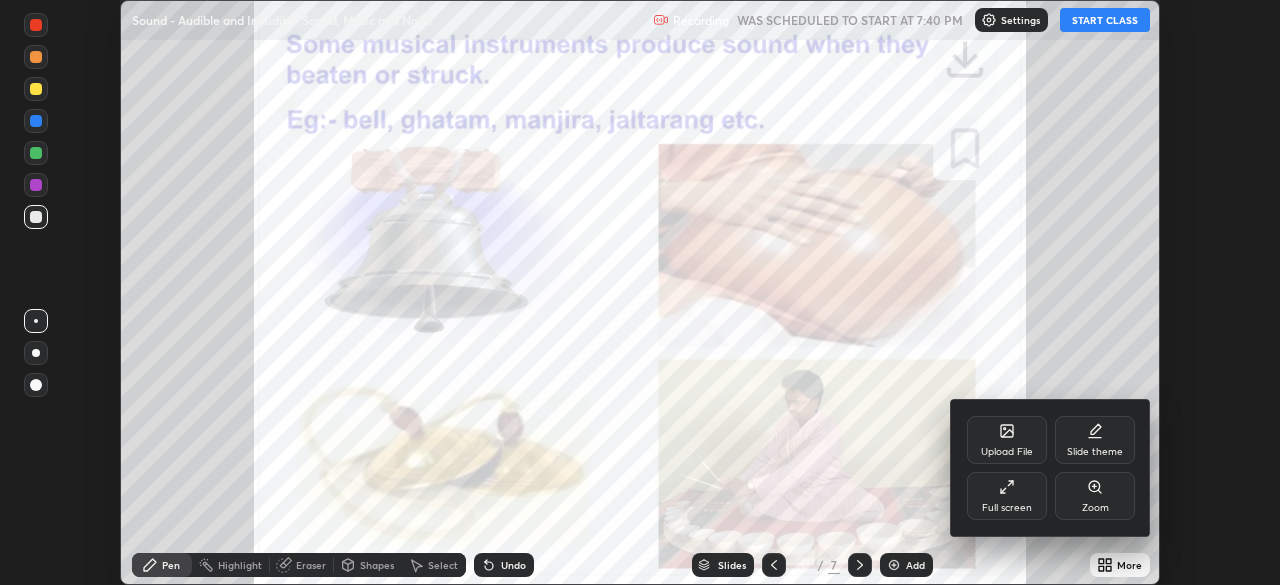 click on "Upload File" at bounding box center (1007, 440) 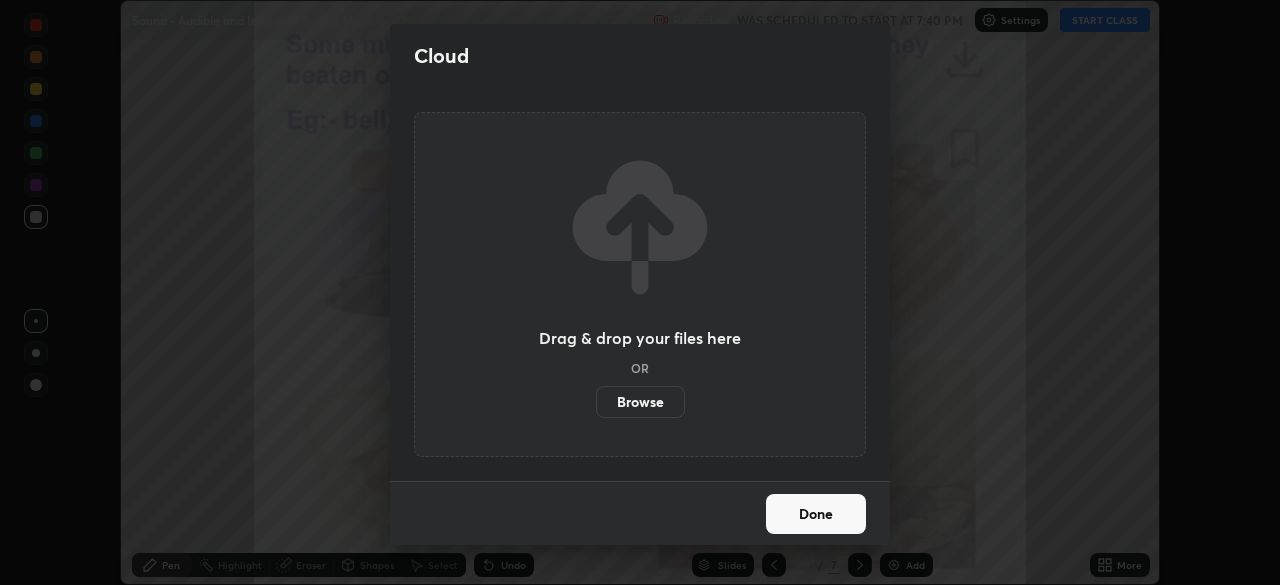 click on "Browse" at bounding box center (640, 402) 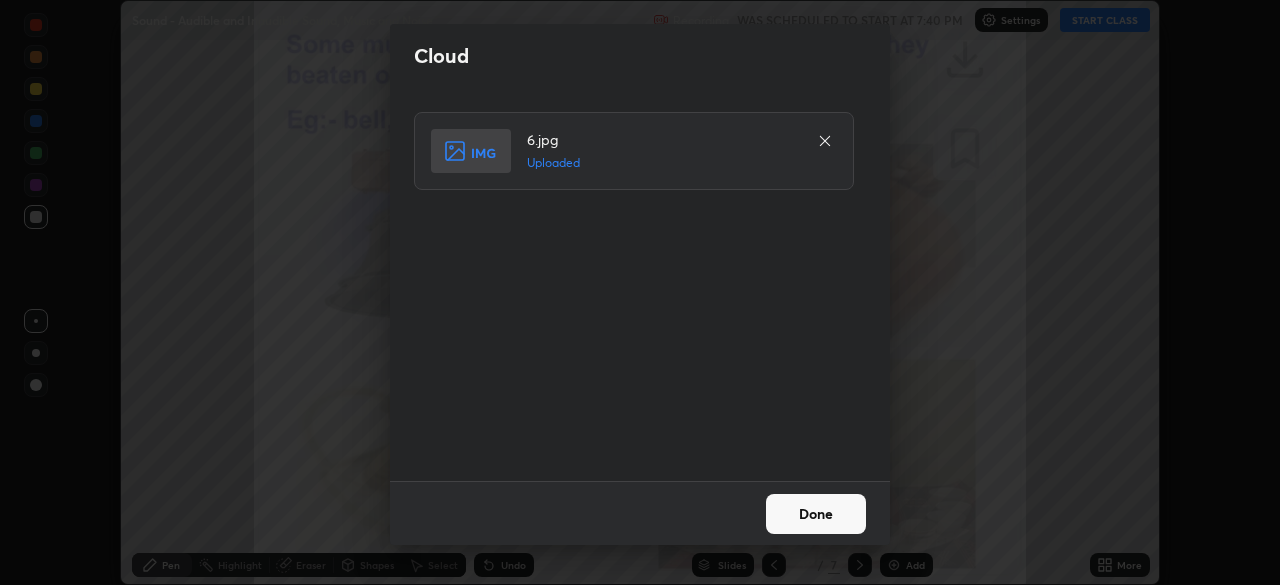 click on "Done" at bounding box center [816, 514] 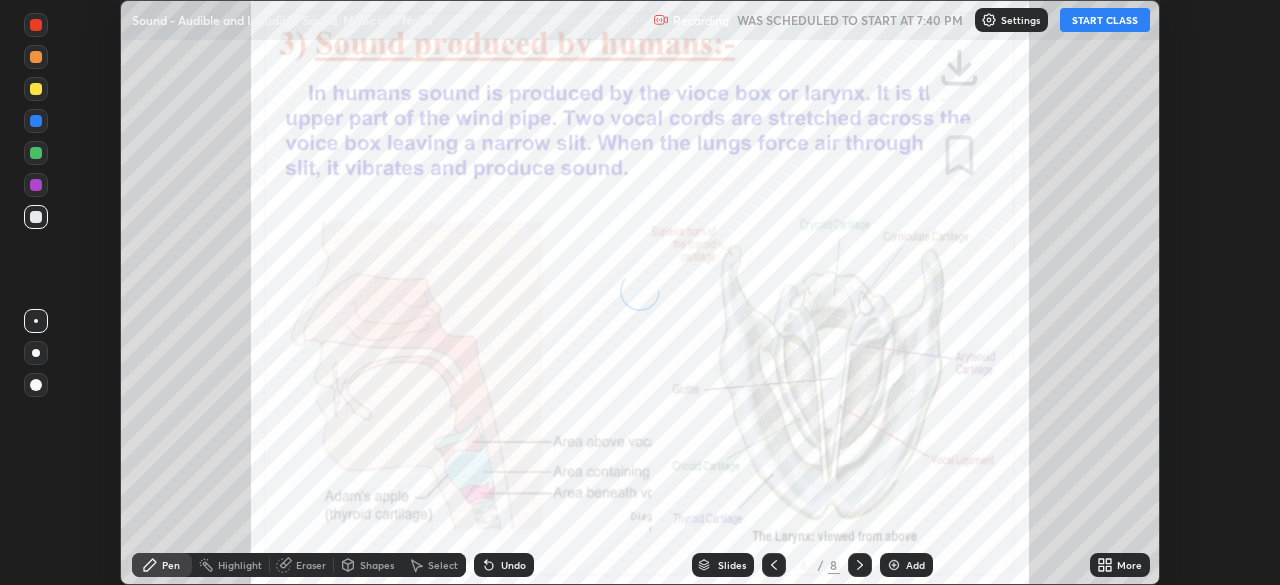 click 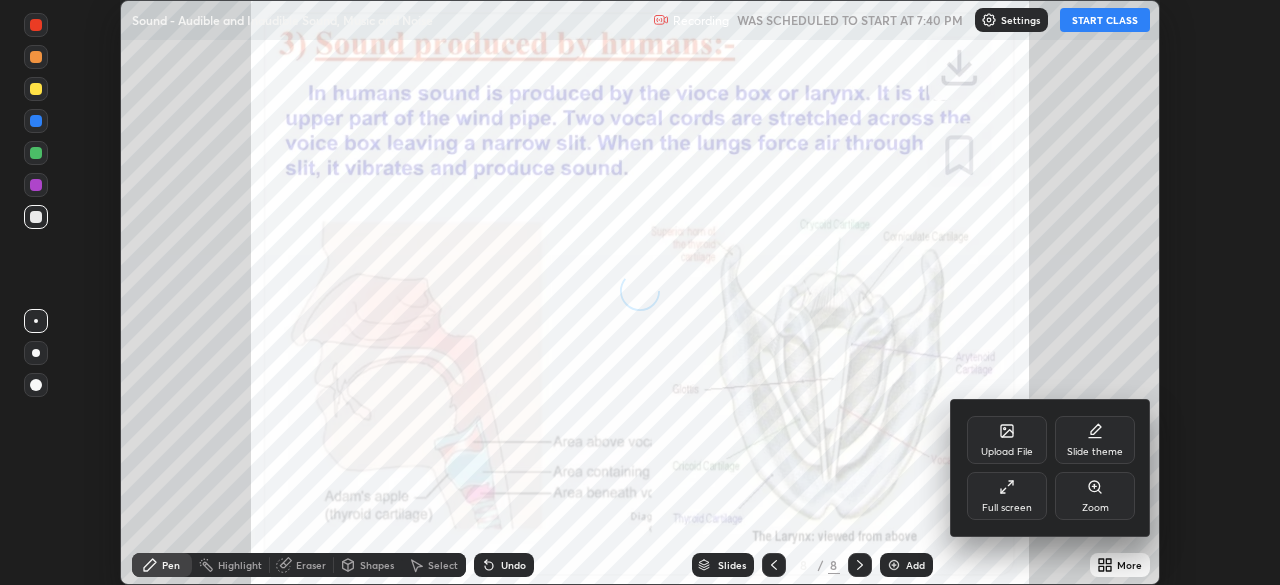 click 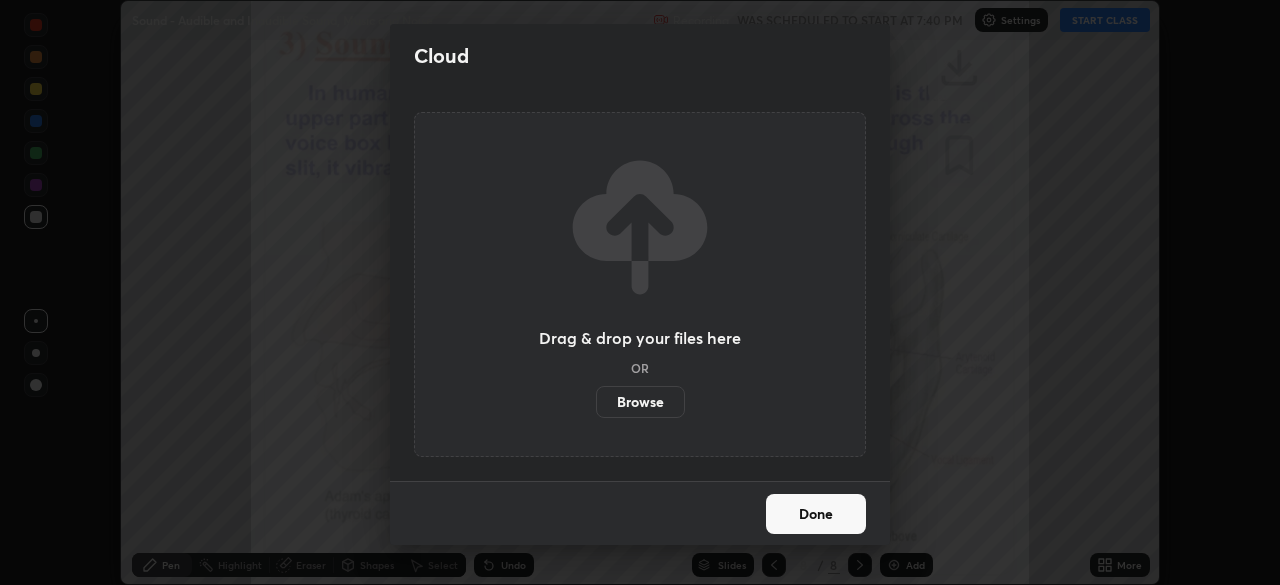 click on "Browse" at bounding box center (640, 402) 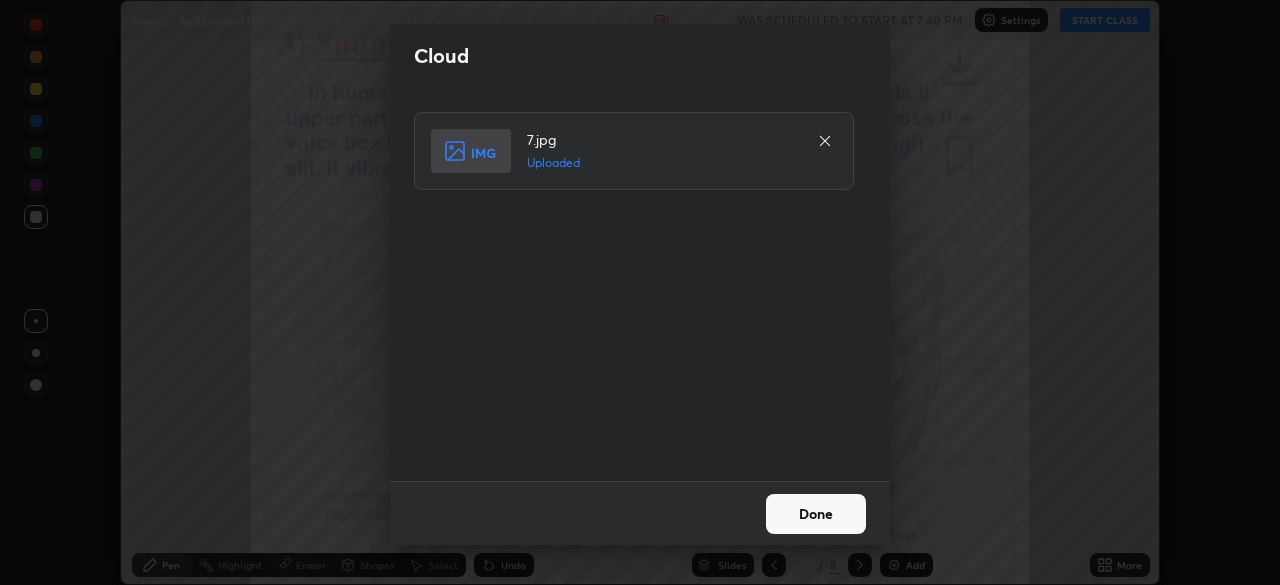 click on "Done" at bounding box center [816, 514] 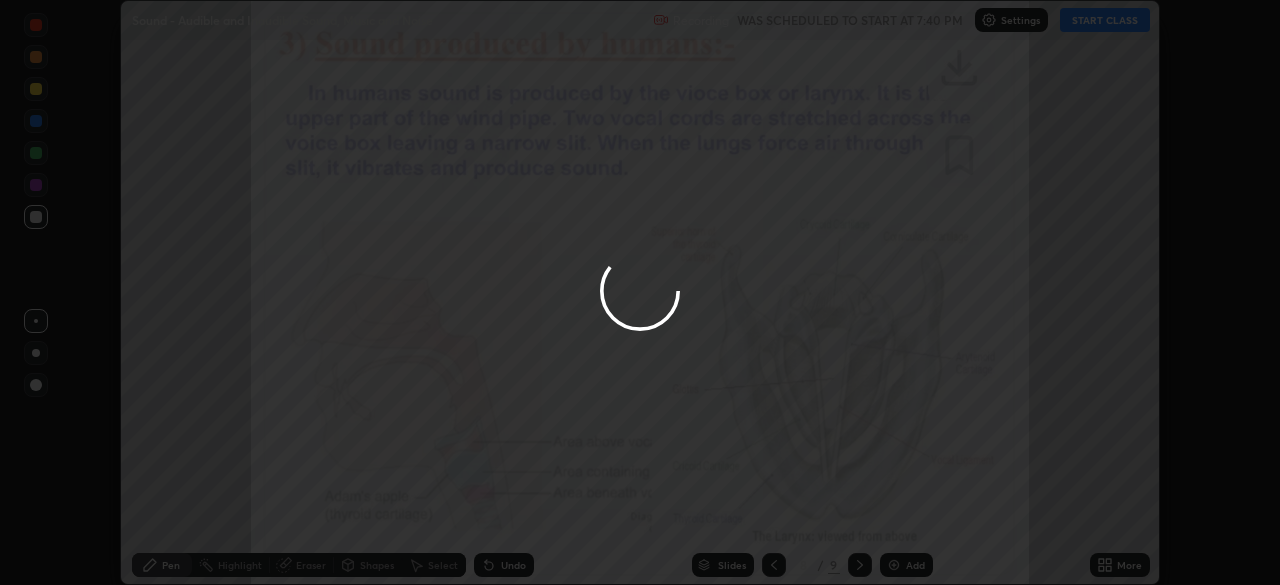 click on "More" at bounding box center [1120, 565] 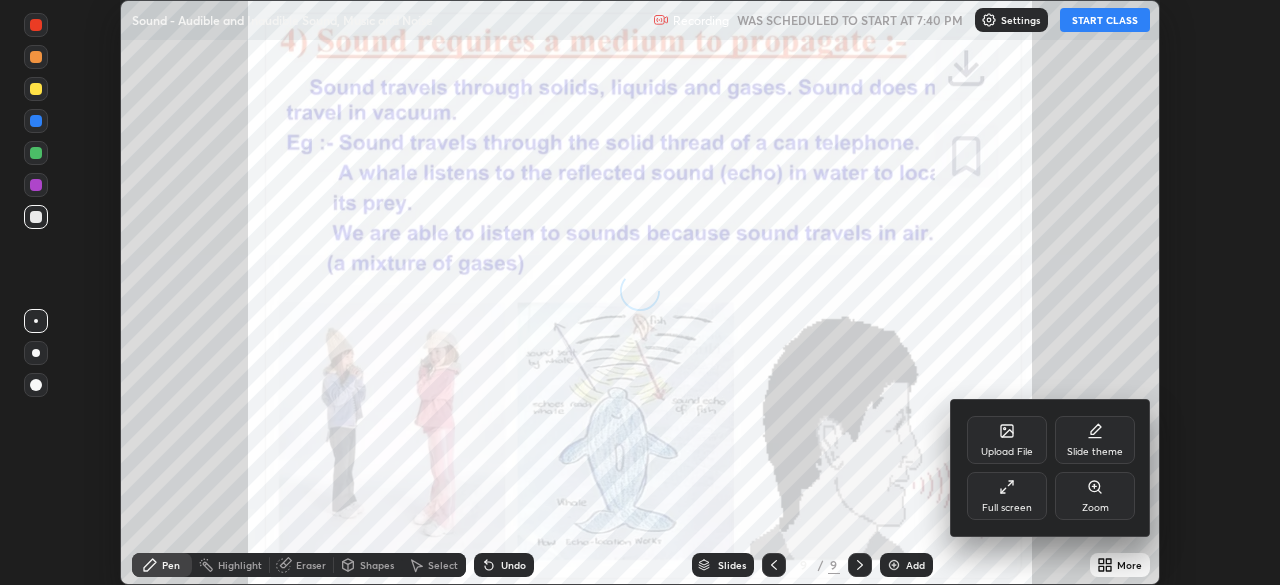 click 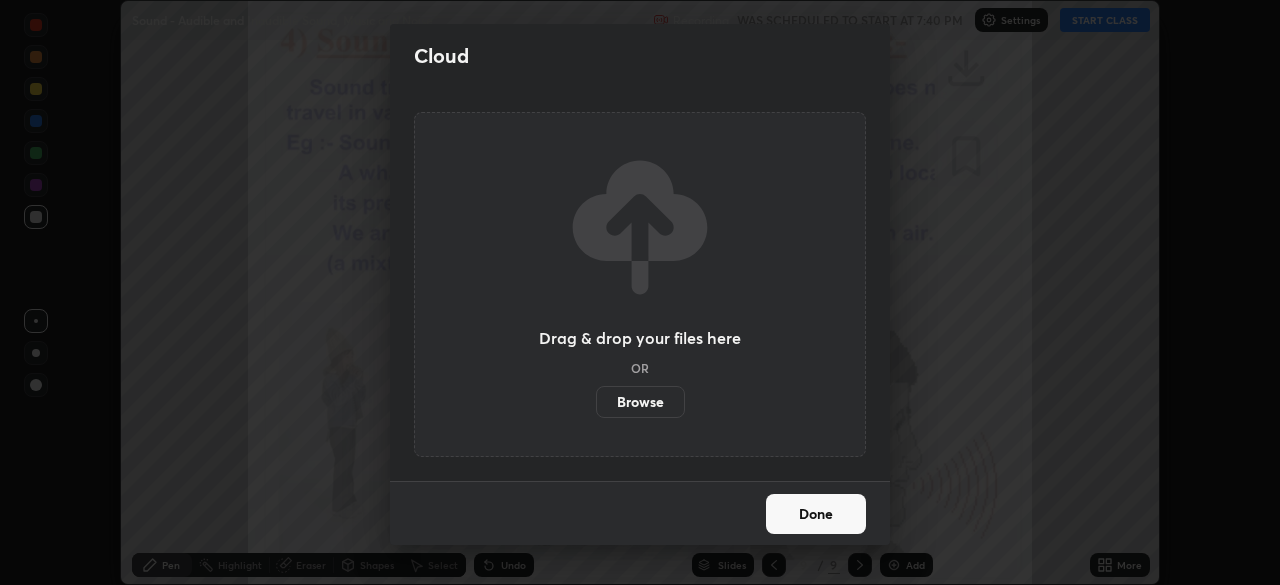 click on "Browse" at bounding box center (640, 402) 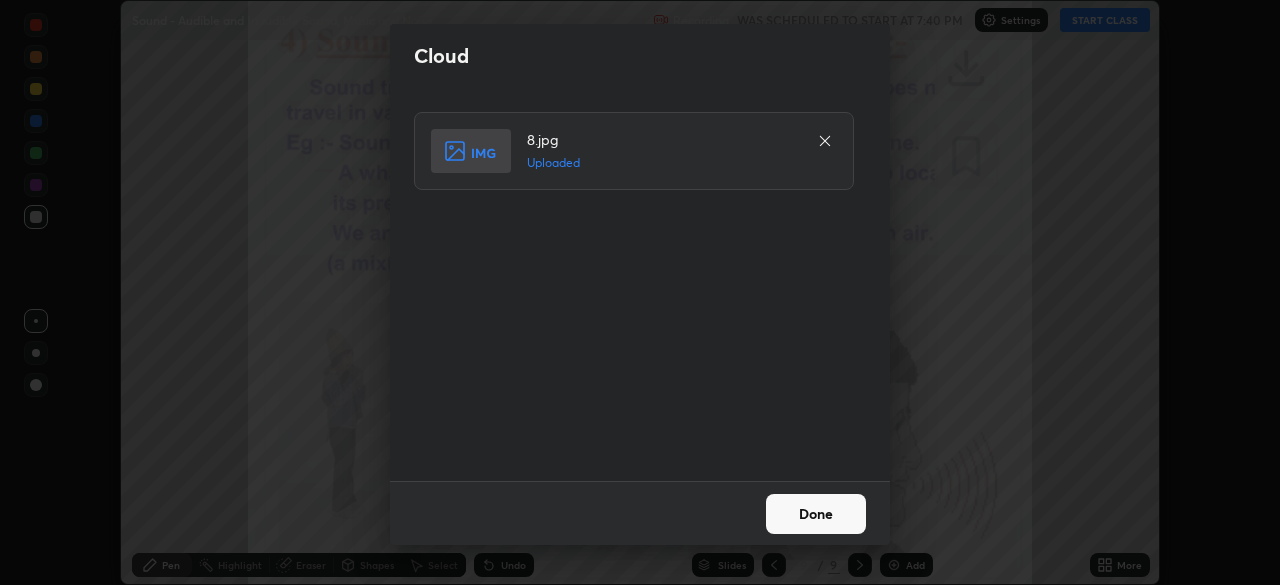 click on "Done" at bounding box center (816, 514) 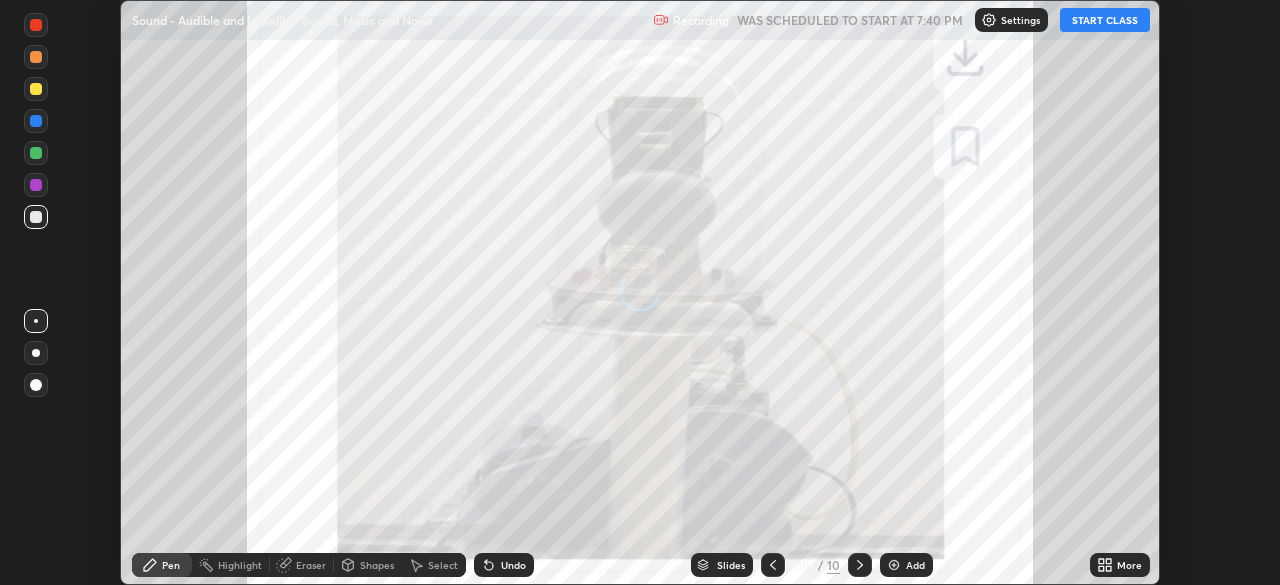 click 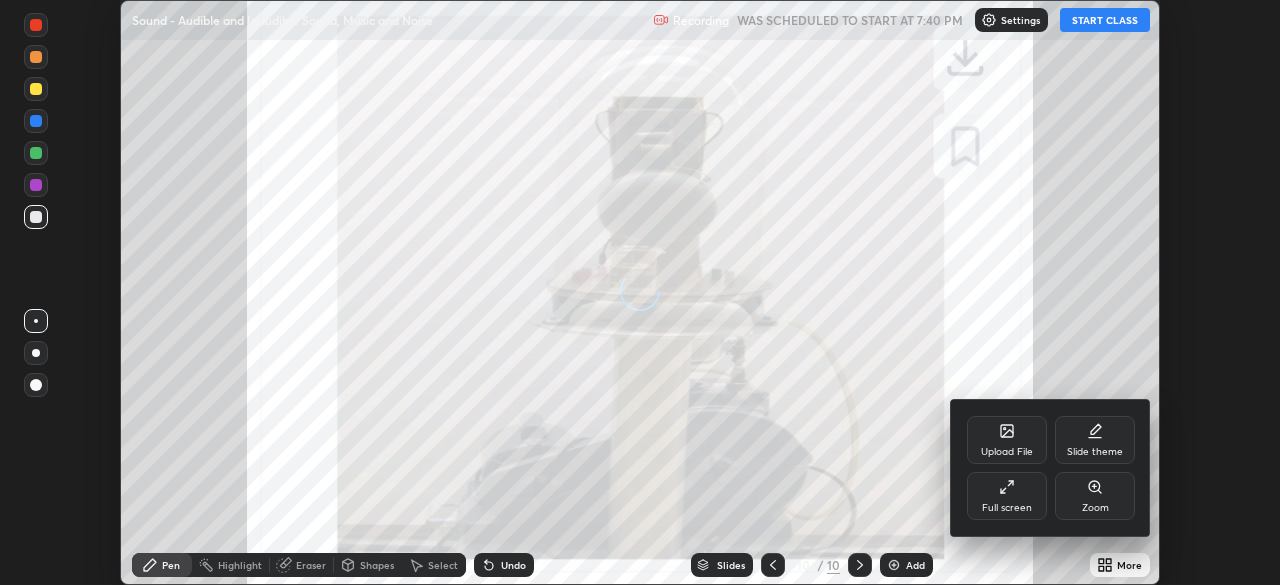 click on "Upload File" at bounding box center [1007, 440] 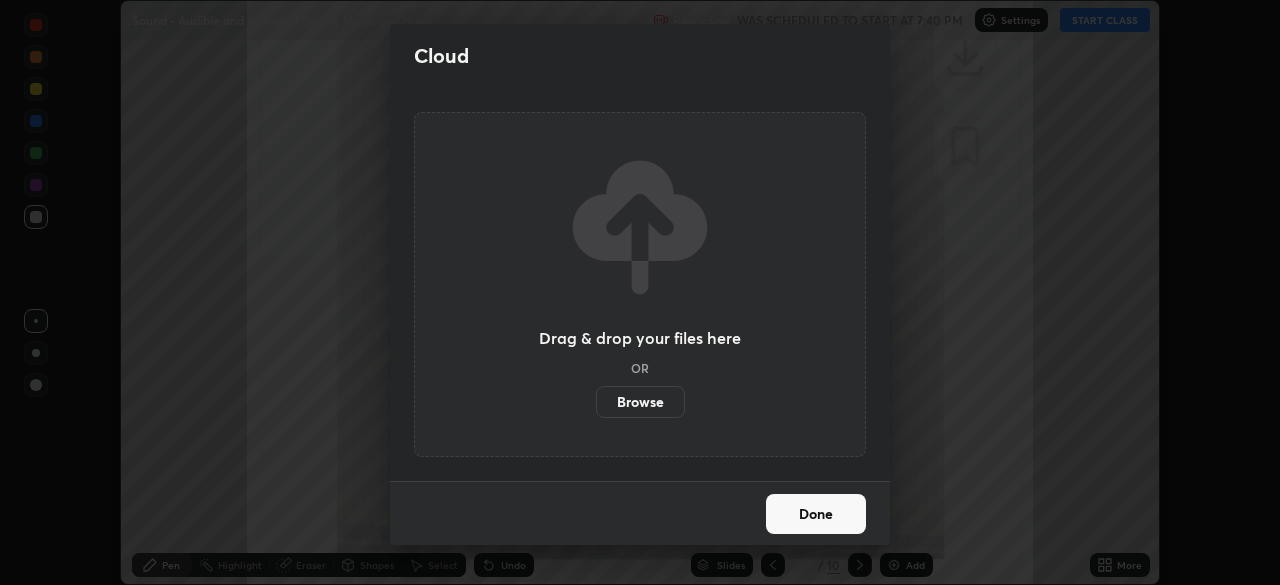 click on "Browse" at bounding box center (640, 402) 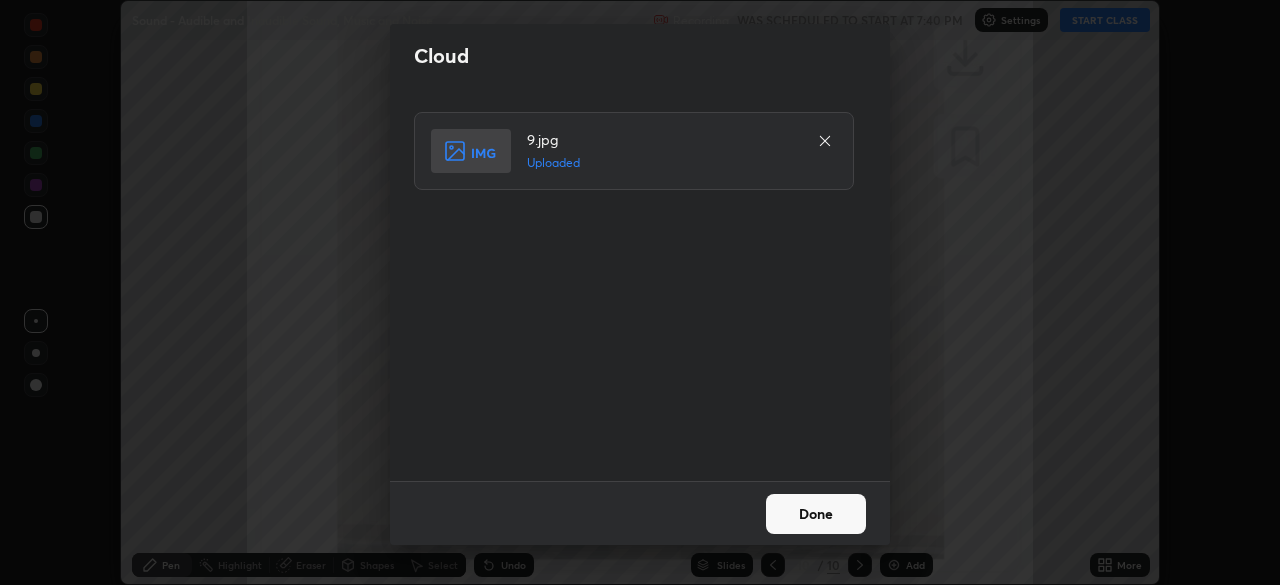 click on "Done" at bounding box center [816, 514] 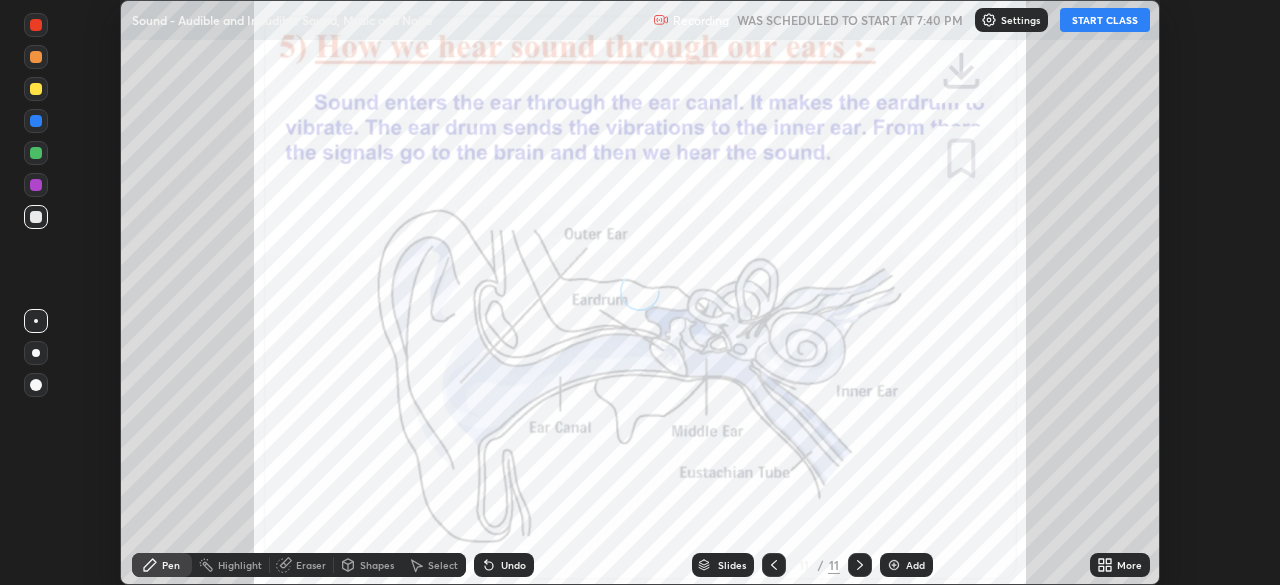 click 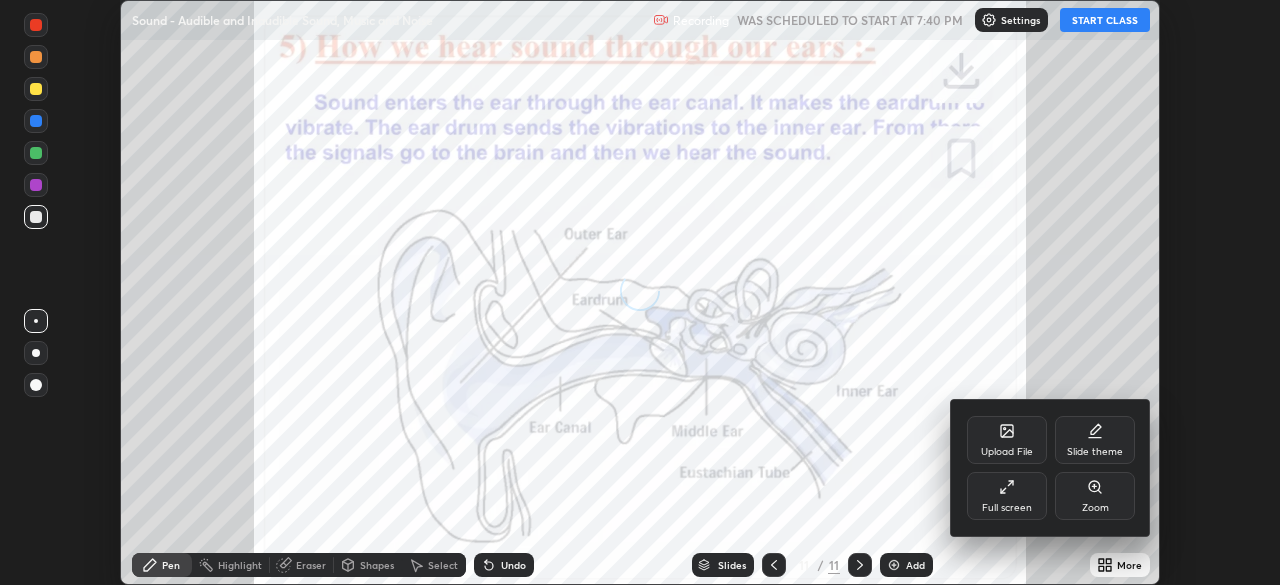 click on "Upload File" at bounding box center (1007, 440) 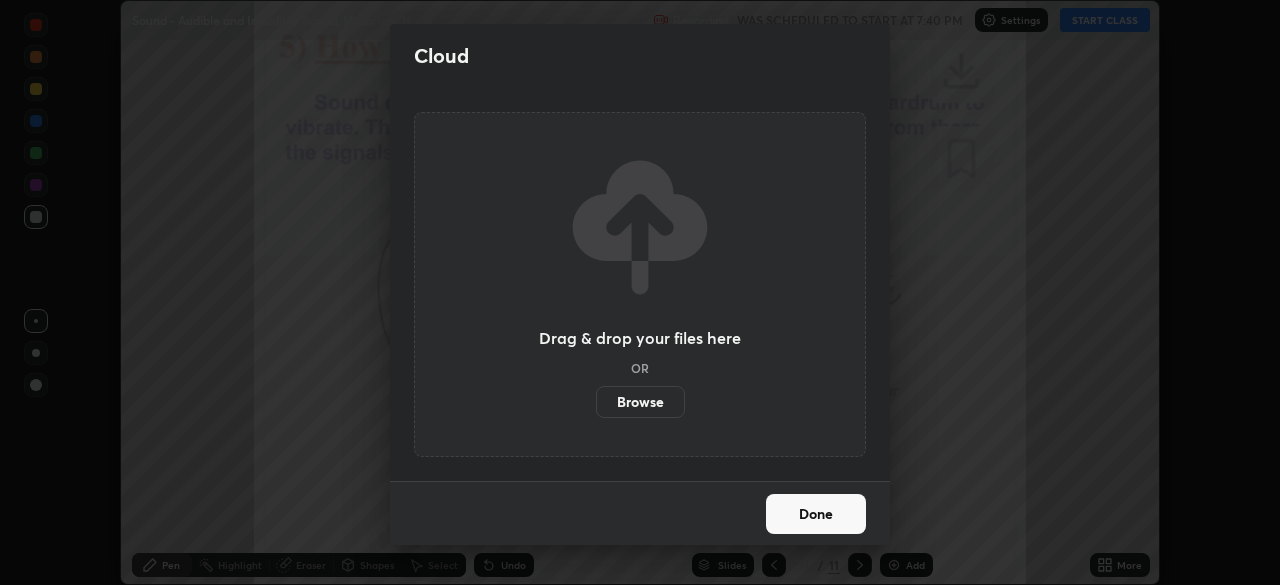 click on "Browse" at bounding box center (640, 402) 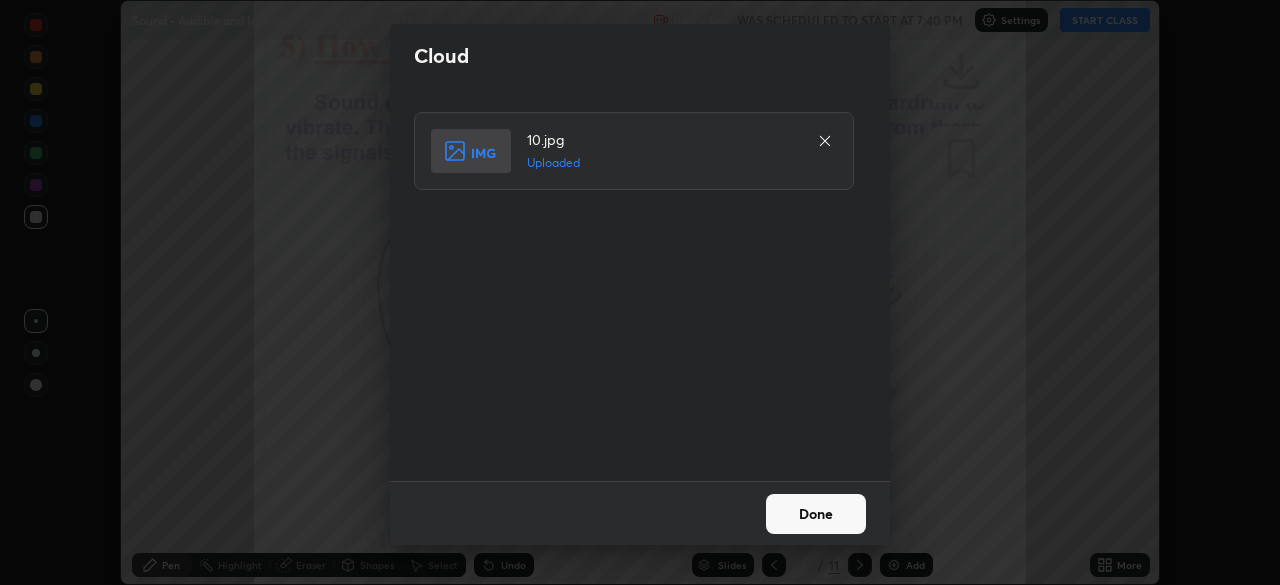click on "Done" at bounding box center [816, 514] 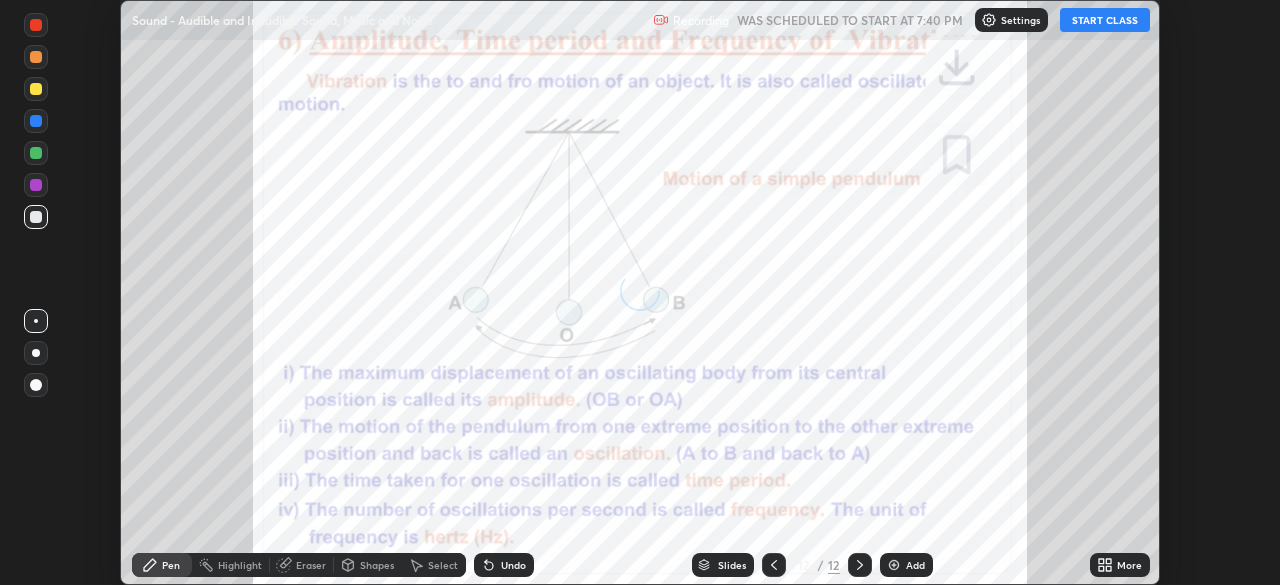 click on "More" at bounding box center [1129, 565] 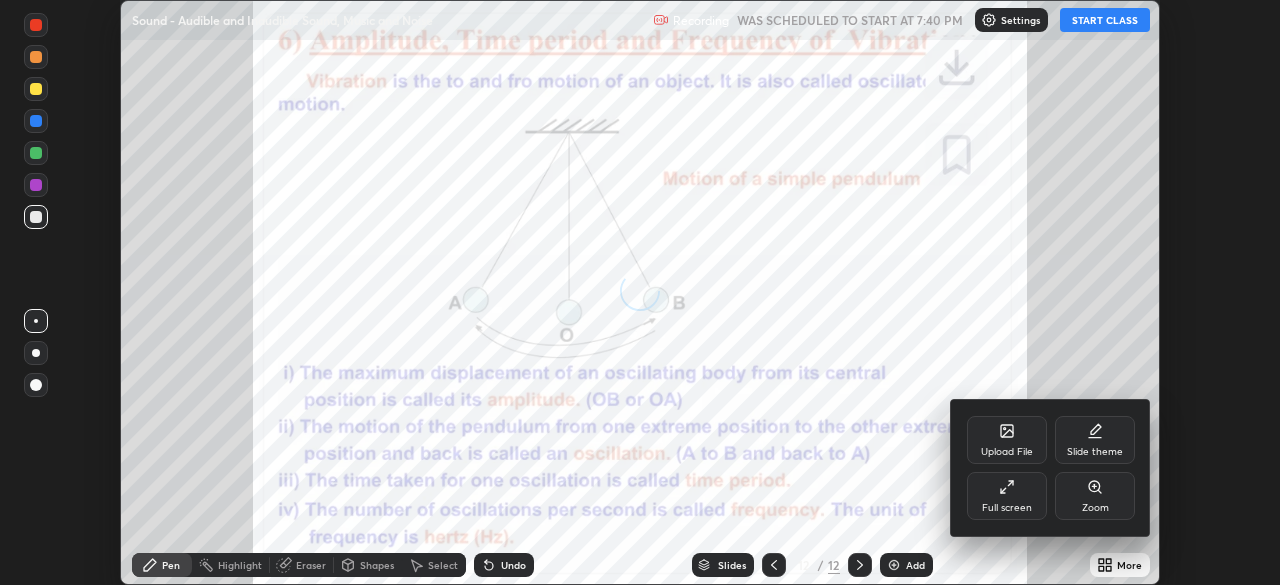 click 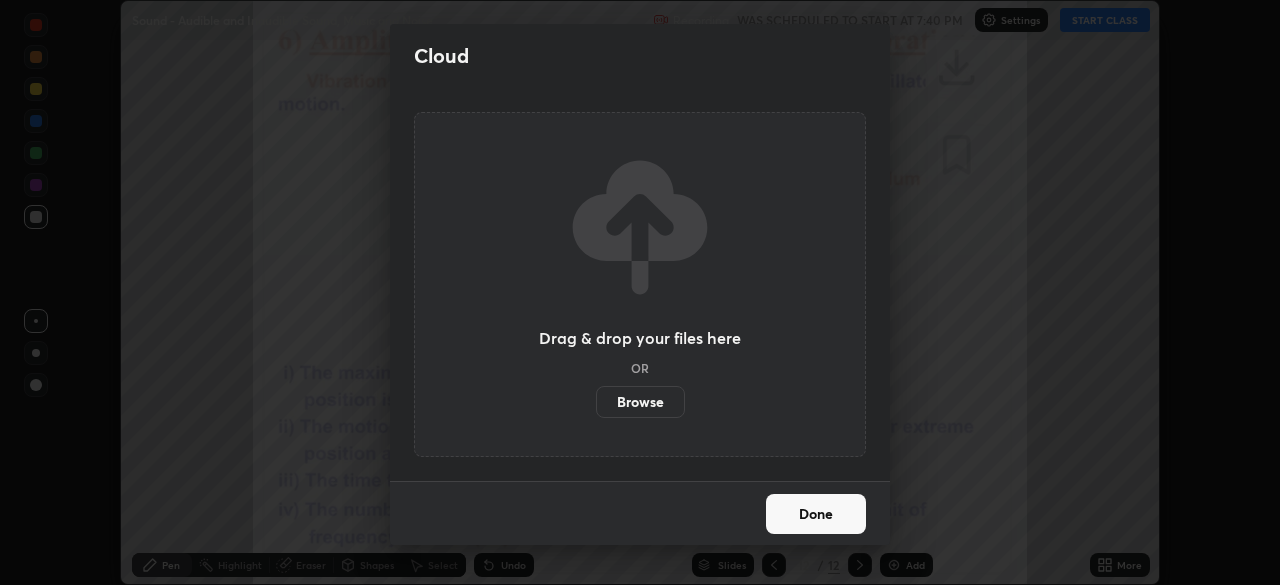 click on "Done" at bounding box center [816, 514] 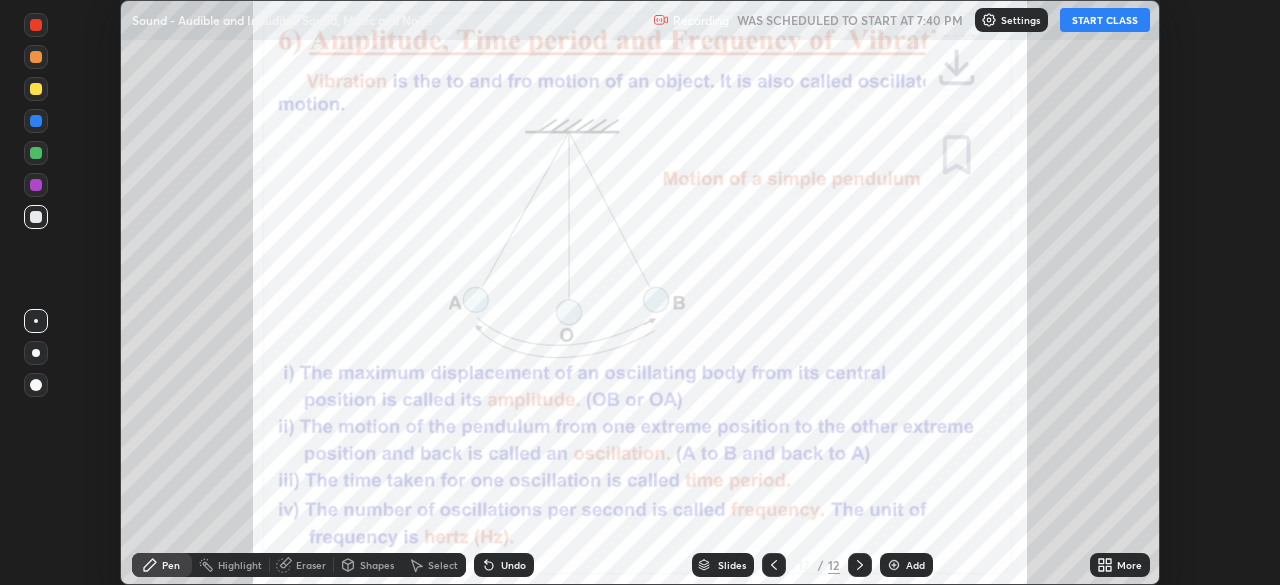 click 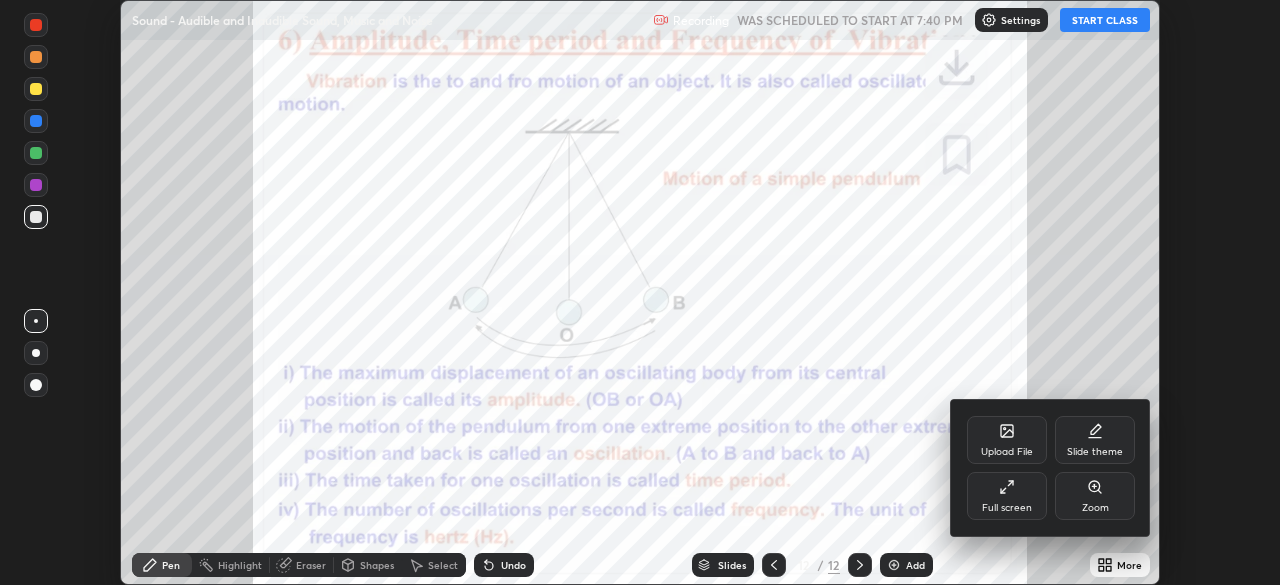 click on "Upload File" at bounding box center (1007, 440) 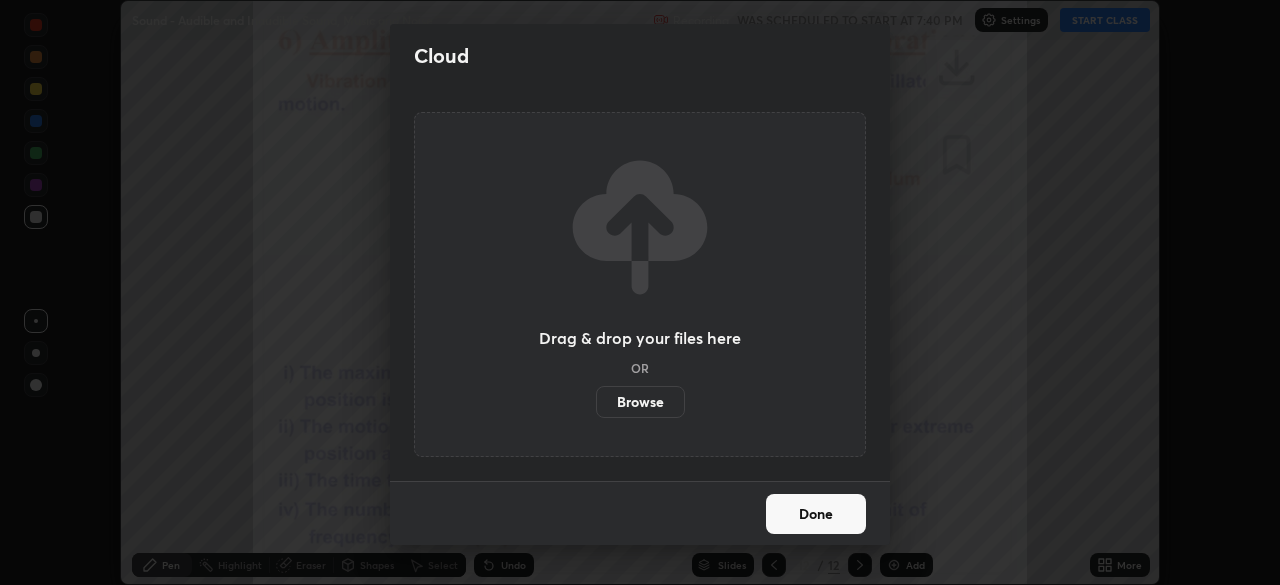 click on "Browse" at bounding box center [640, 402] 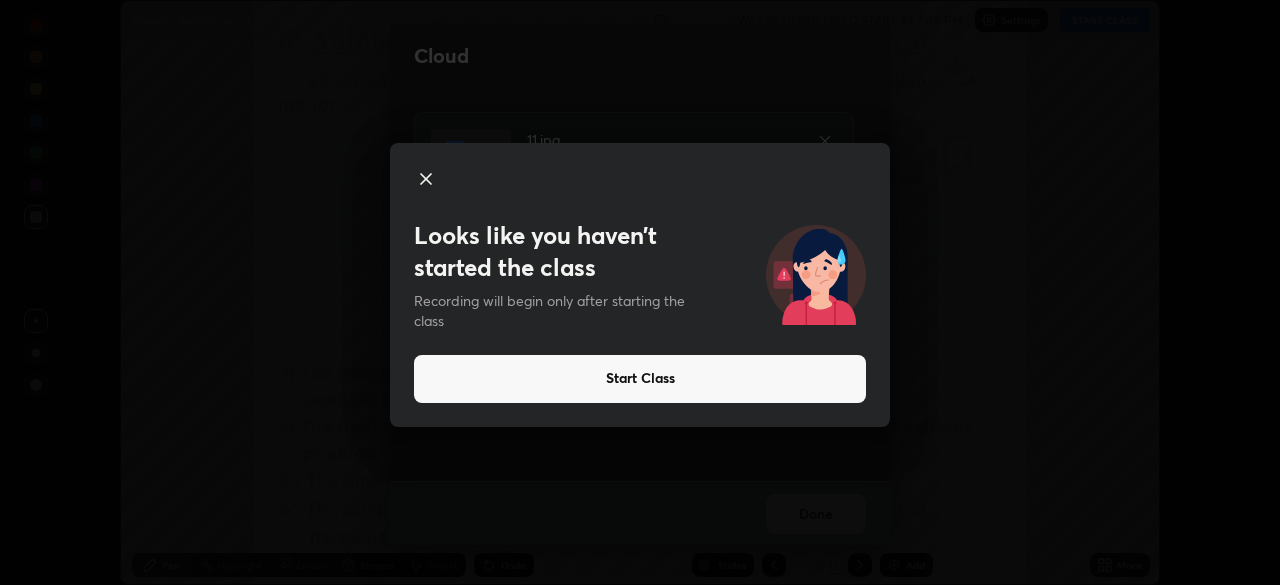 click 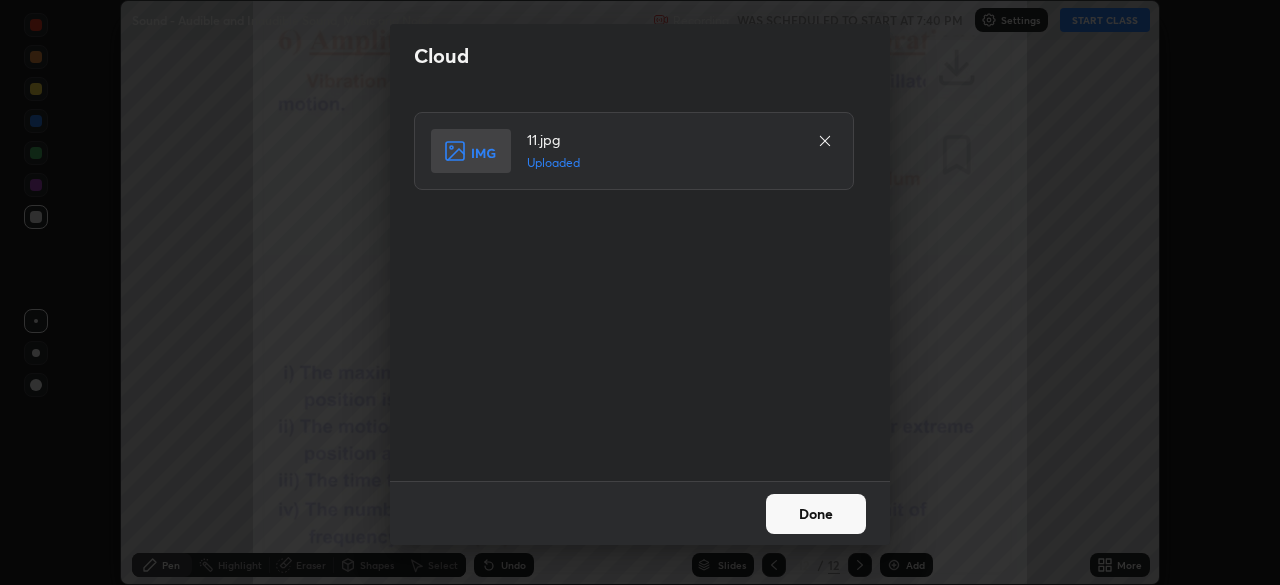 click on "Done" at bounding box center (816, 514) 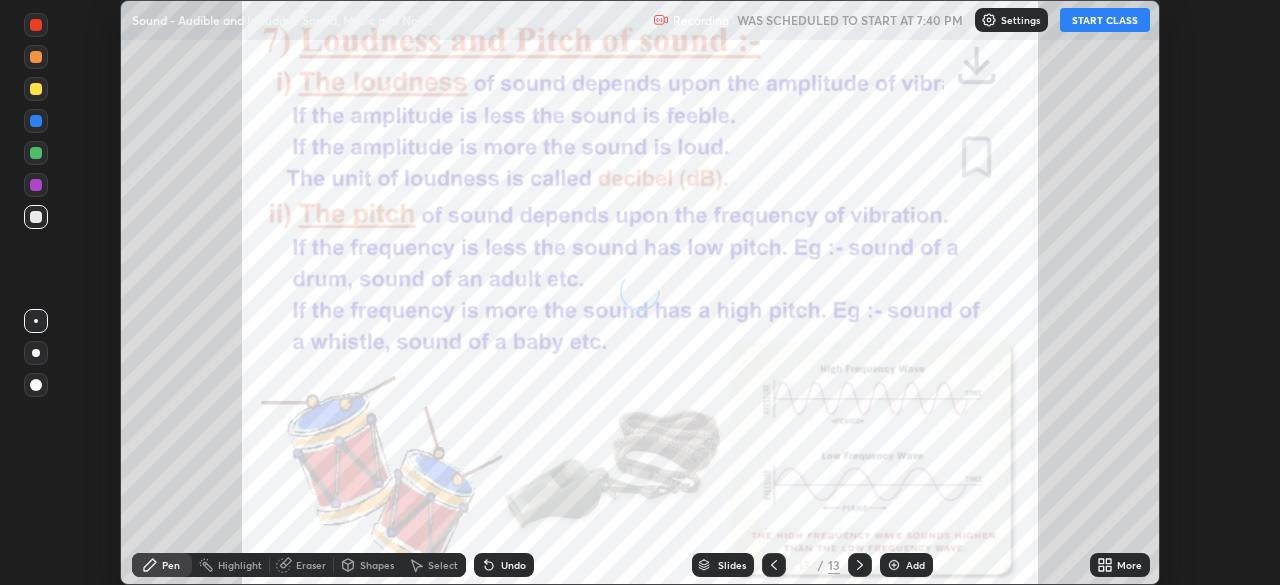 click 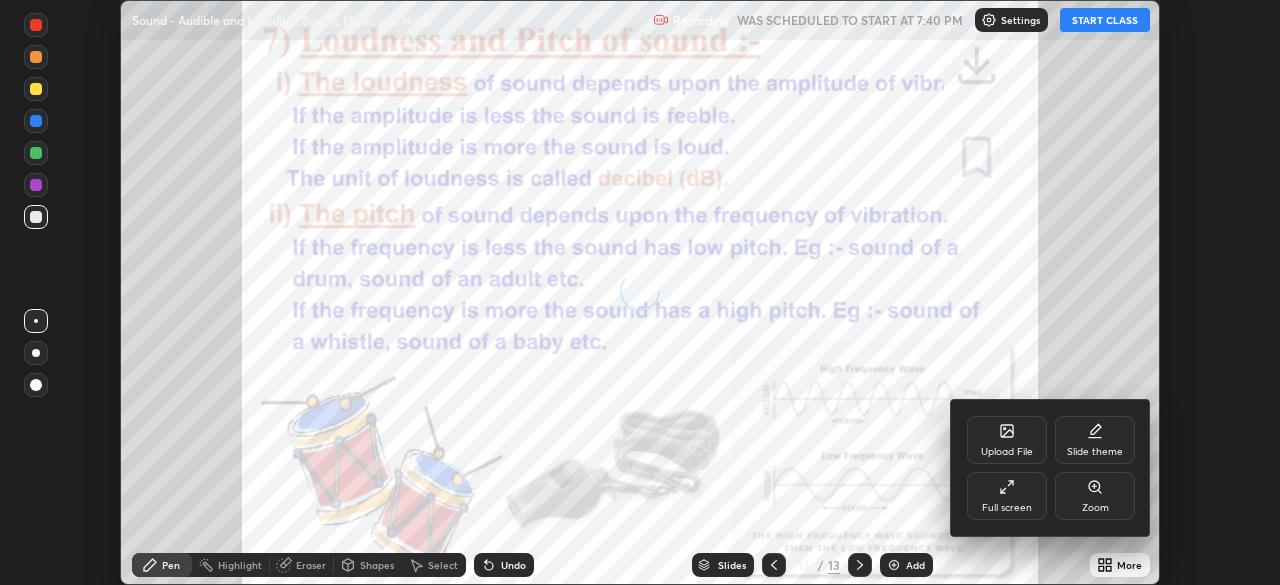 click 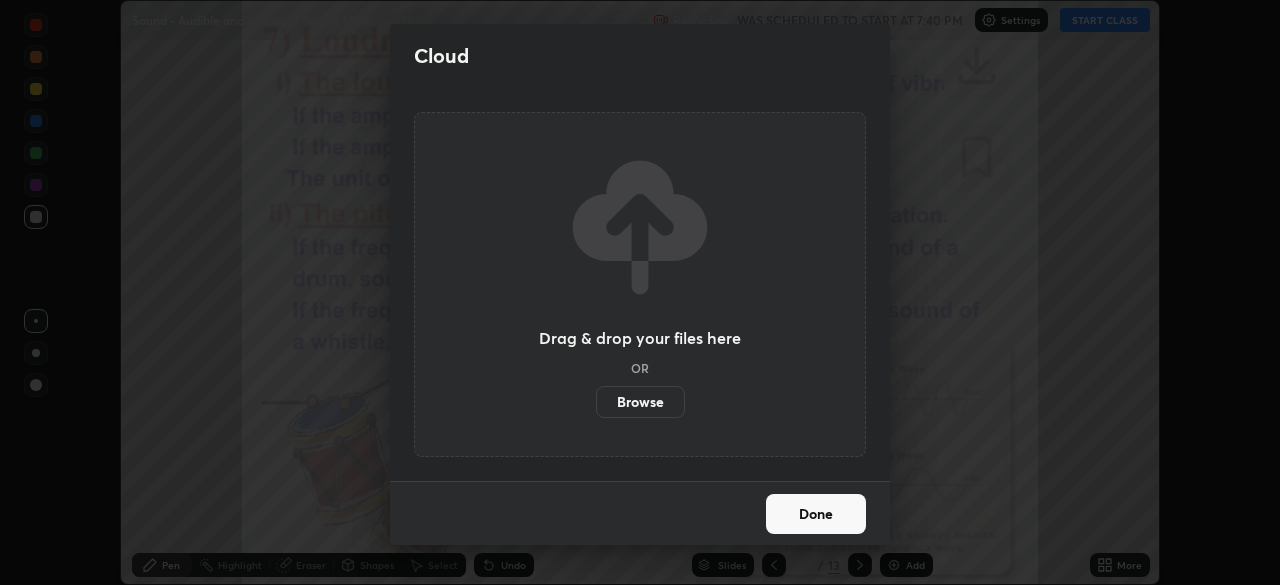 click on "Browse" at bounding box center [640, 402] 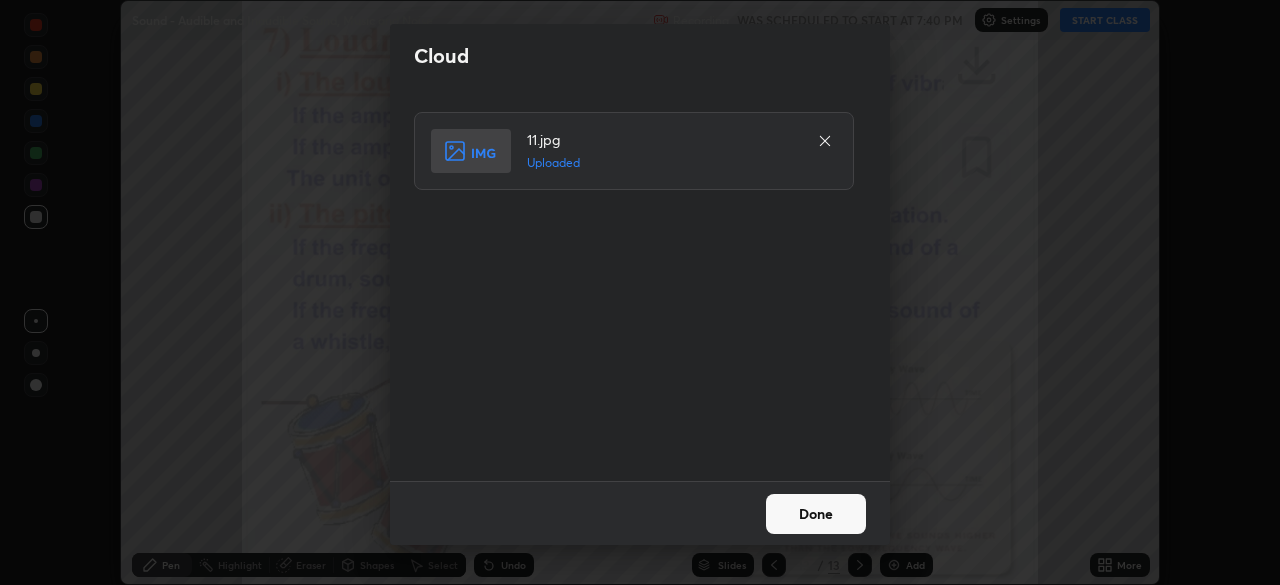 click on "Done" at bounding box center (816, 514) 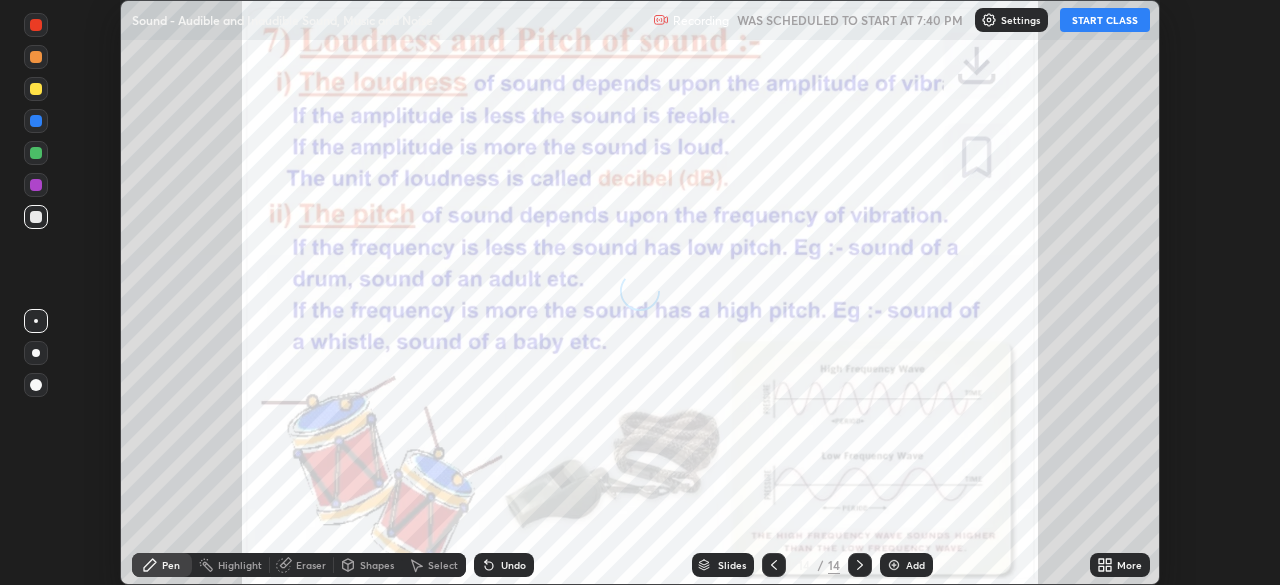 click on "More" at bounding box center [1129, 565] 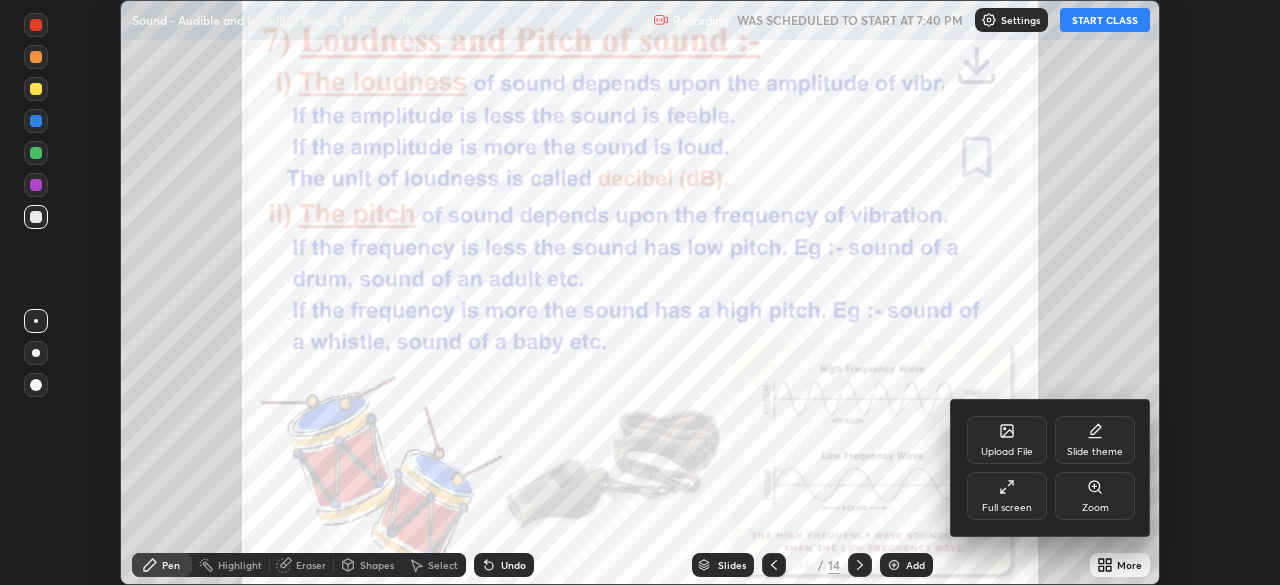 click 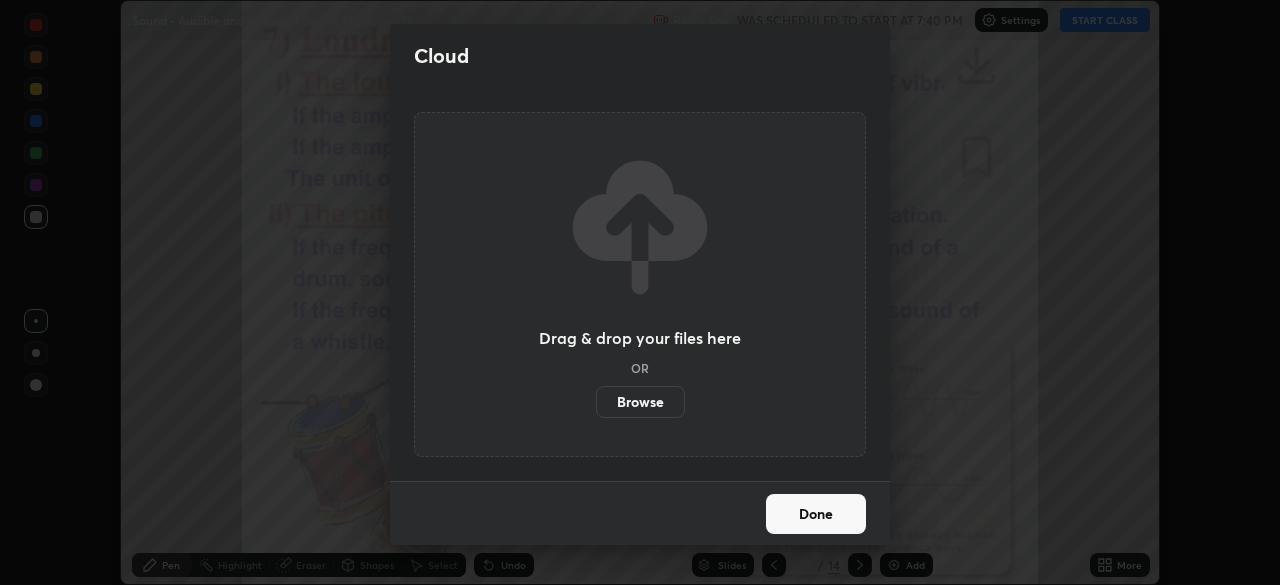 click on "Browse" at bounding box center [640, 402] 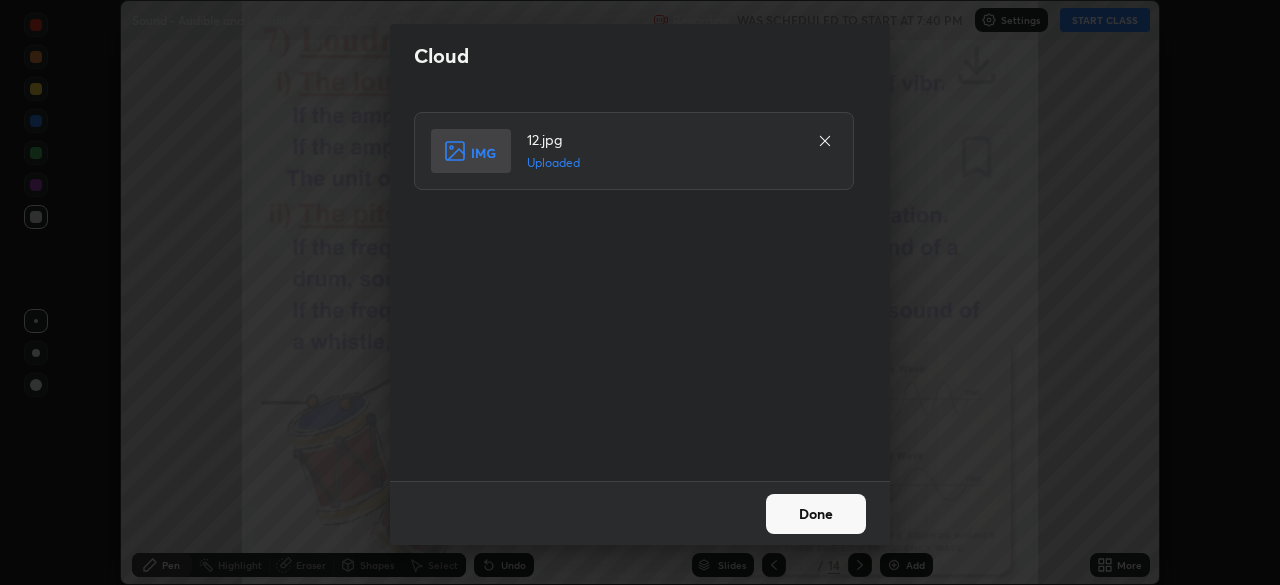 click on "Done" at bounding box center [816, 514] 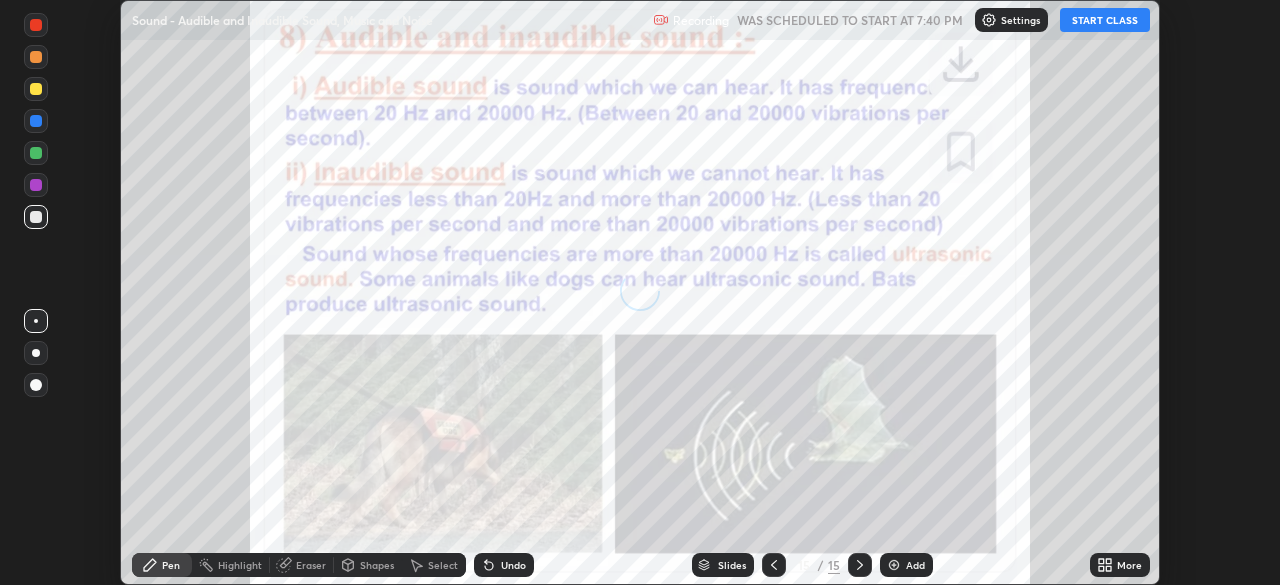 click on "More" at bounding box center (1129, 565) 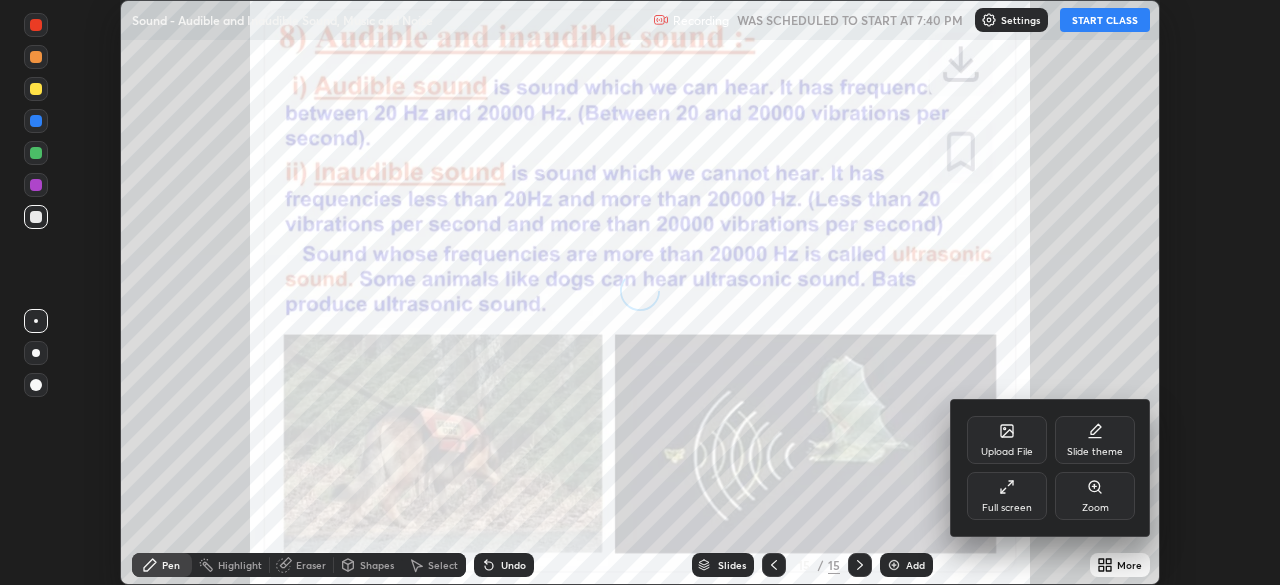 click on "Upload File" at bounding box center (1007, 452) 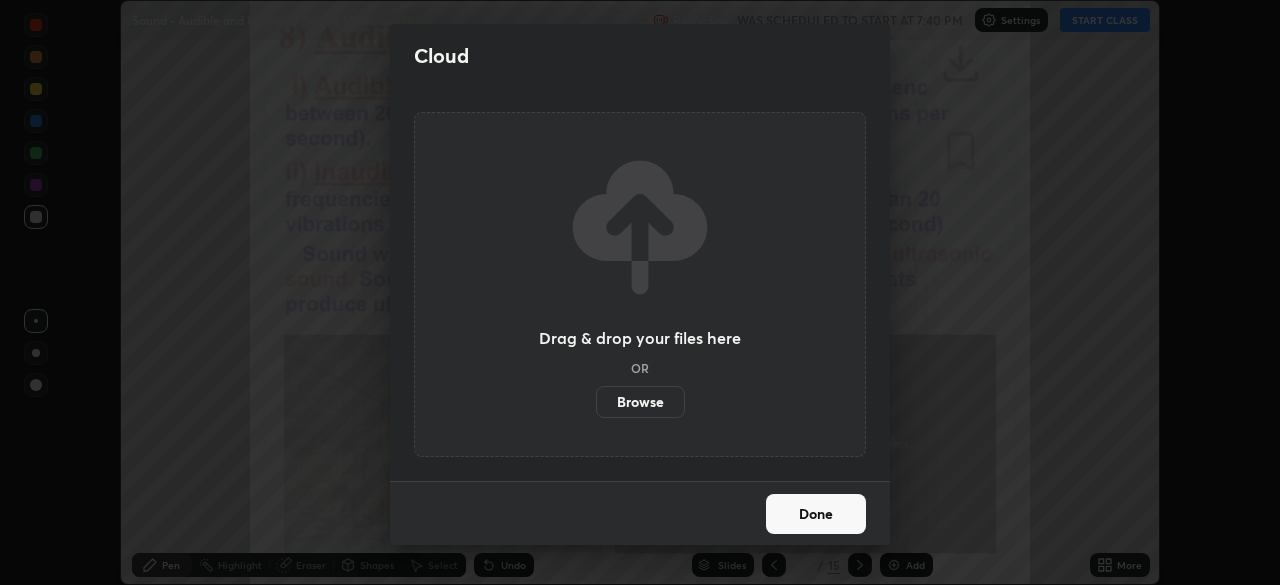 click on "Browse" at bounding box center (640, 402) 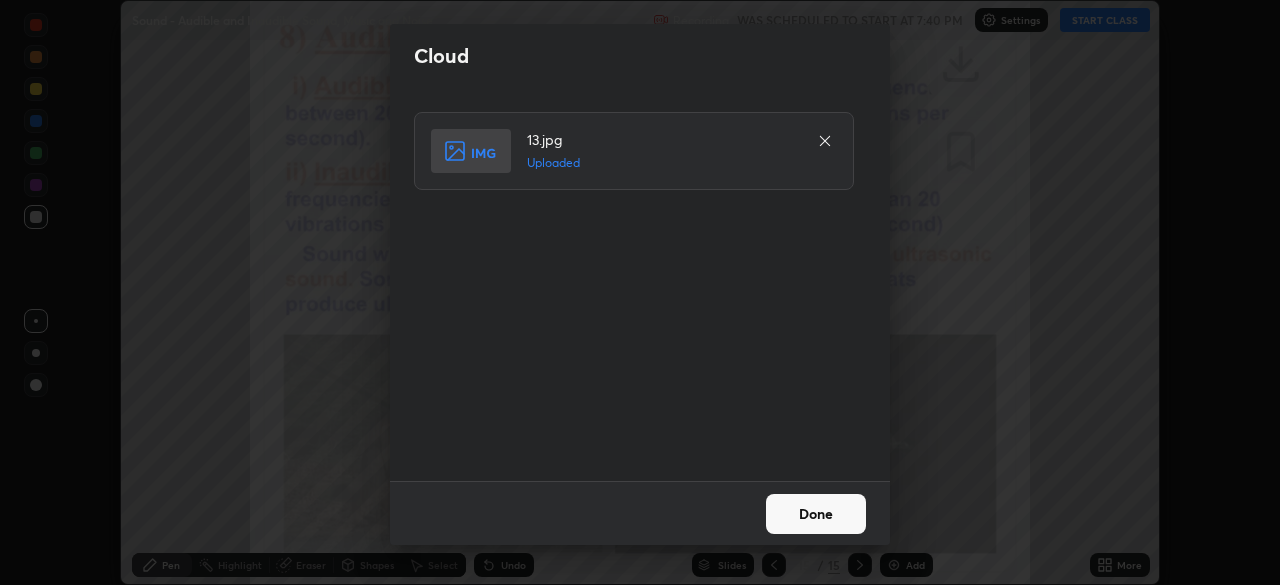click on "Done" at bounding box center [816, 514] 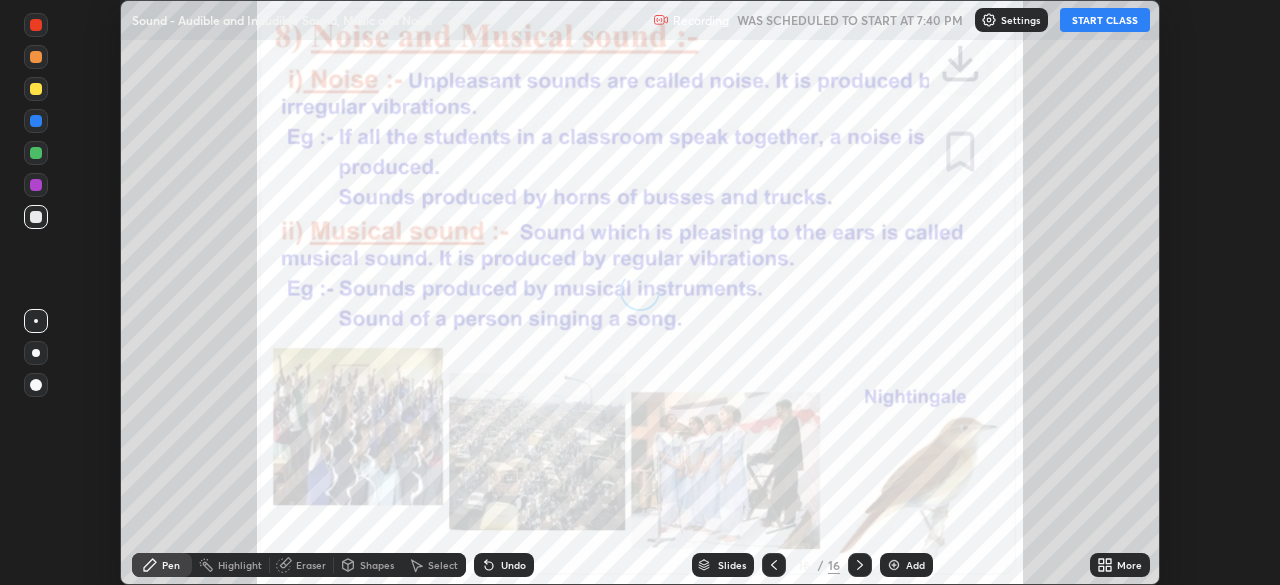click 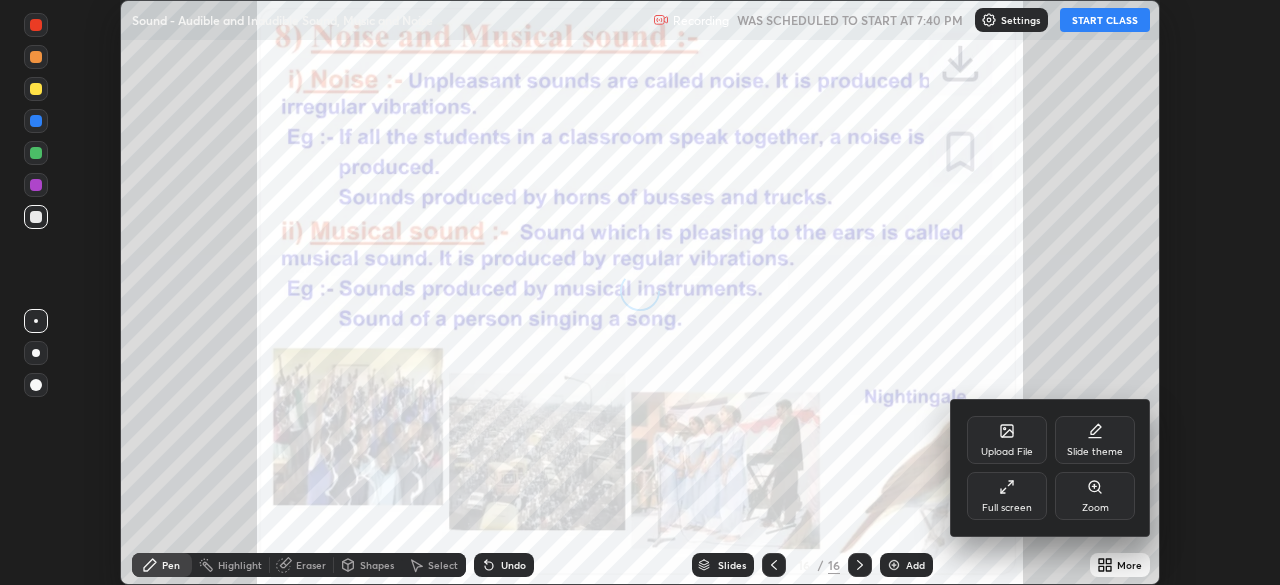 click 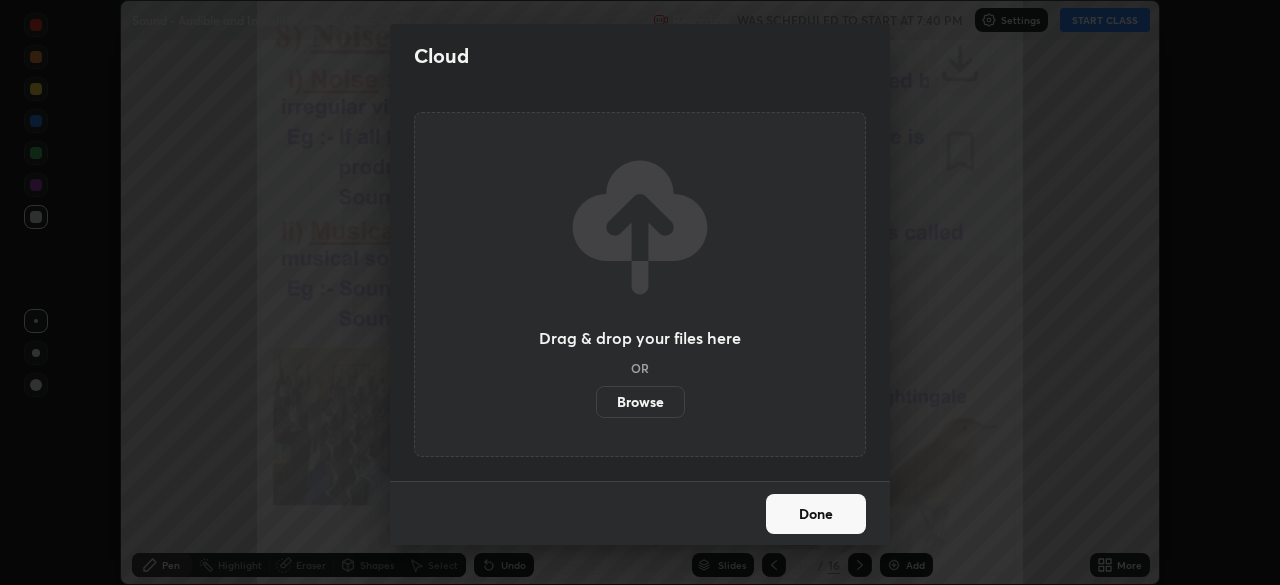 click on "Browse" at bounding box center (640, 402) 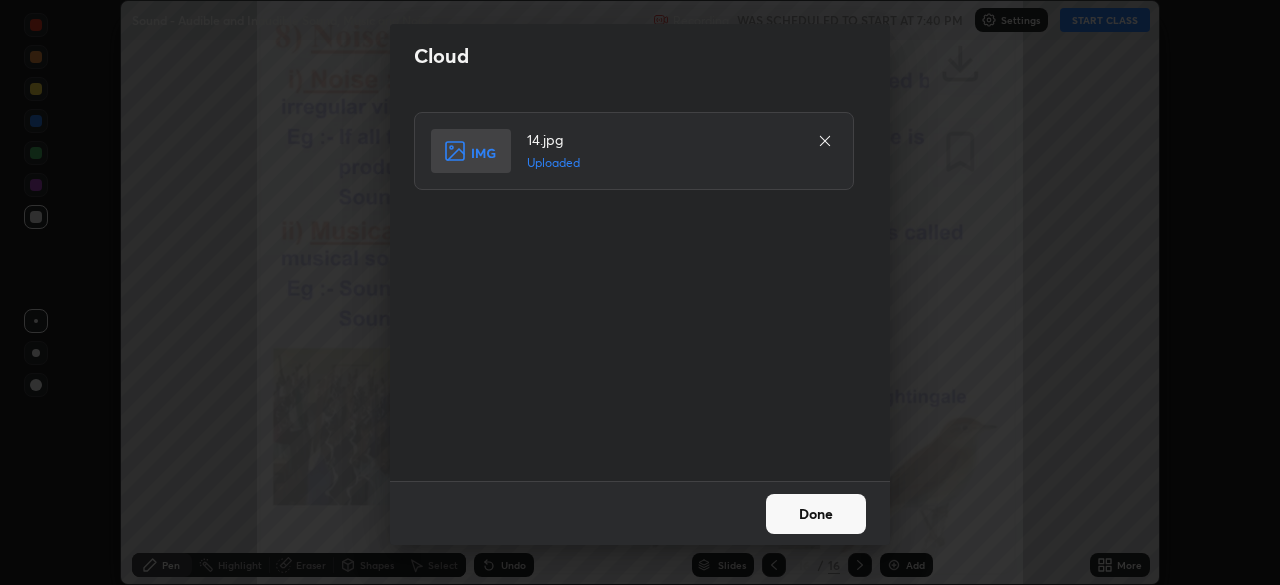 click on "Done" at bounding box center [816, 514] 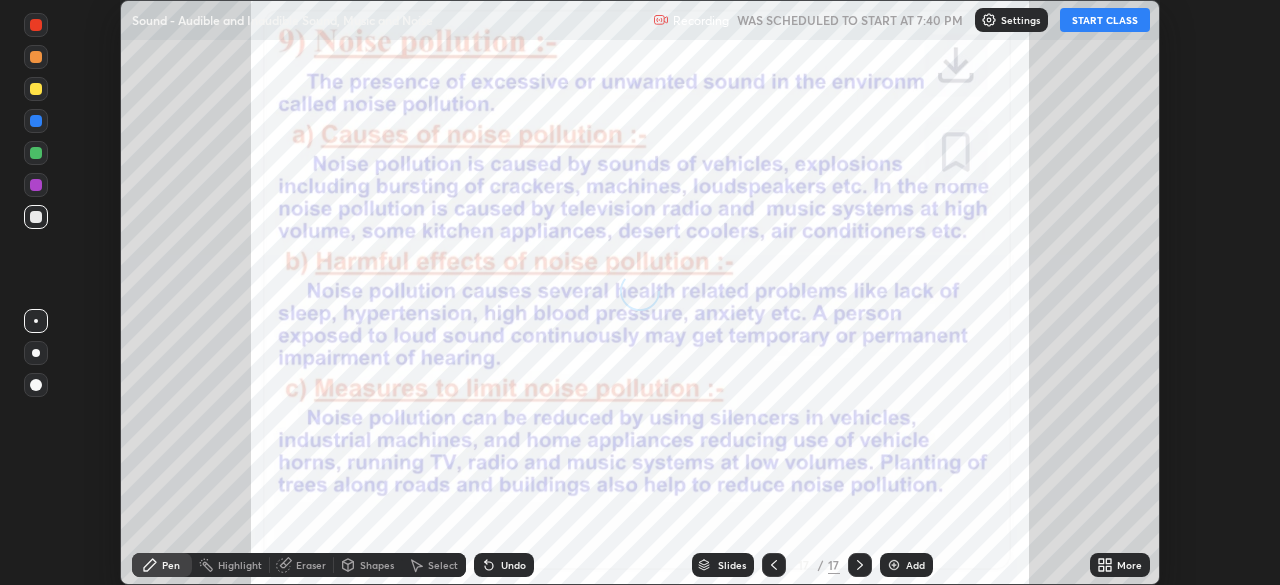 click on "More" at bounding box center [1129, 565] 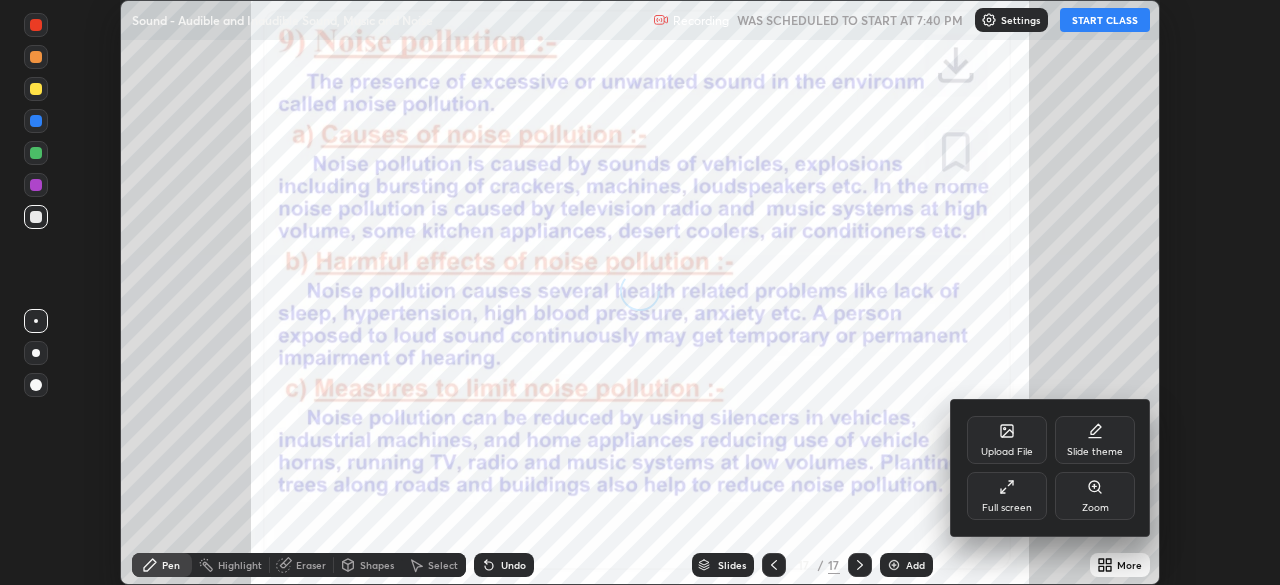 click 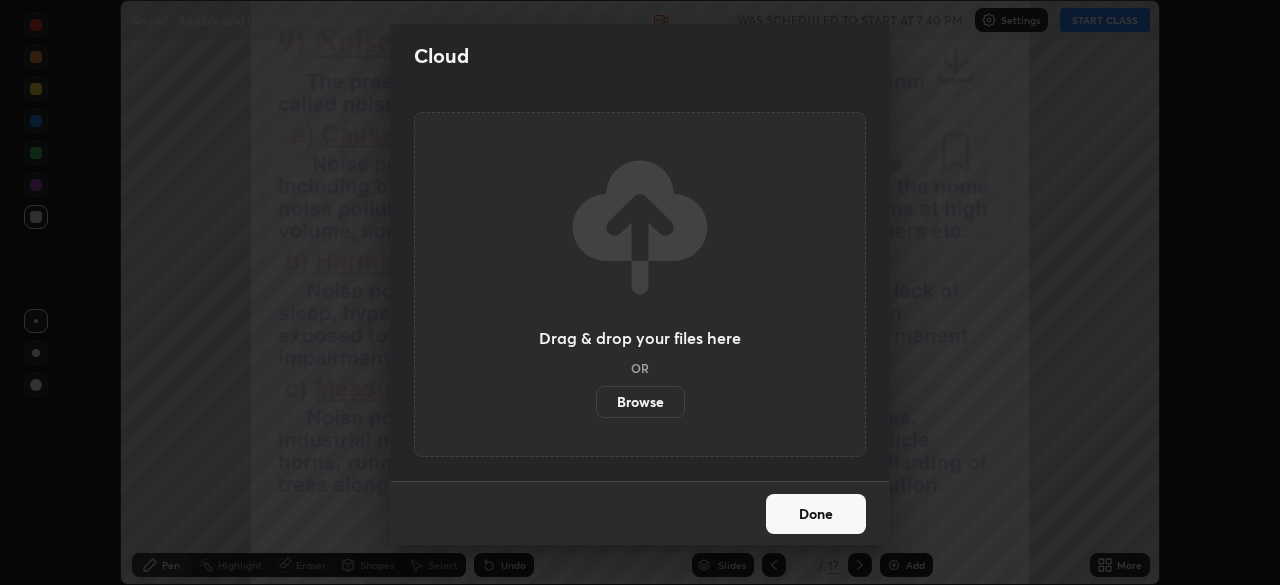 click on "Browse" at bounding box center [640, 402] 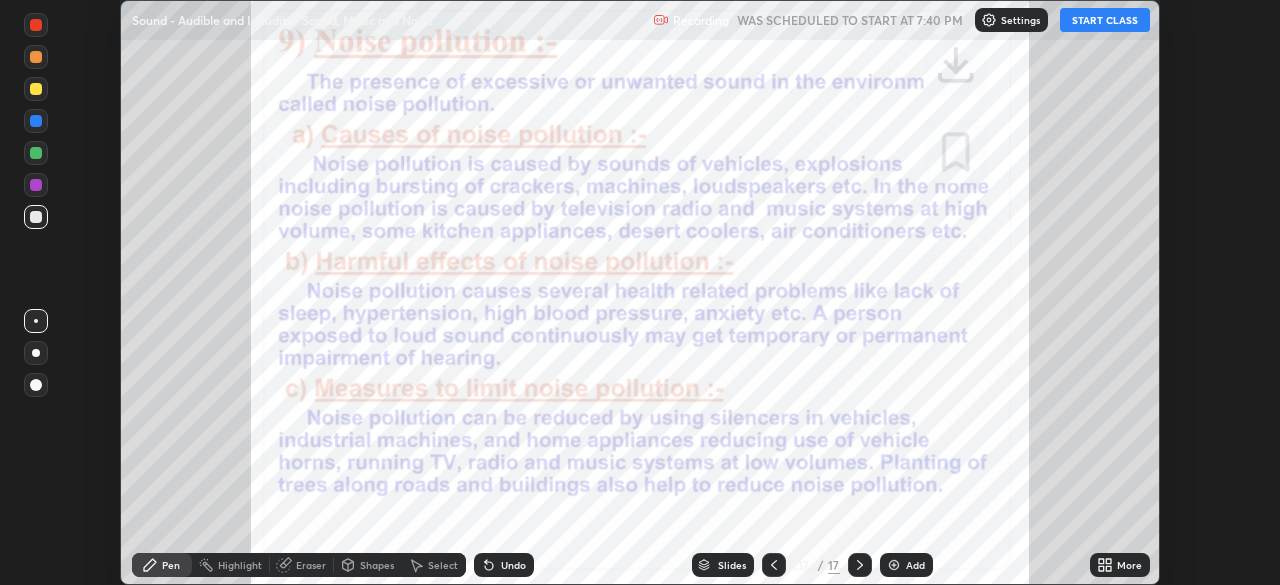 click 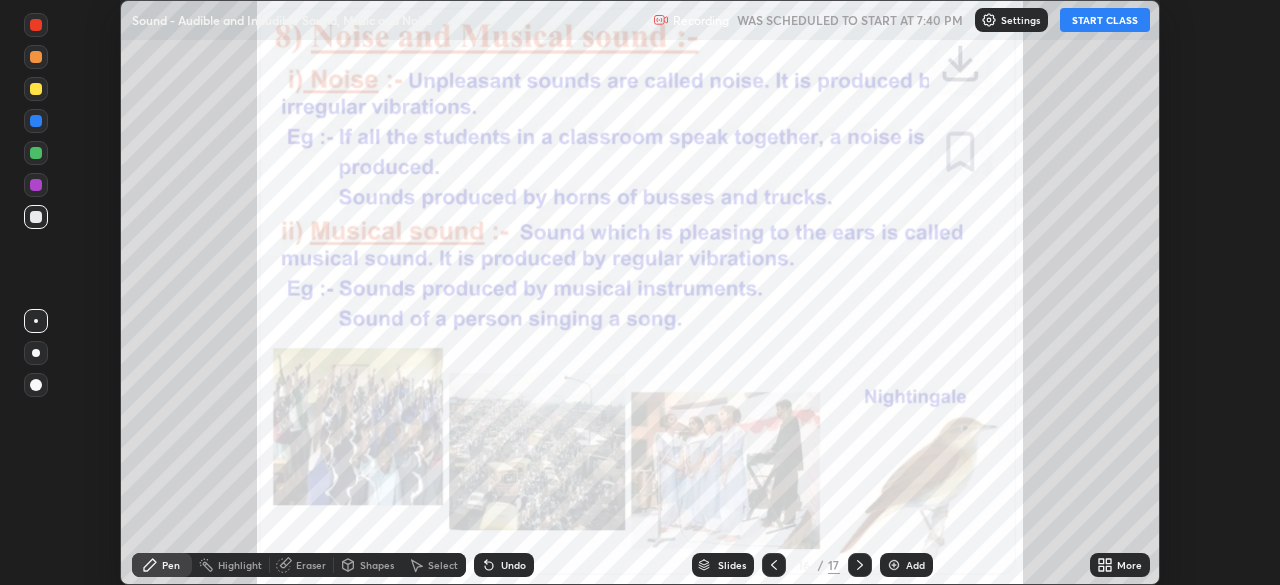 click 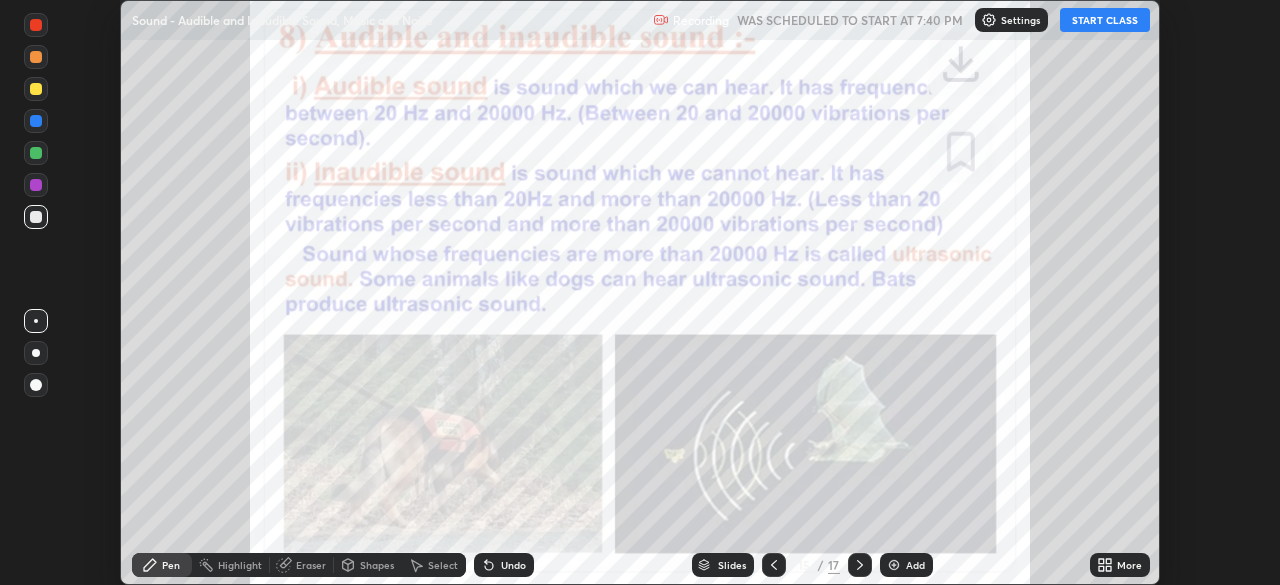 click 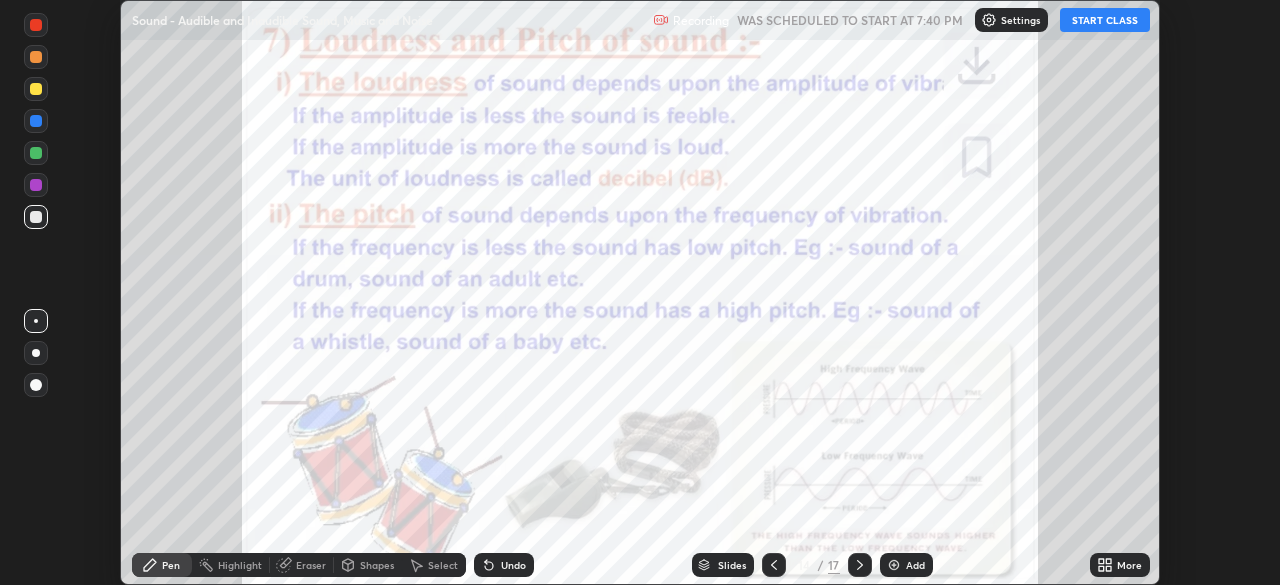 click 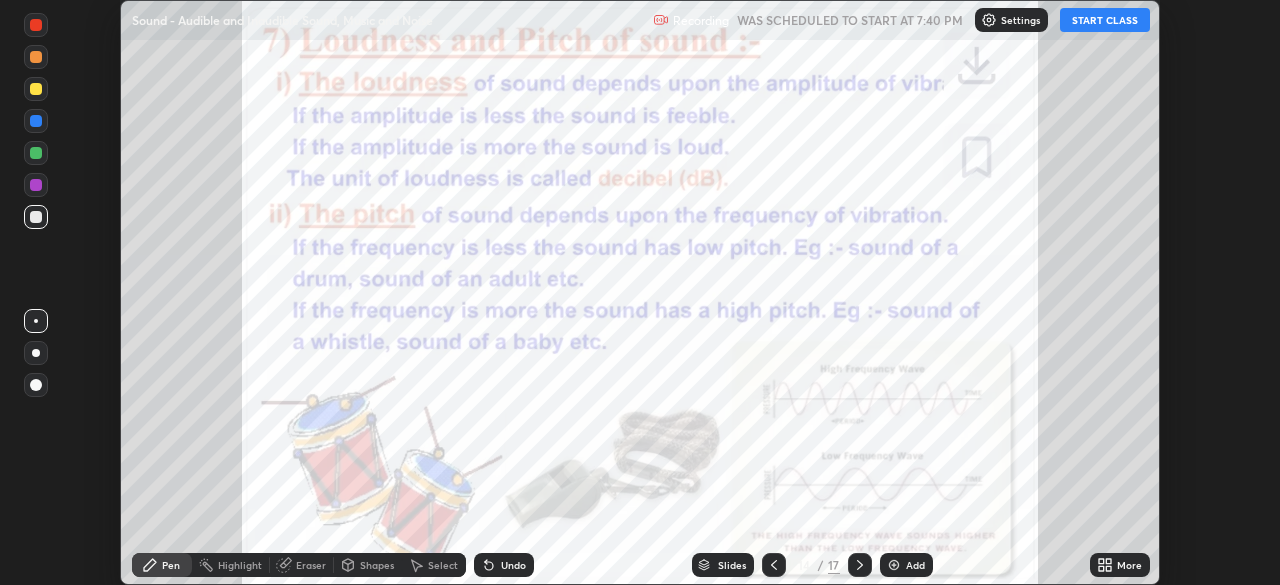 click 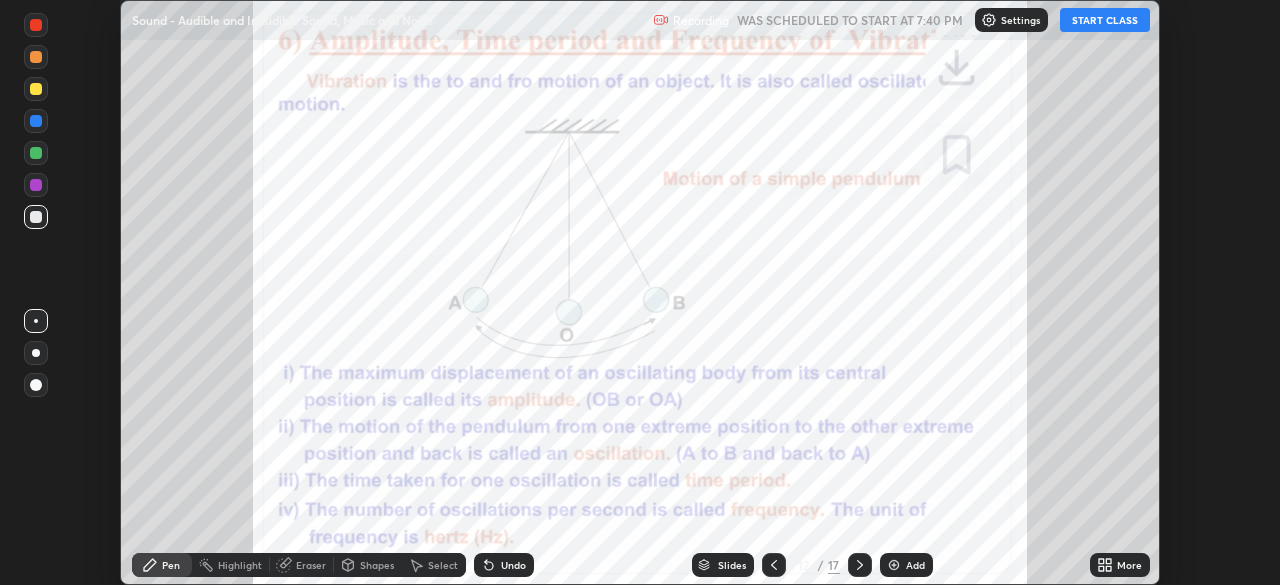 click 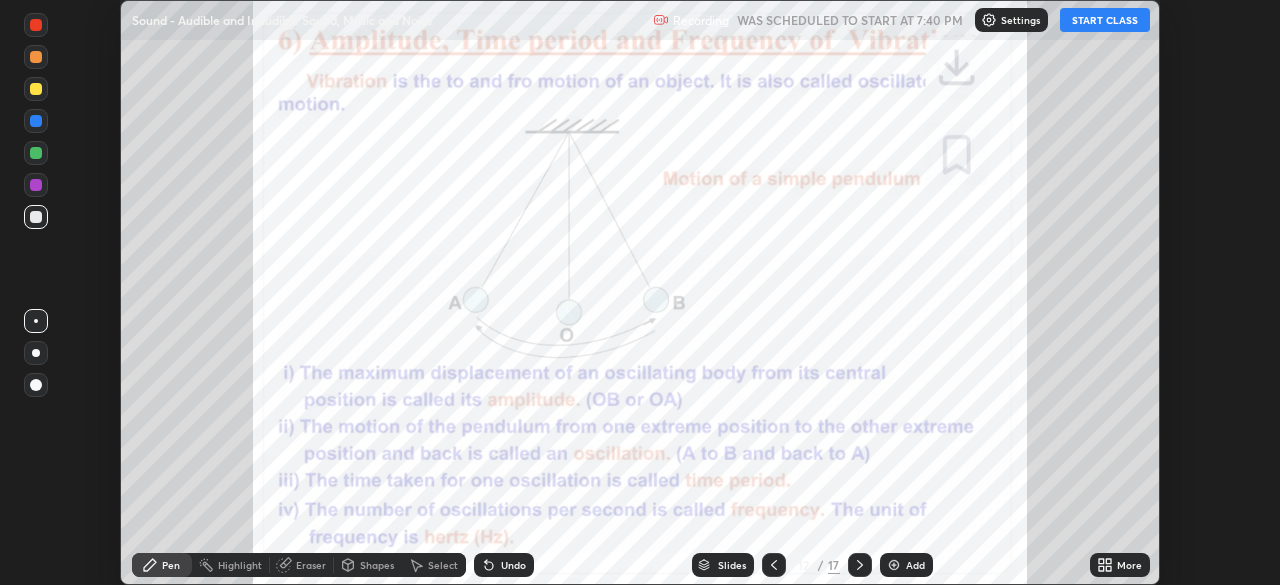 click 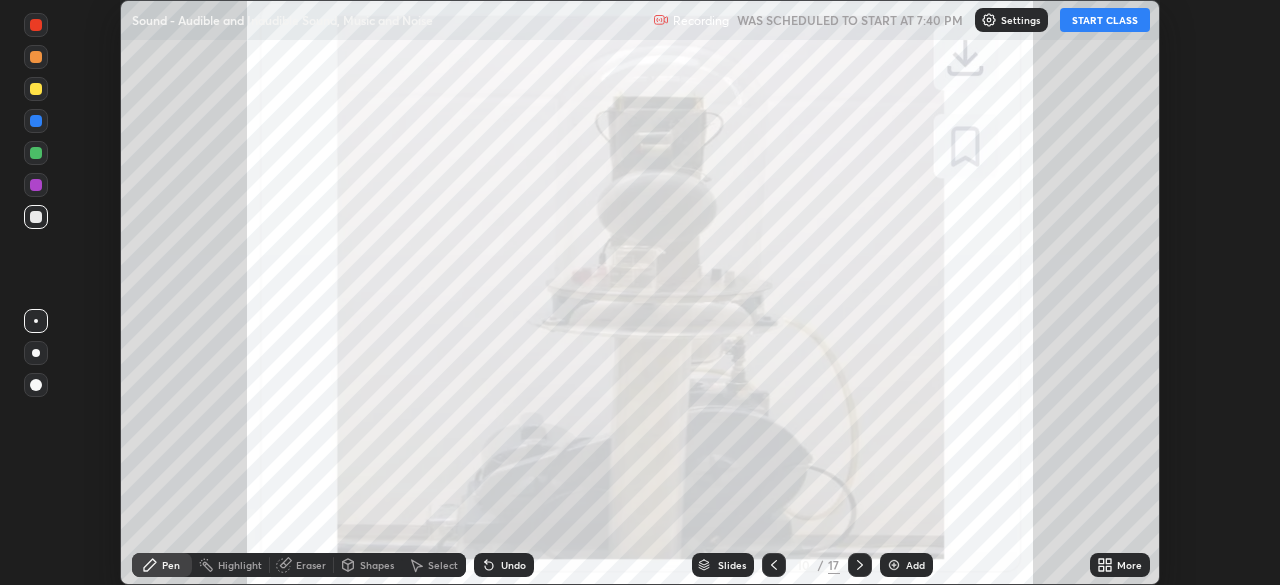 click 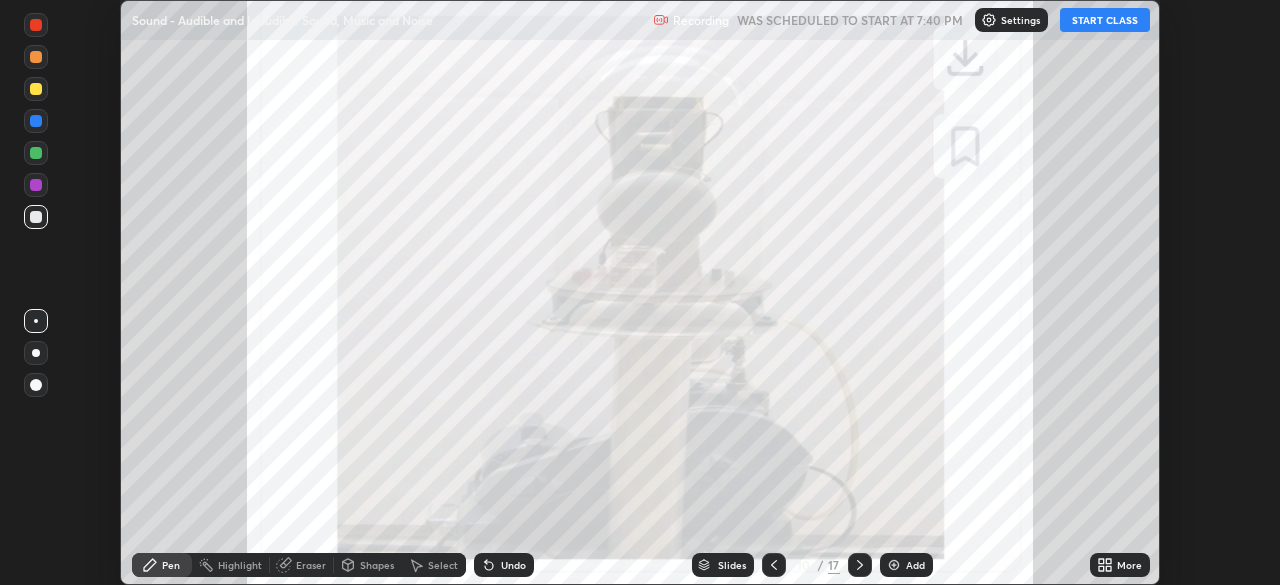 click 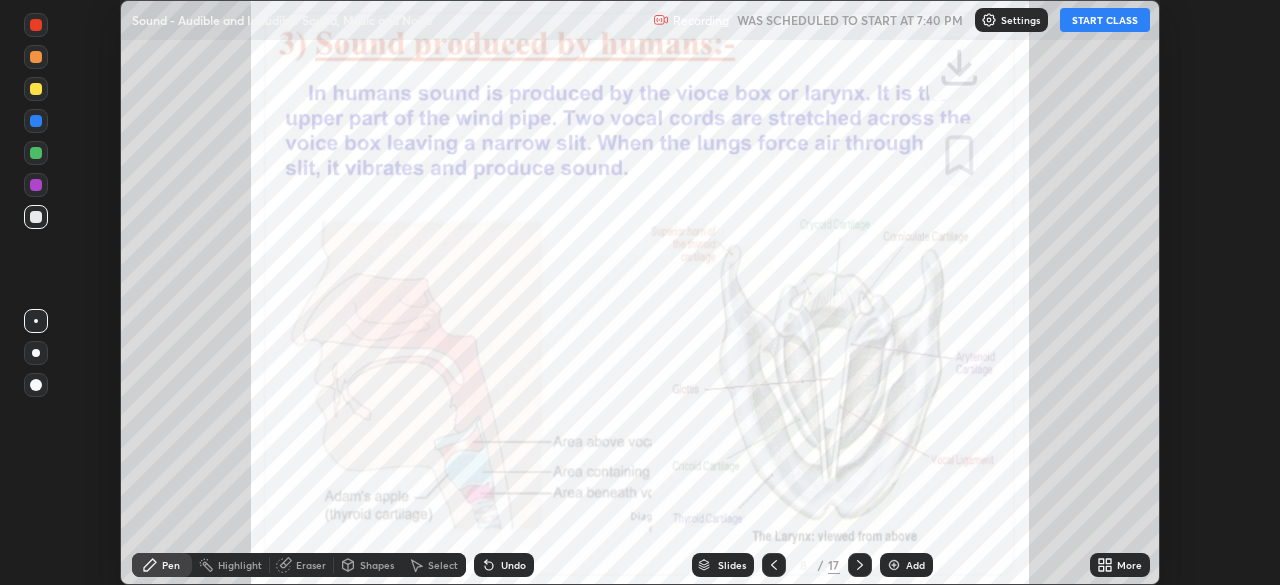 click 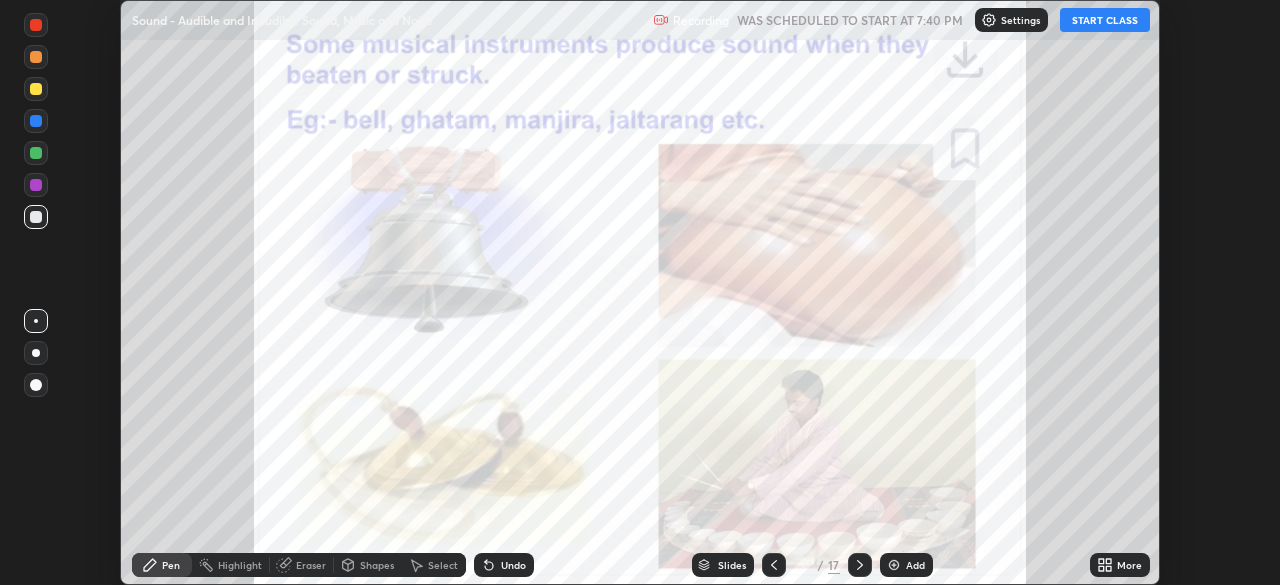 click 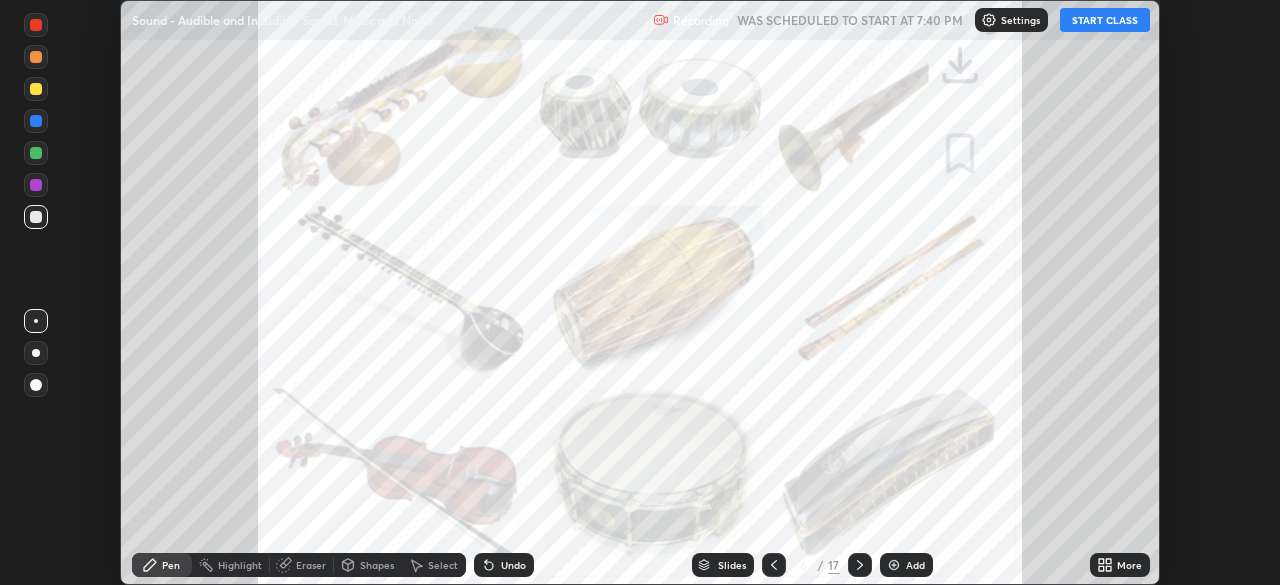 click 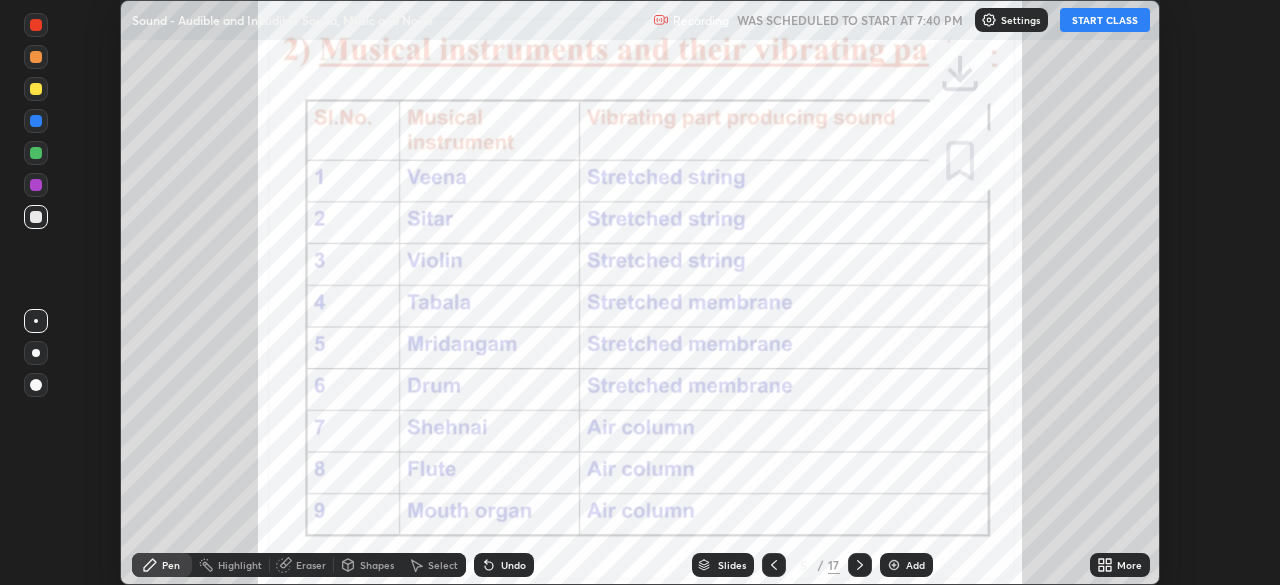 click 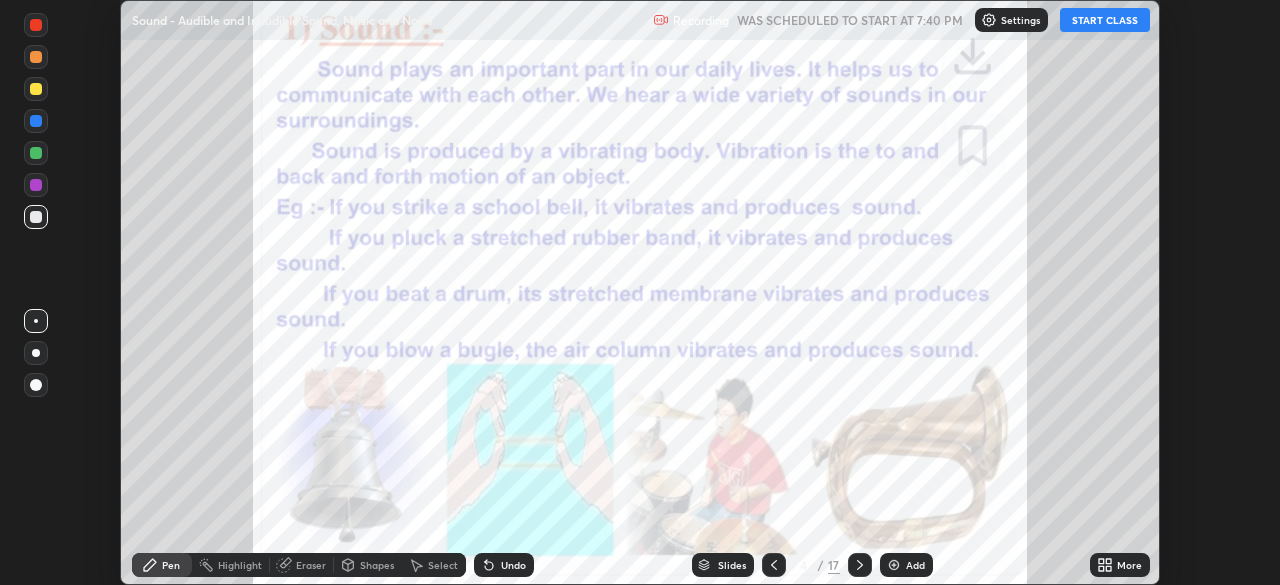 click 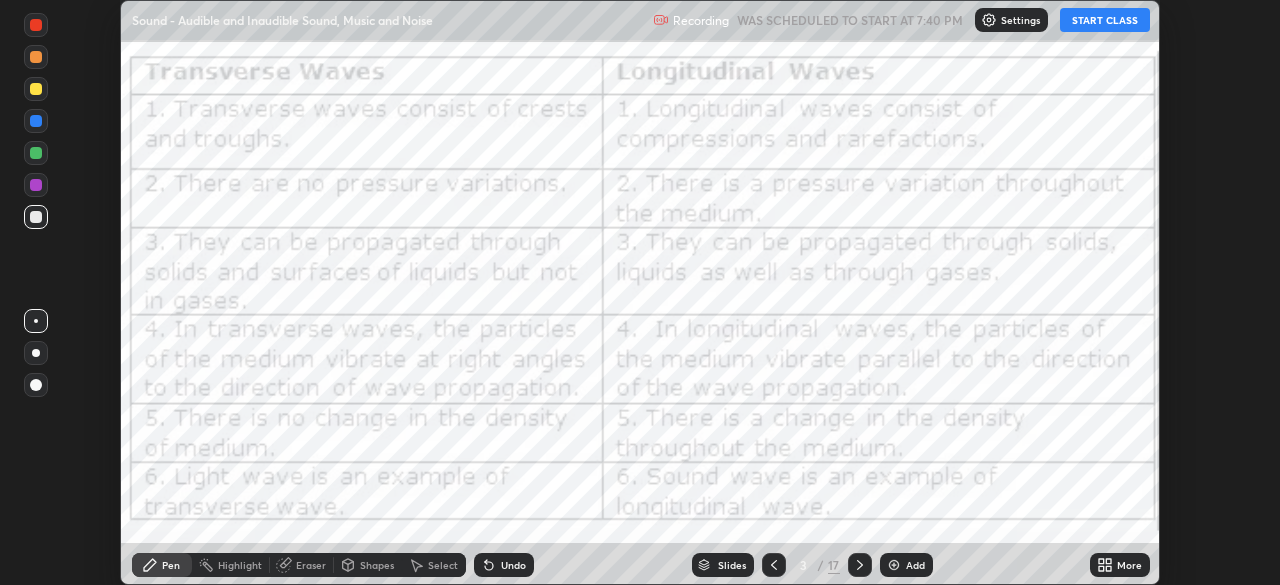 click 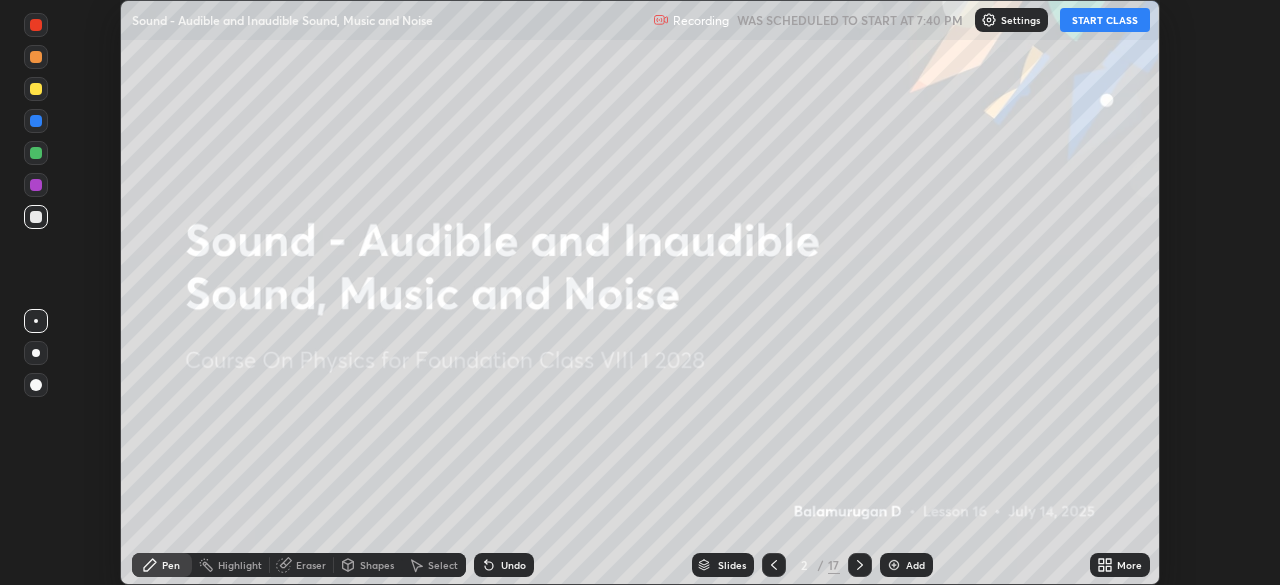 click 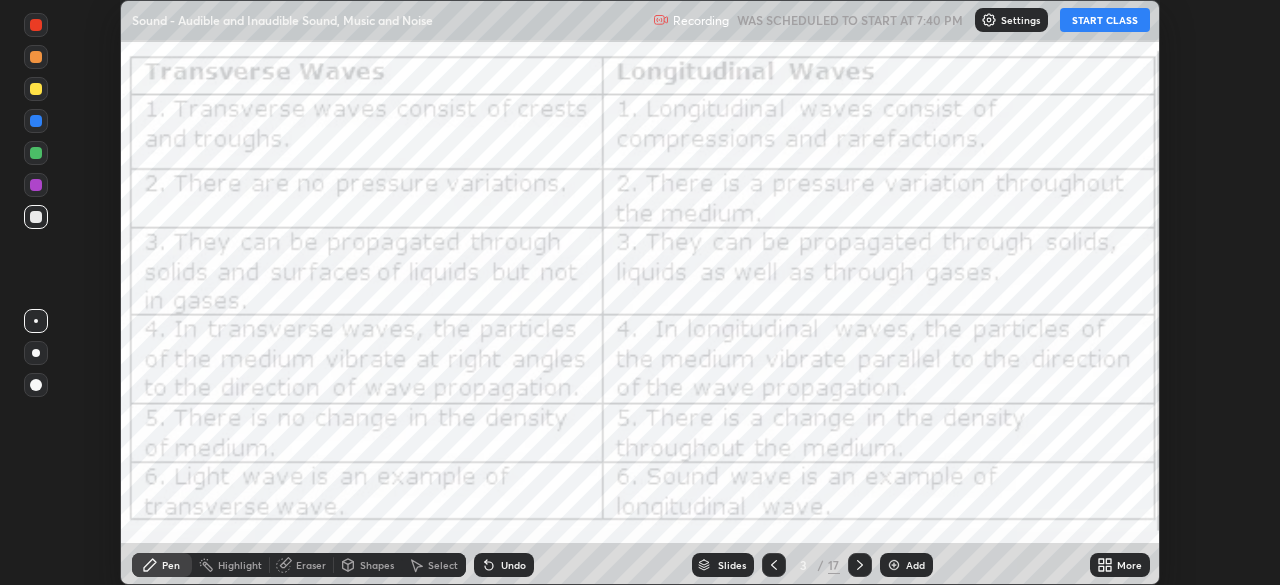 click 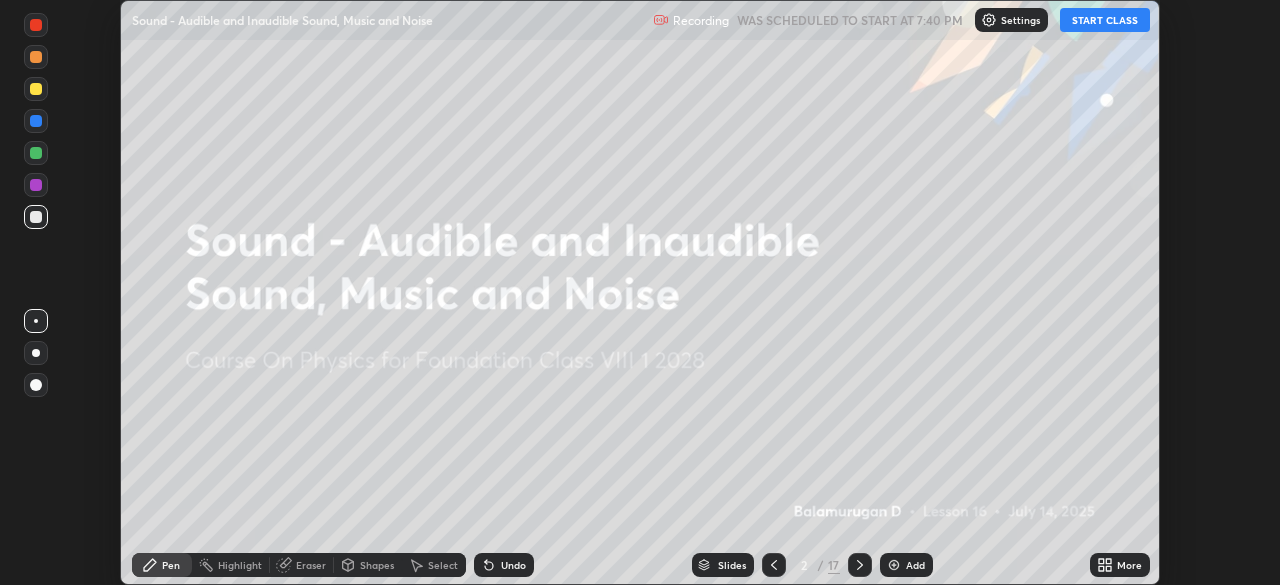 click on "Add" at bounding box center [906, 565] 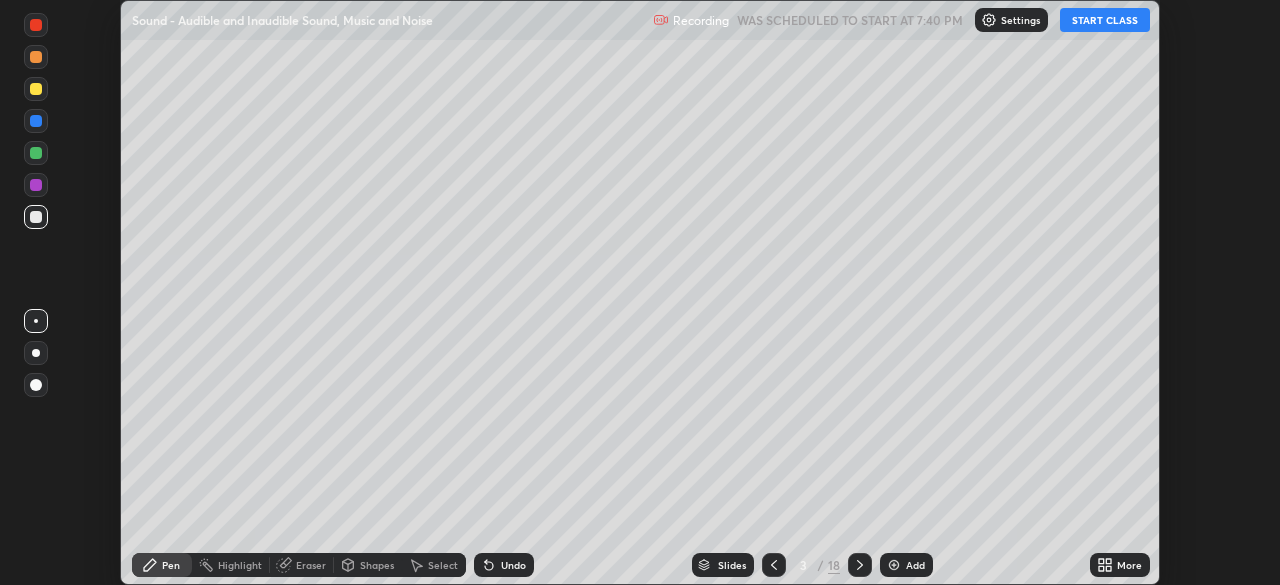 click 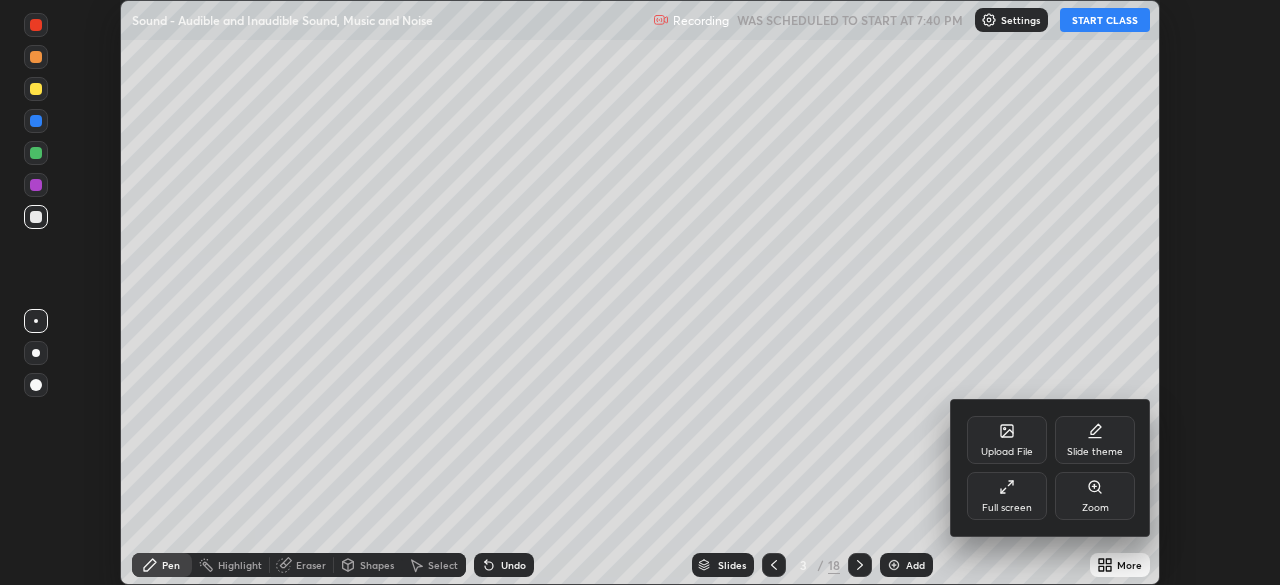 click on "Upload File" at bounding box center (1007, 452) 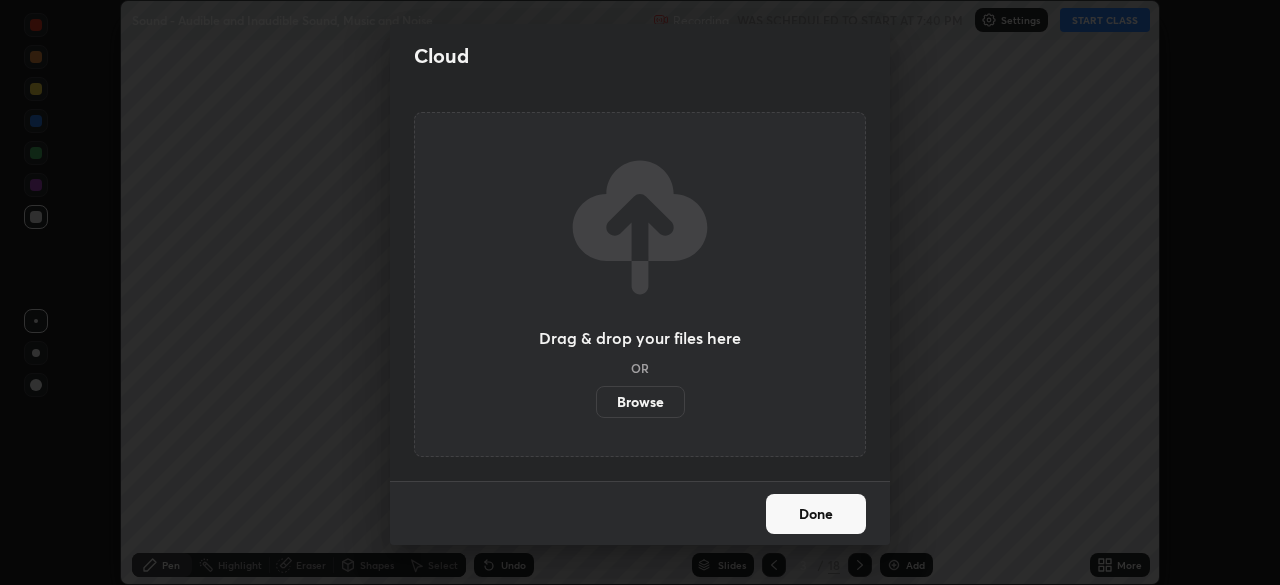 click on "Browse" at bounding box center (640, 402) 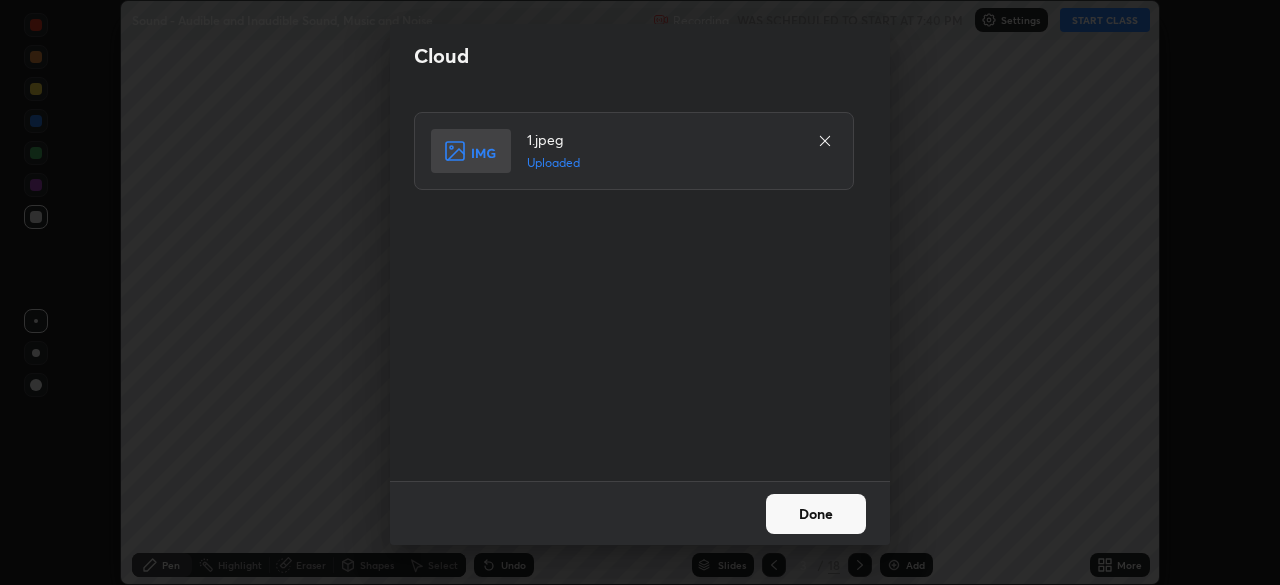 click on "Done" at bounding box center (816, 514) 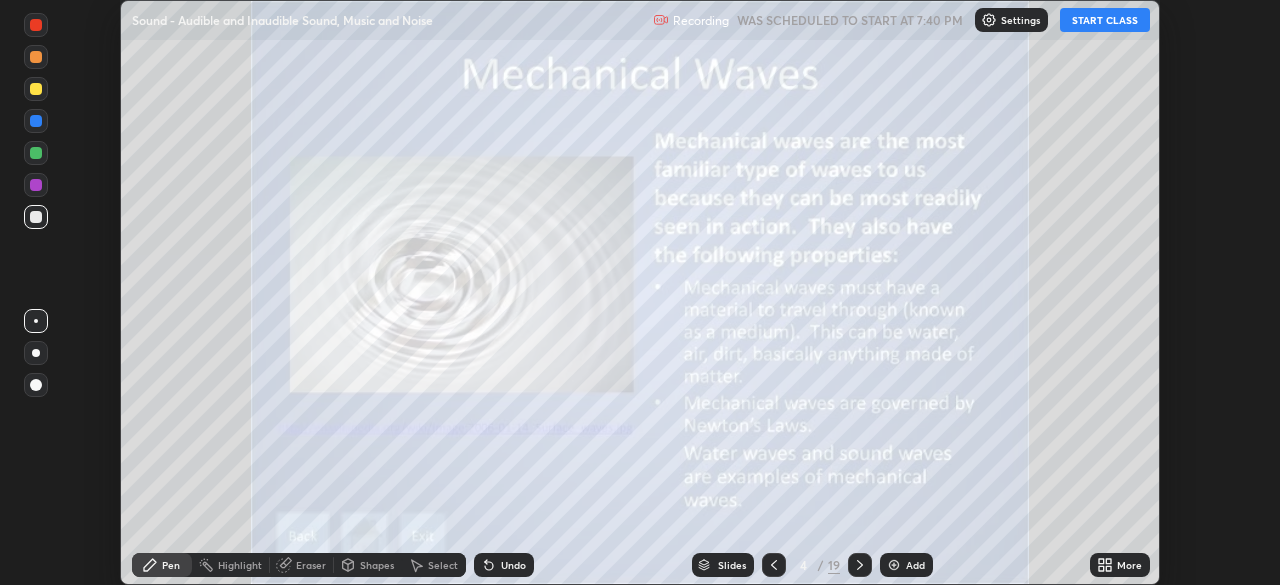 click on "Add" at bounding box center [906, 565] 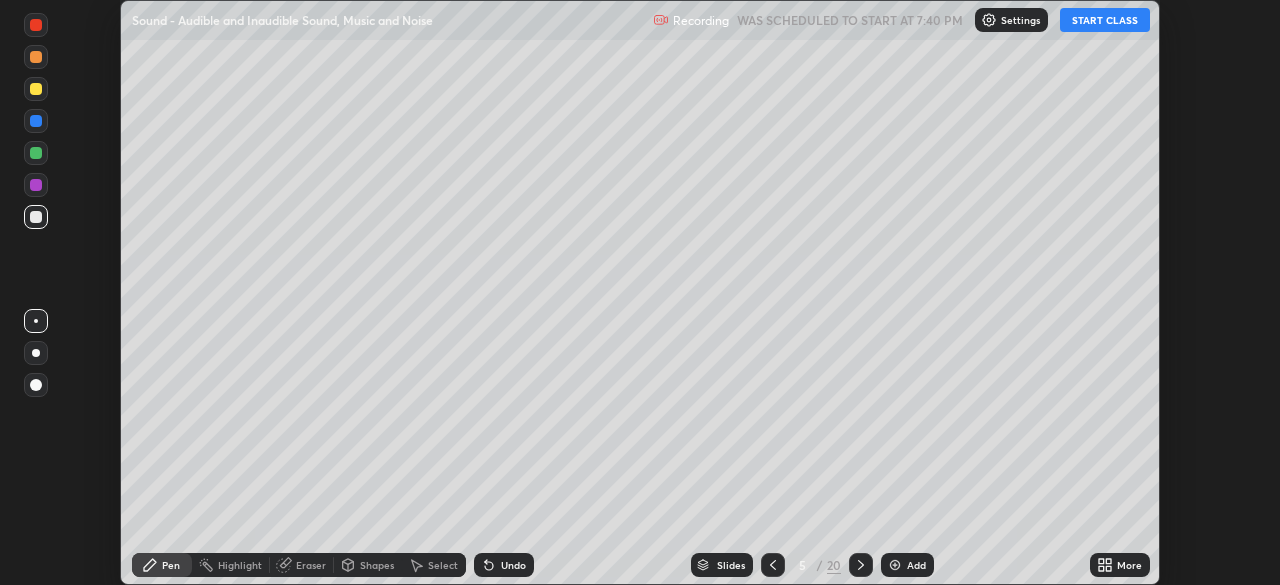 click 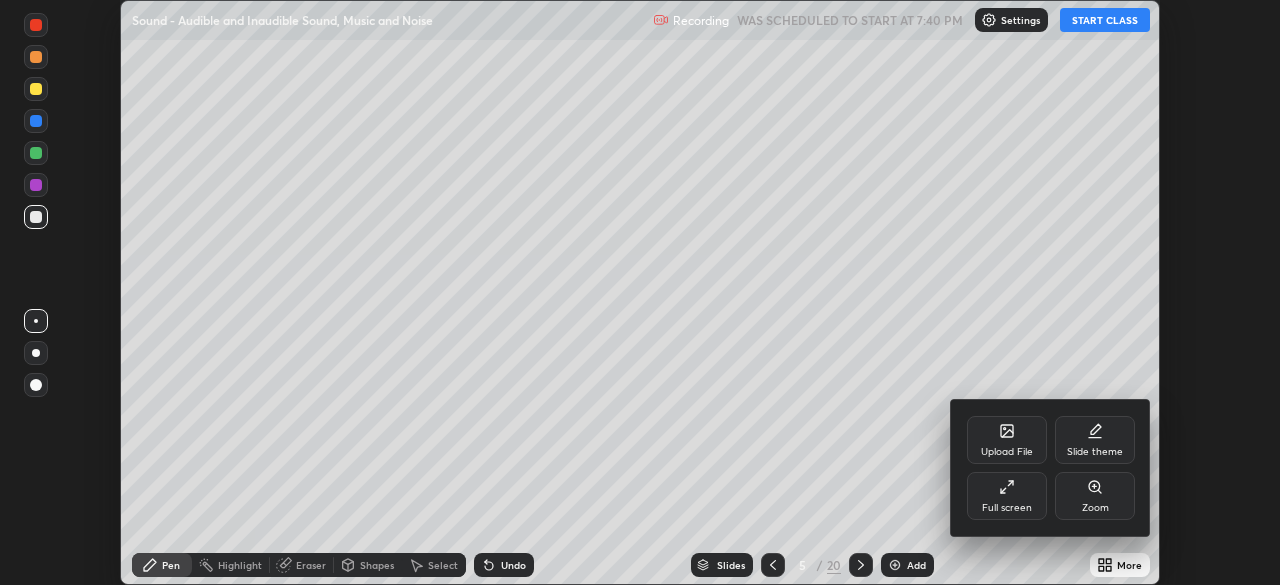 click on "Upload File" at bounding box center (1007, 440) 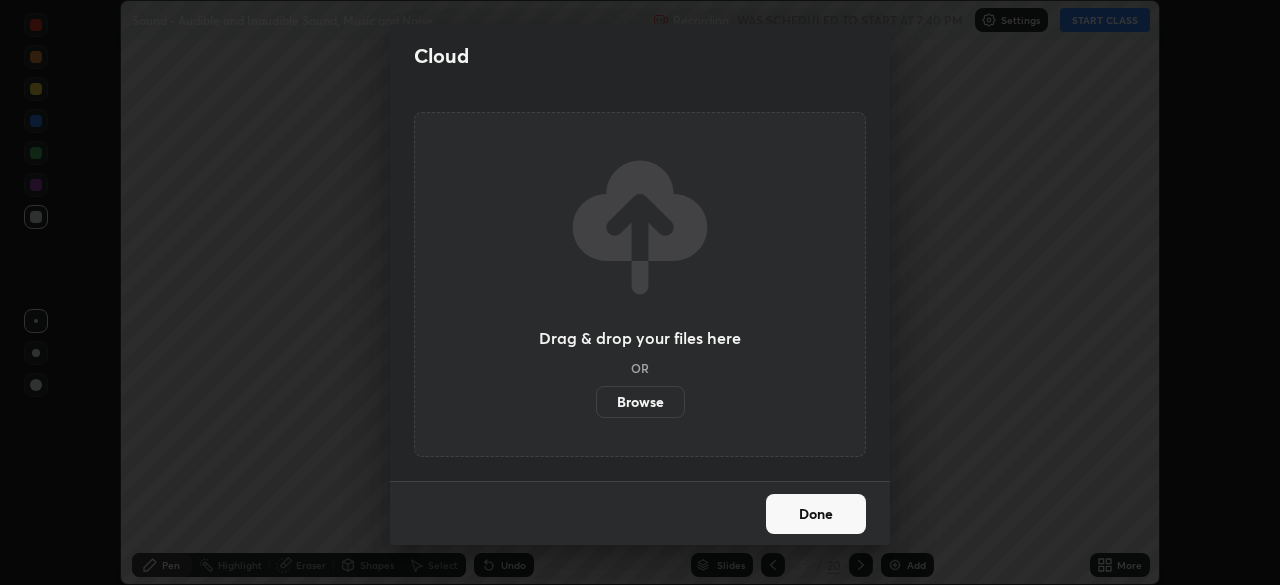 click on "Browse" at bounding box center [640, 402] 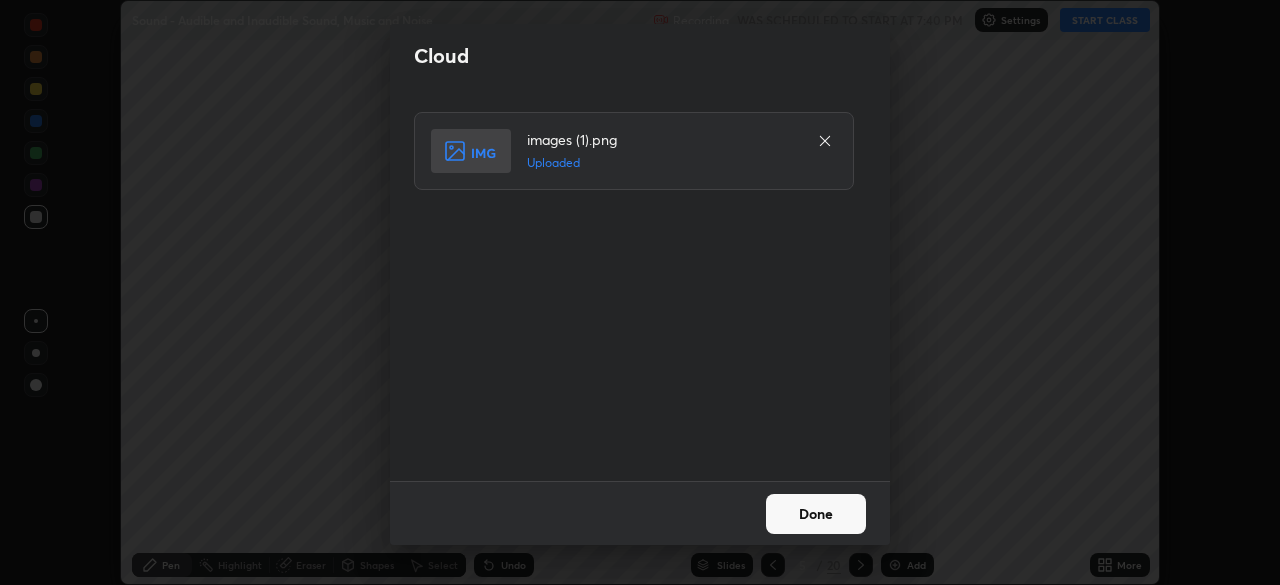 click on "Done" at bounding box center [816, 514] 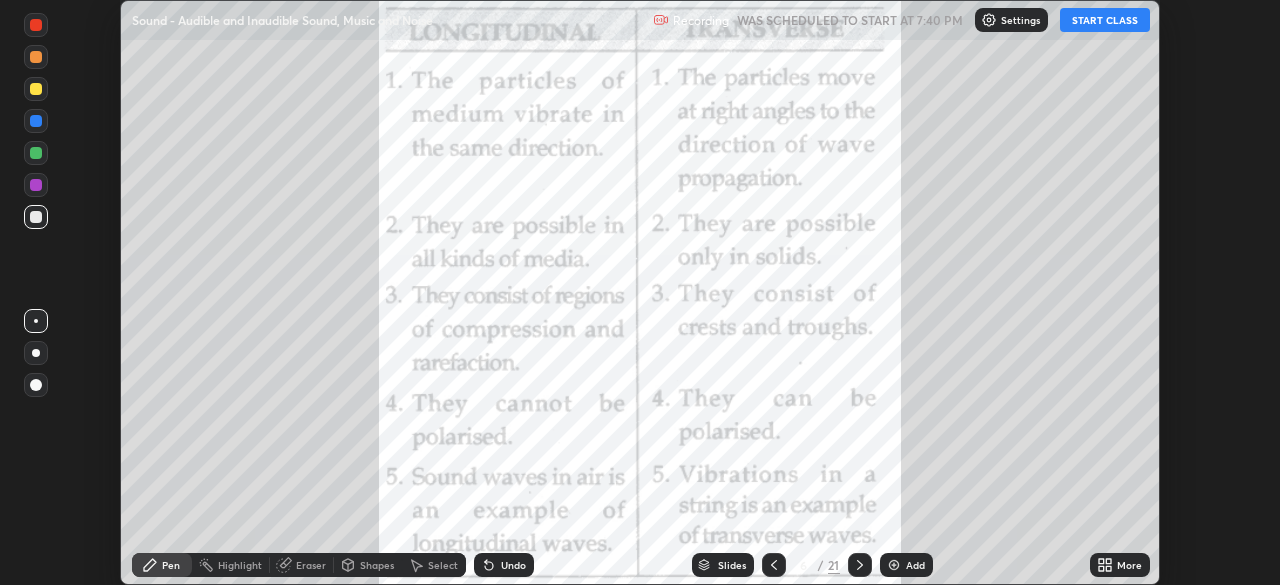 click 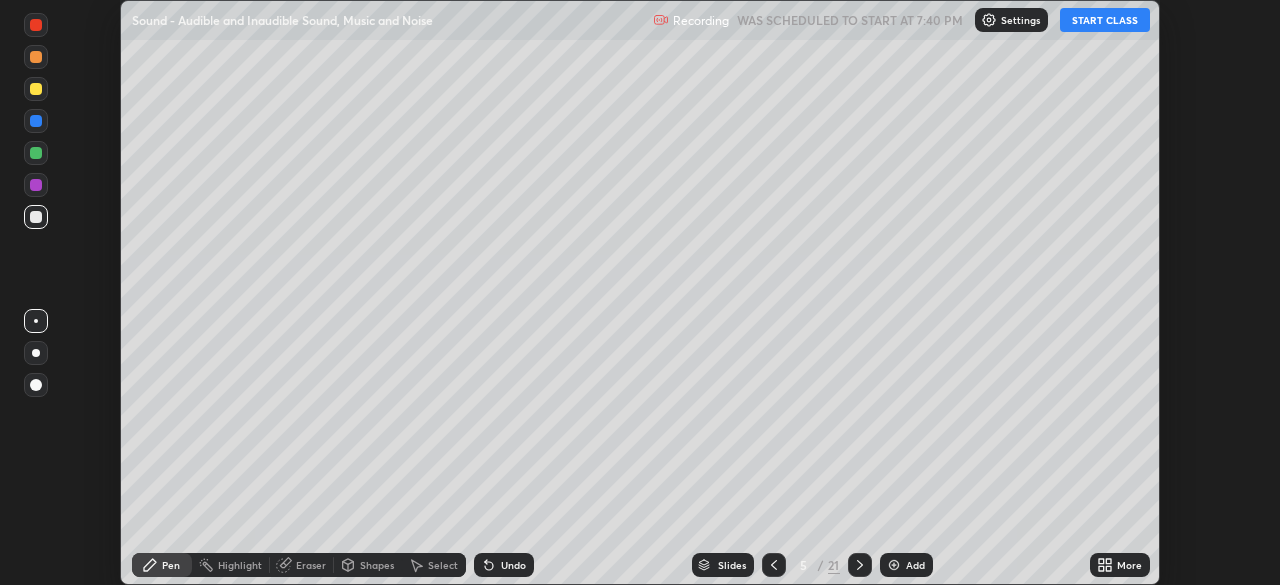 click at bounding box center (774, 565) 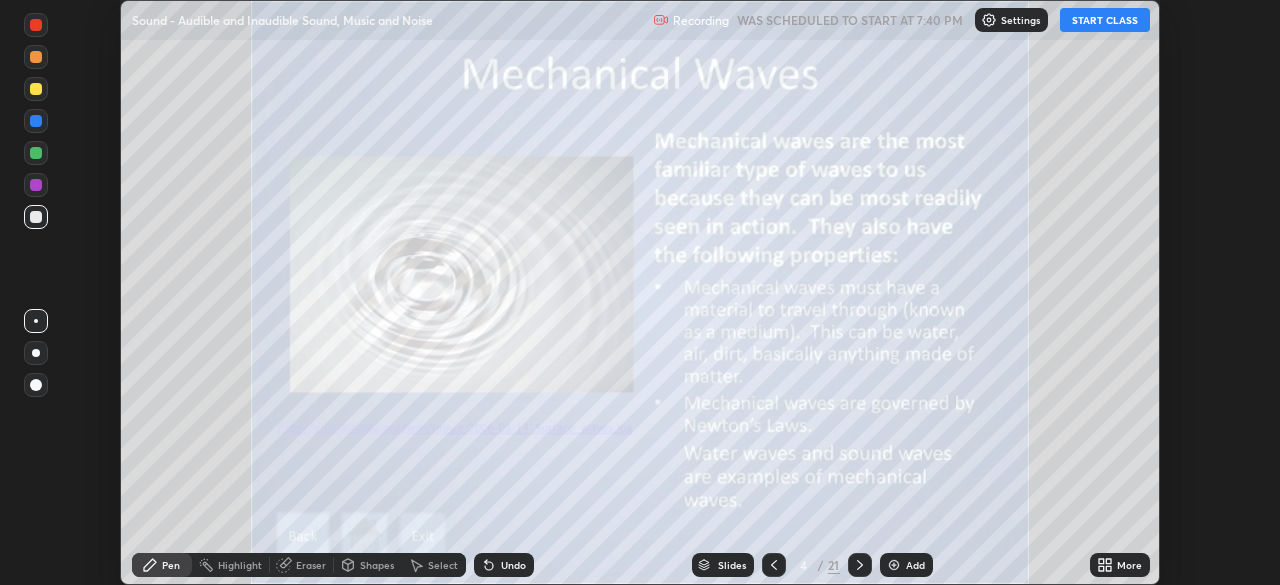 click 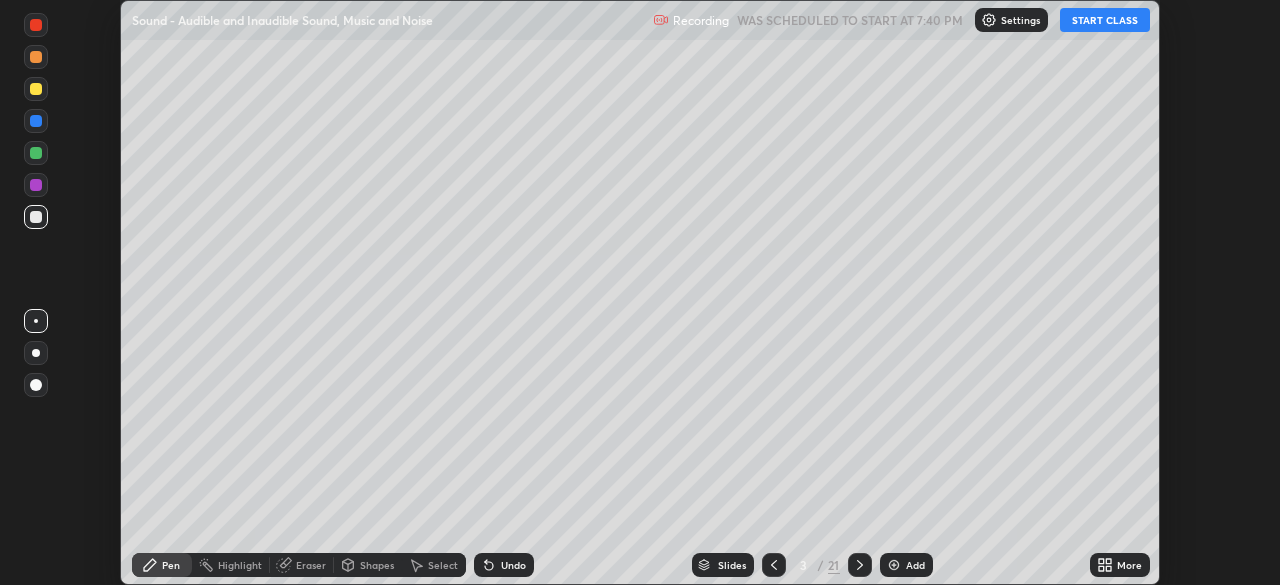 click 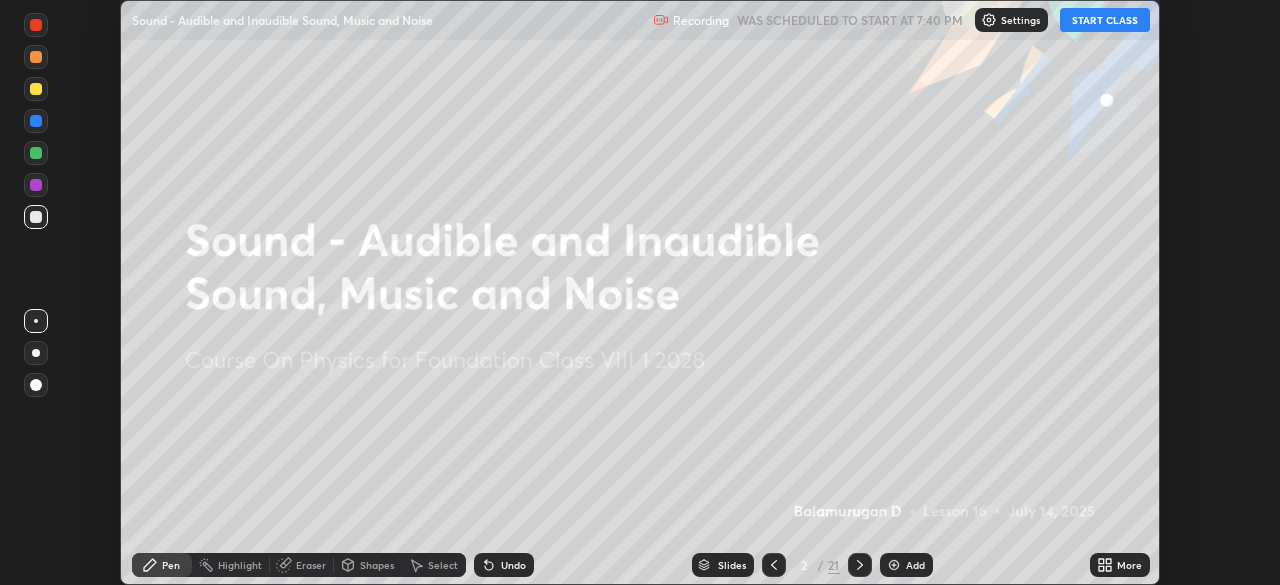 click 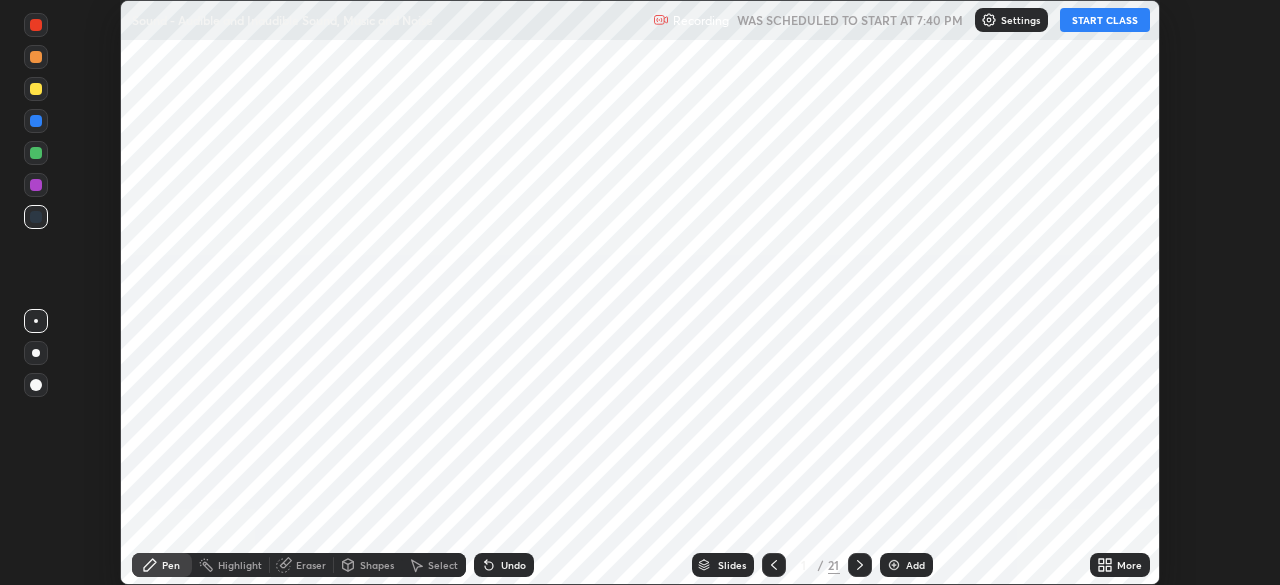 click at bounding box center (860, 565) 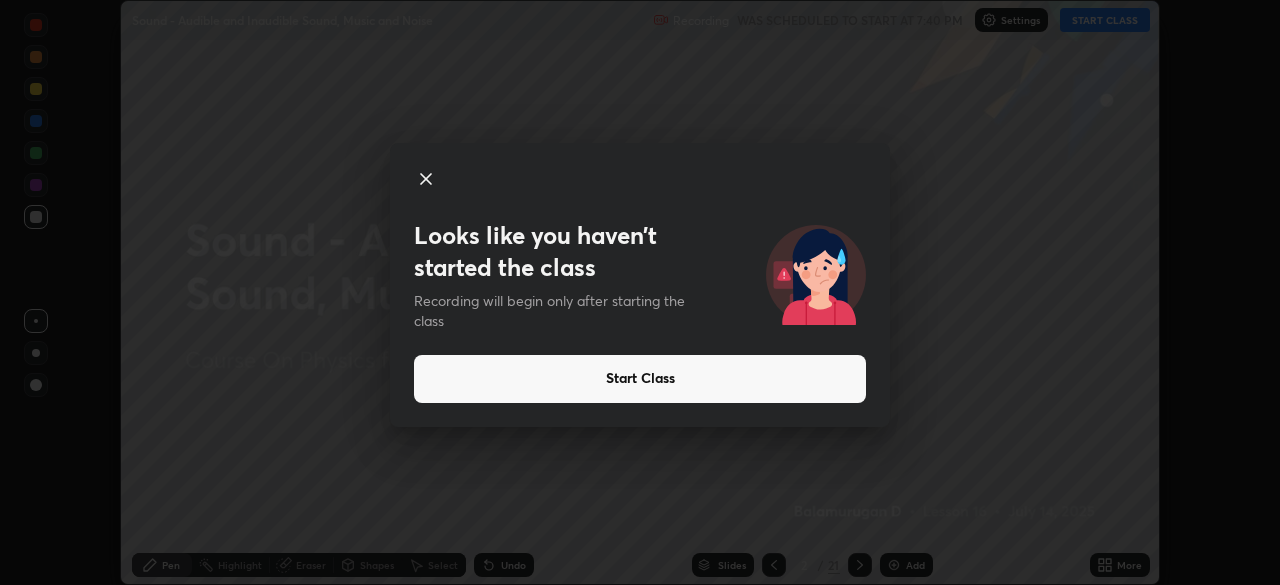 click 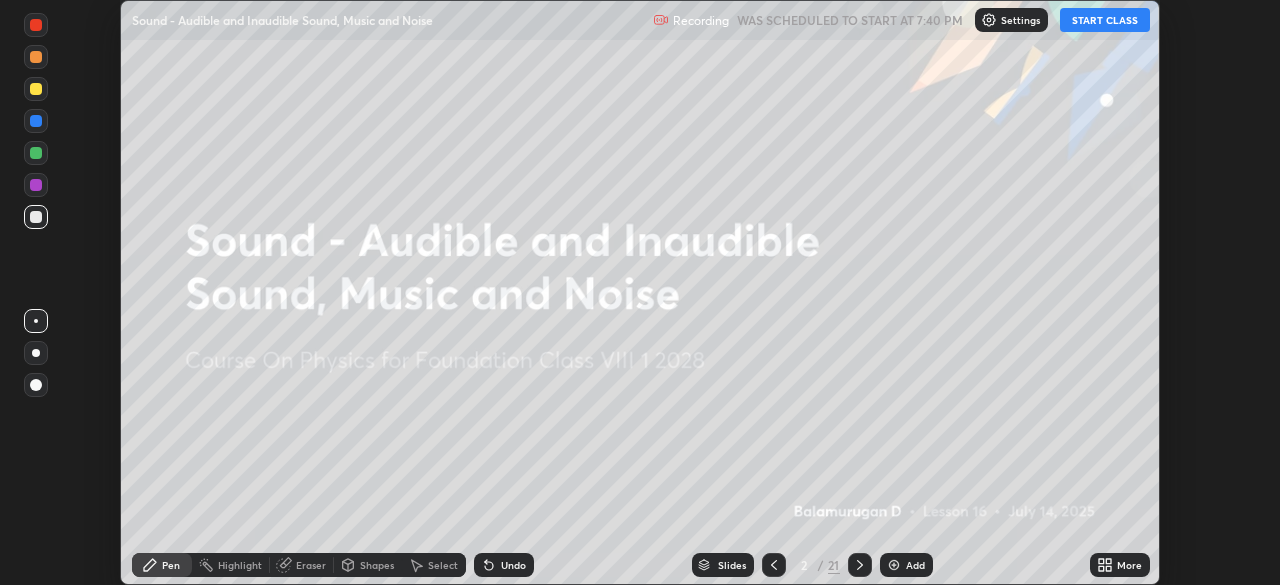 click on "START CLASS" at bounding box center [1105, 20] 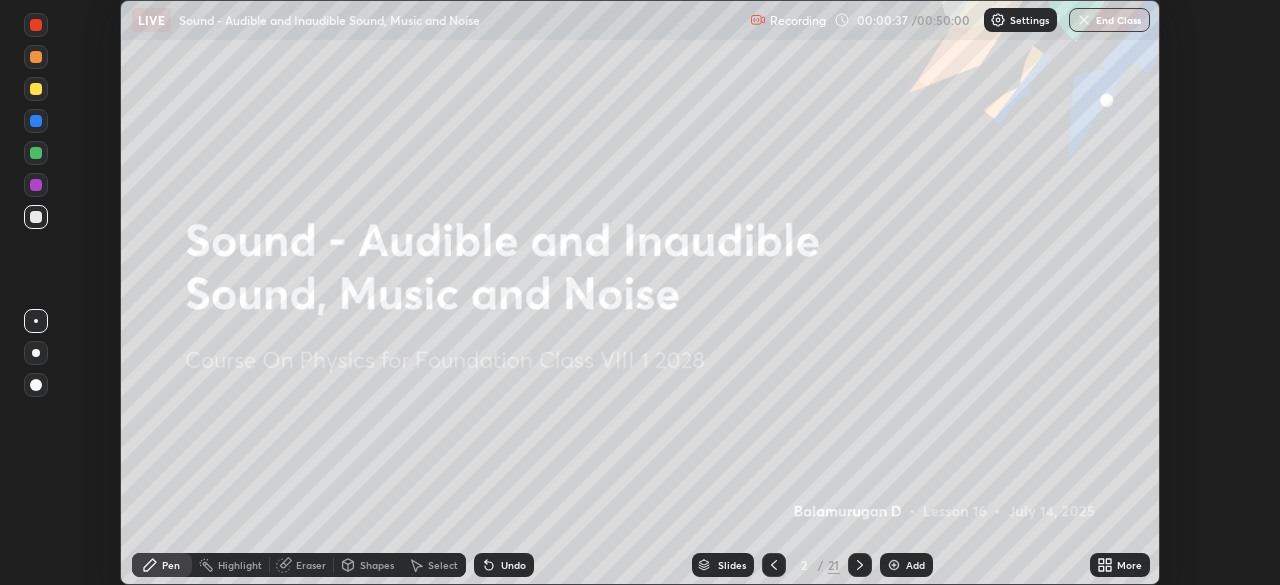 click 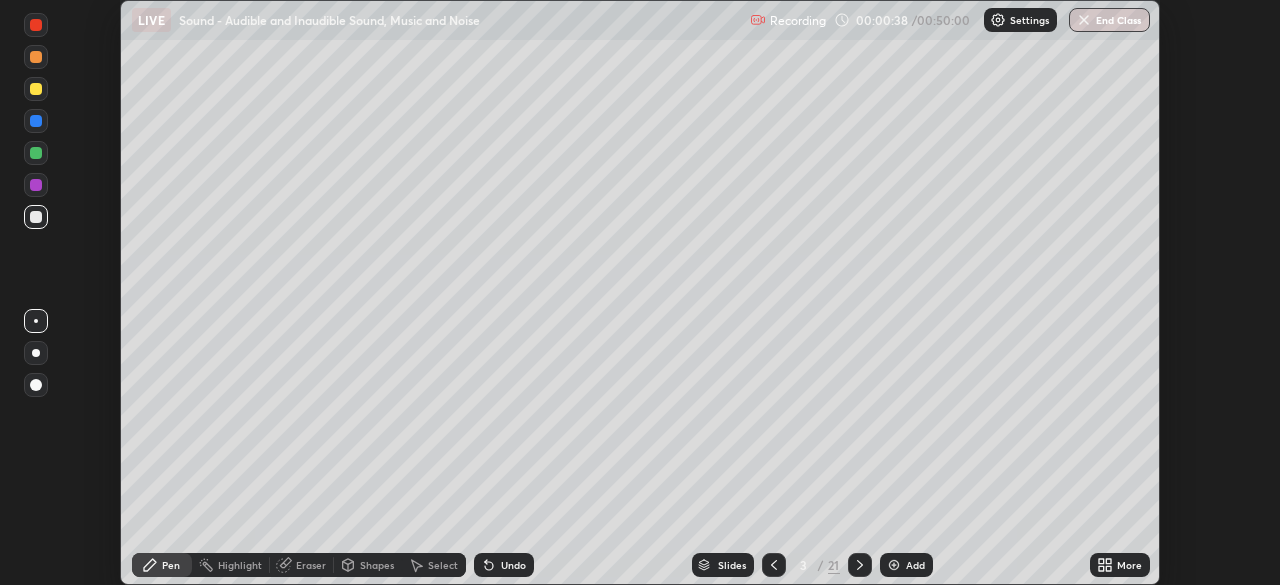 click 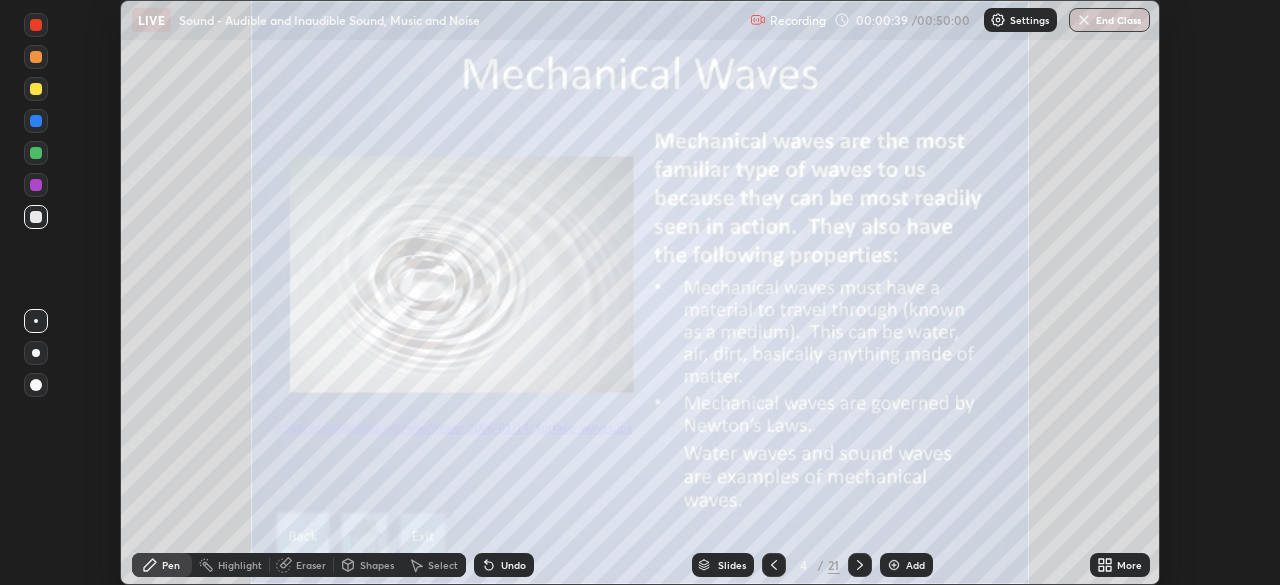 click 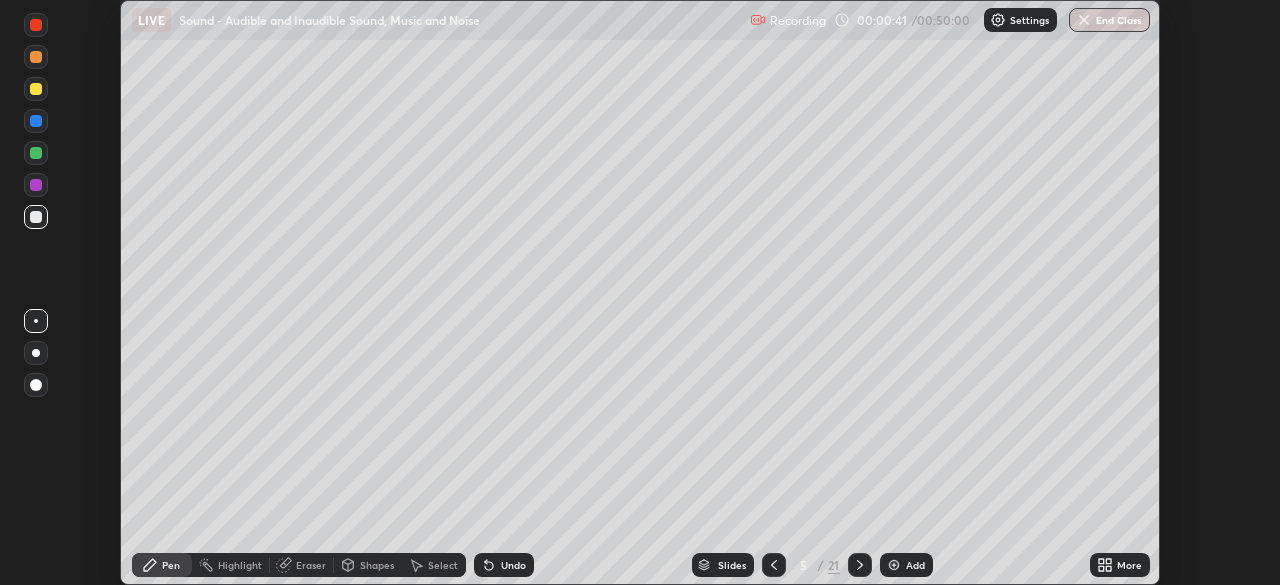 click at bounding box center [860, 565] 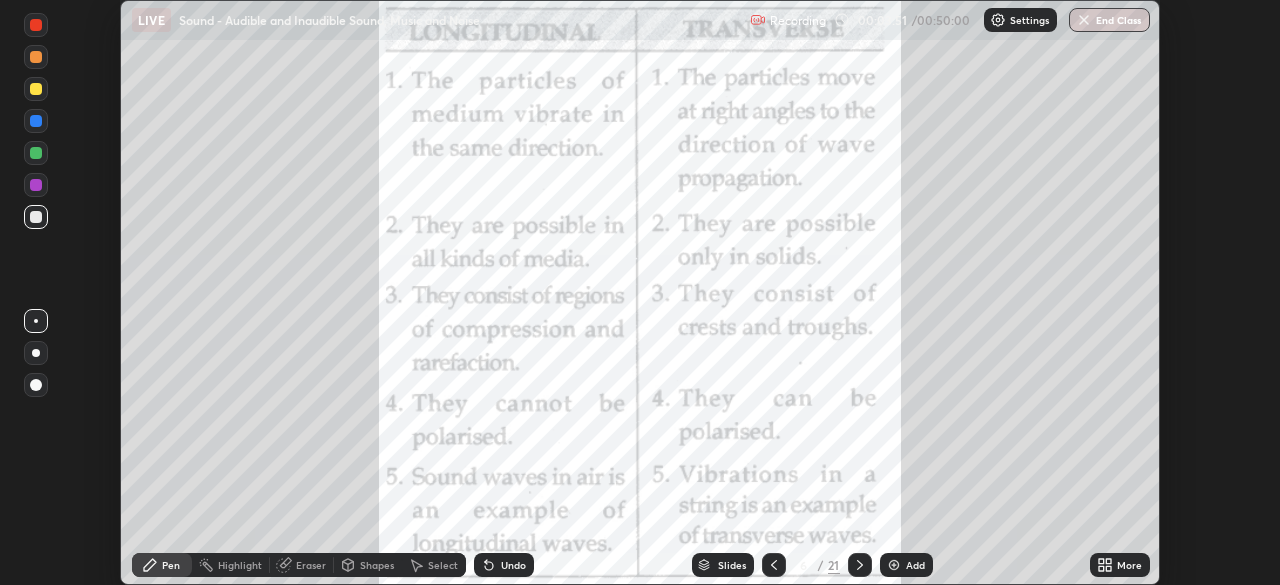click 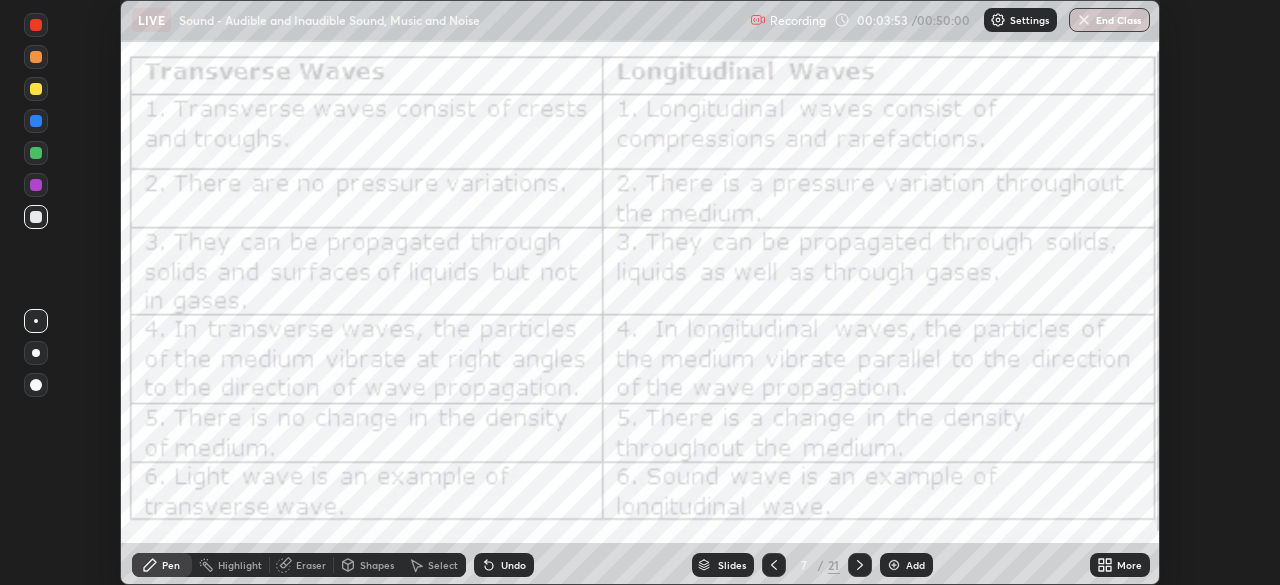 click 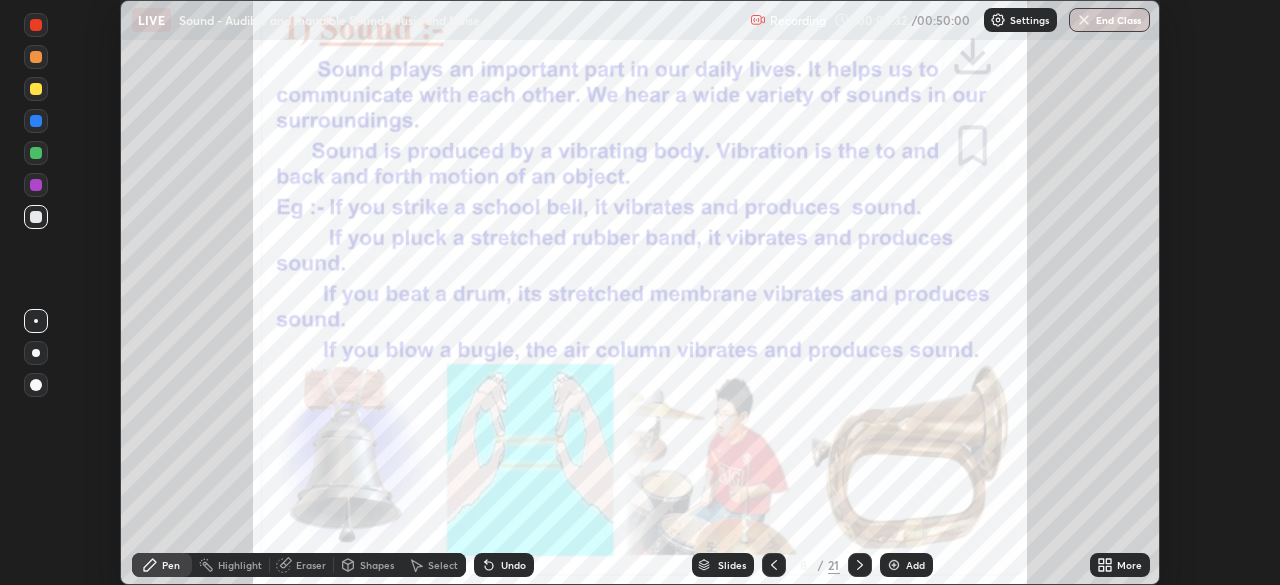 click 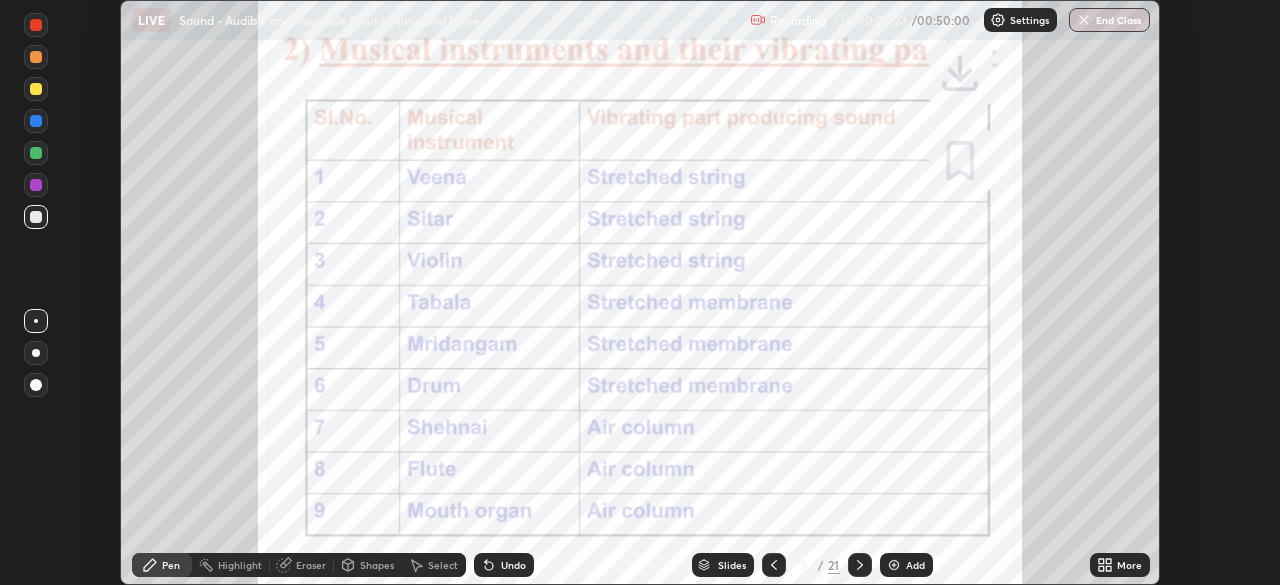 click 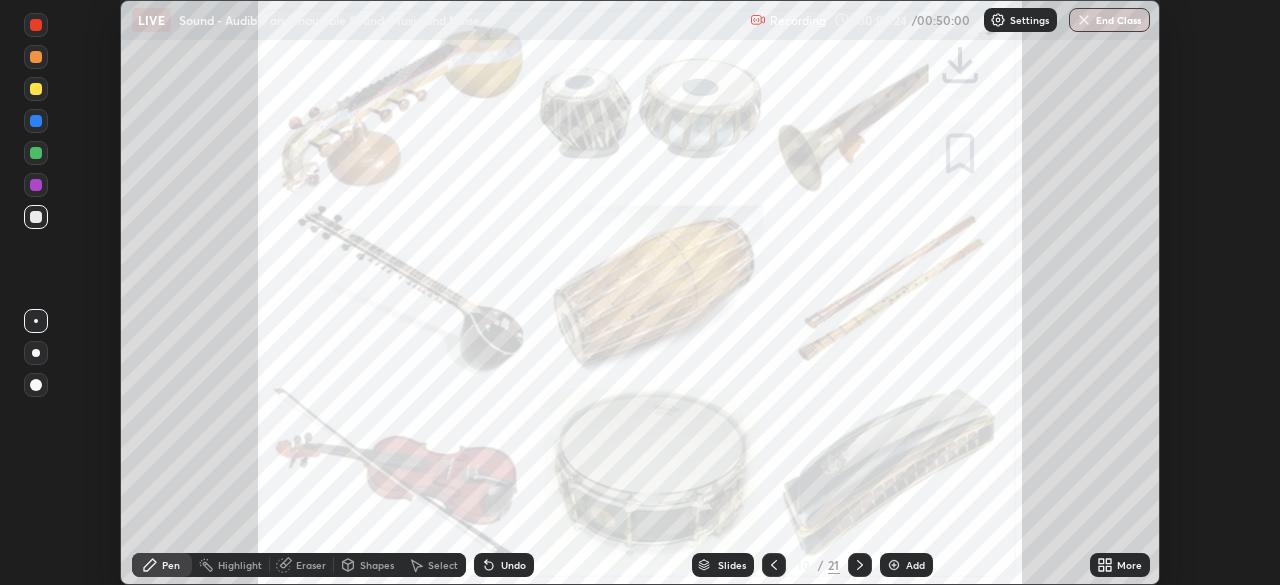click 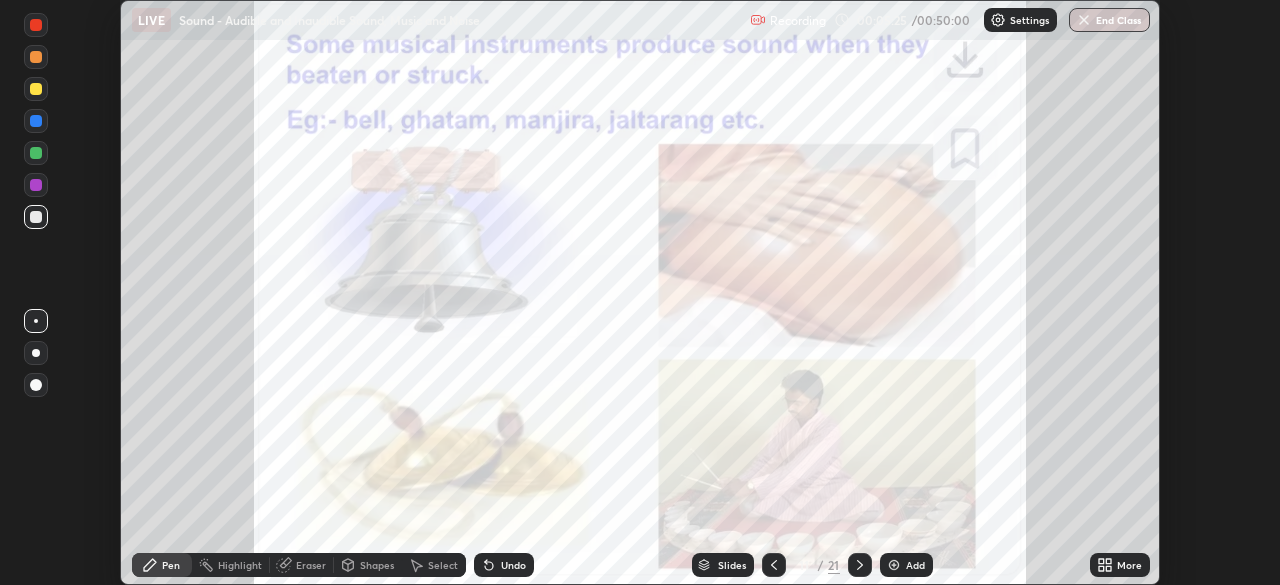 click 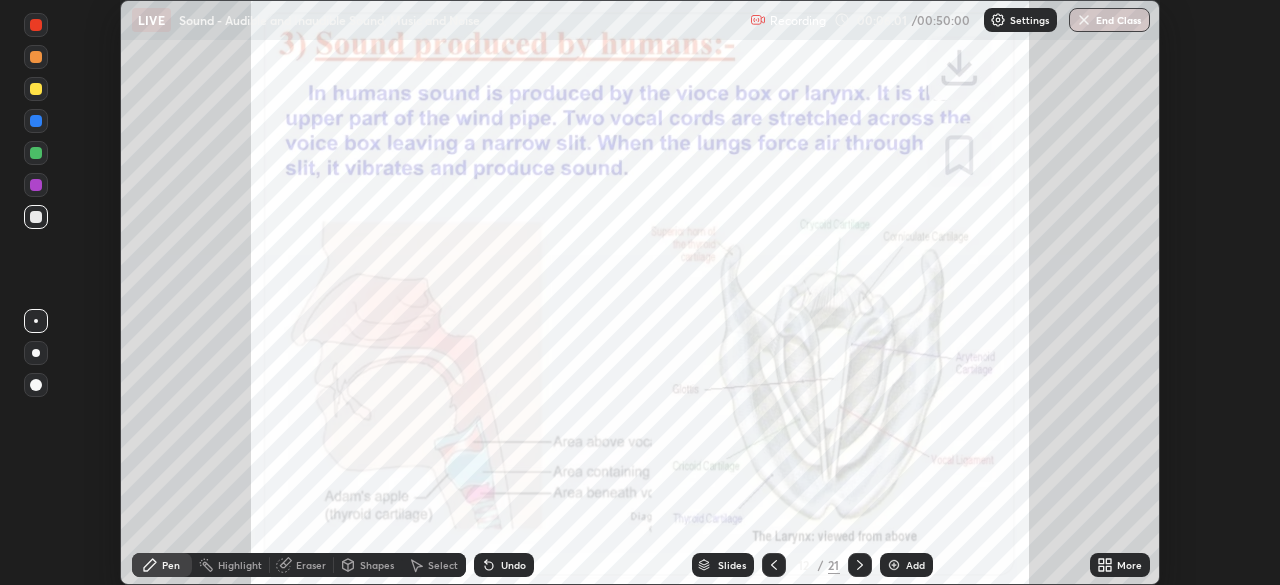 click at bounding box center (860, 565) 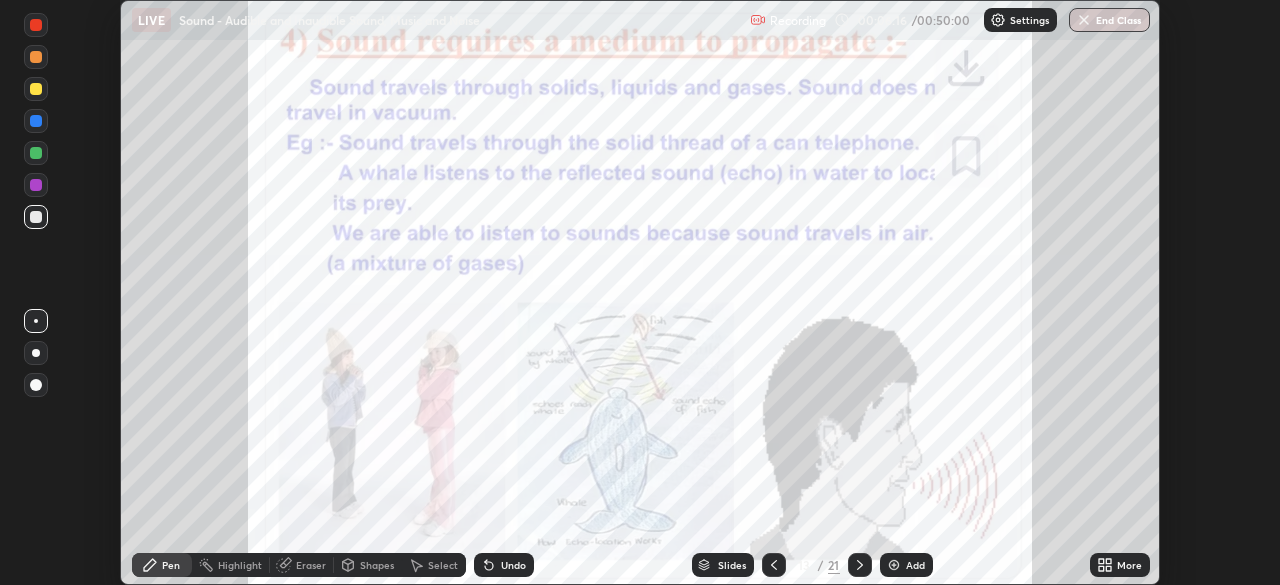 click 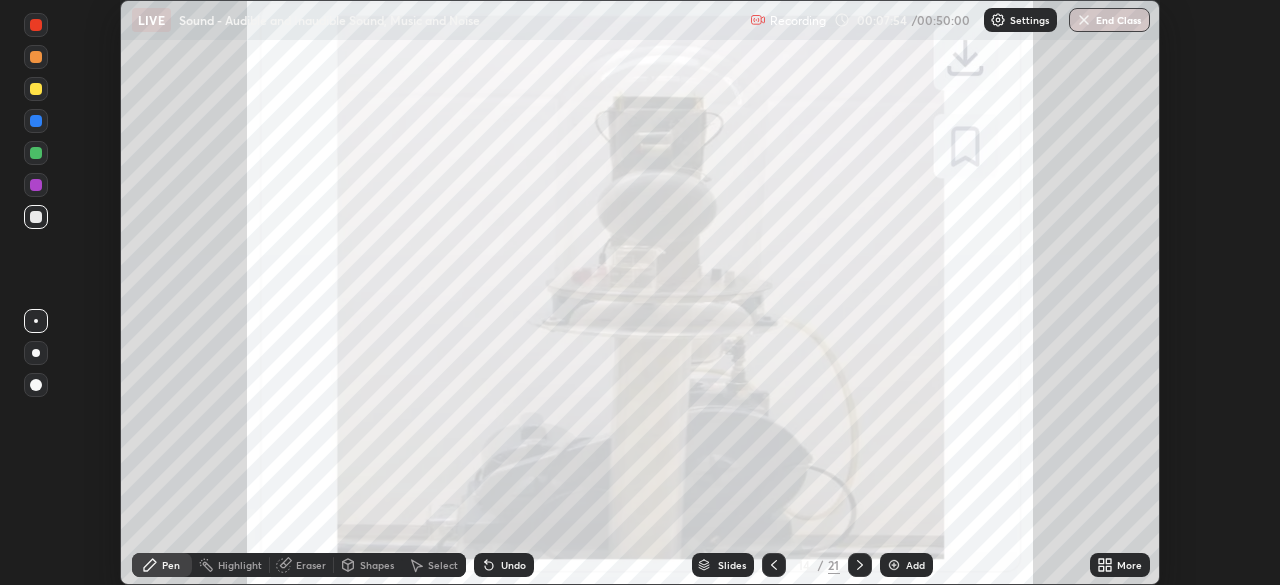 click 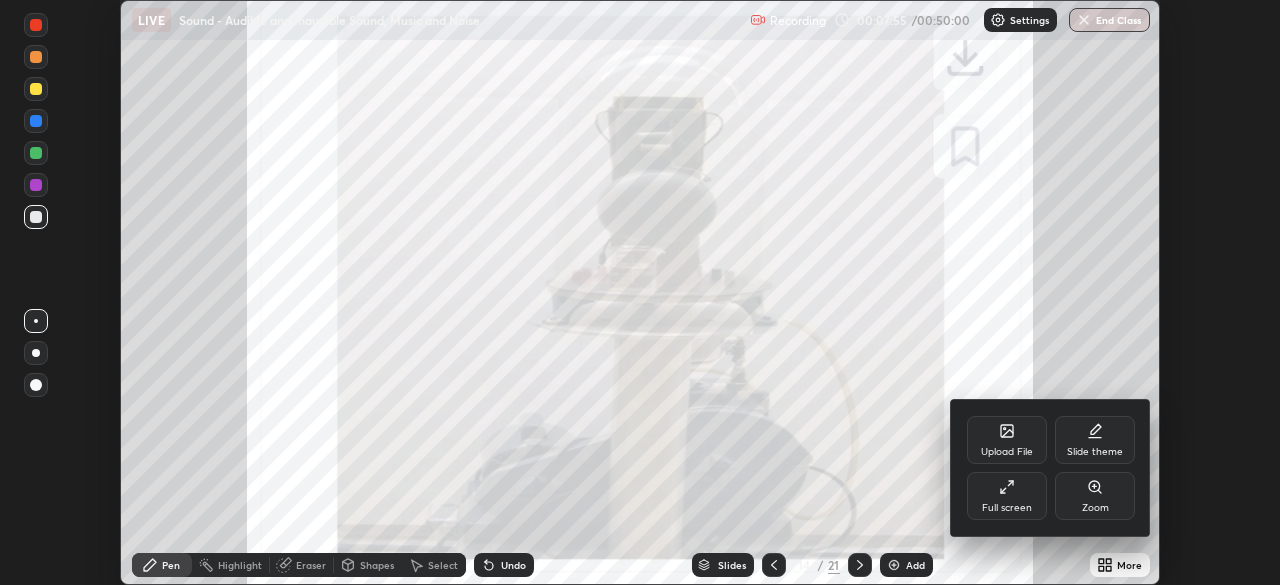 click on "Full screen" at bounding box center (1007, 496) 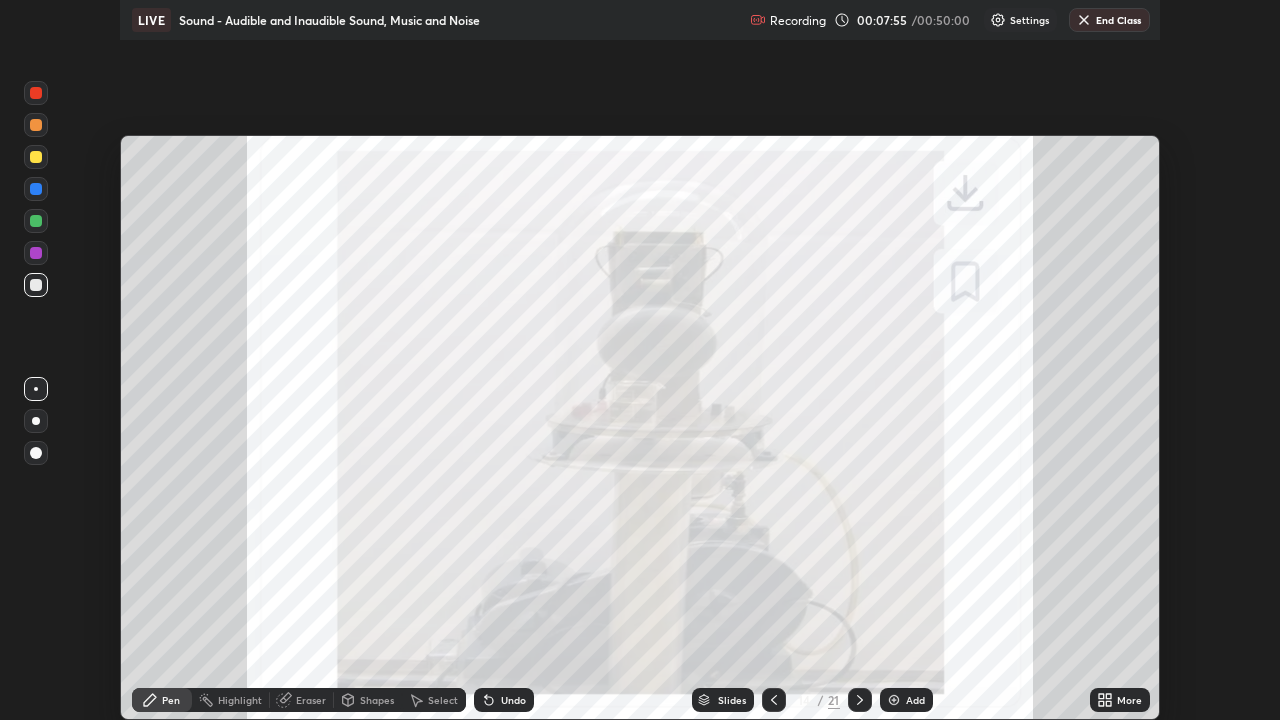 scroll, scrollTop: 99280, scrollLeft: 98720, axis: both 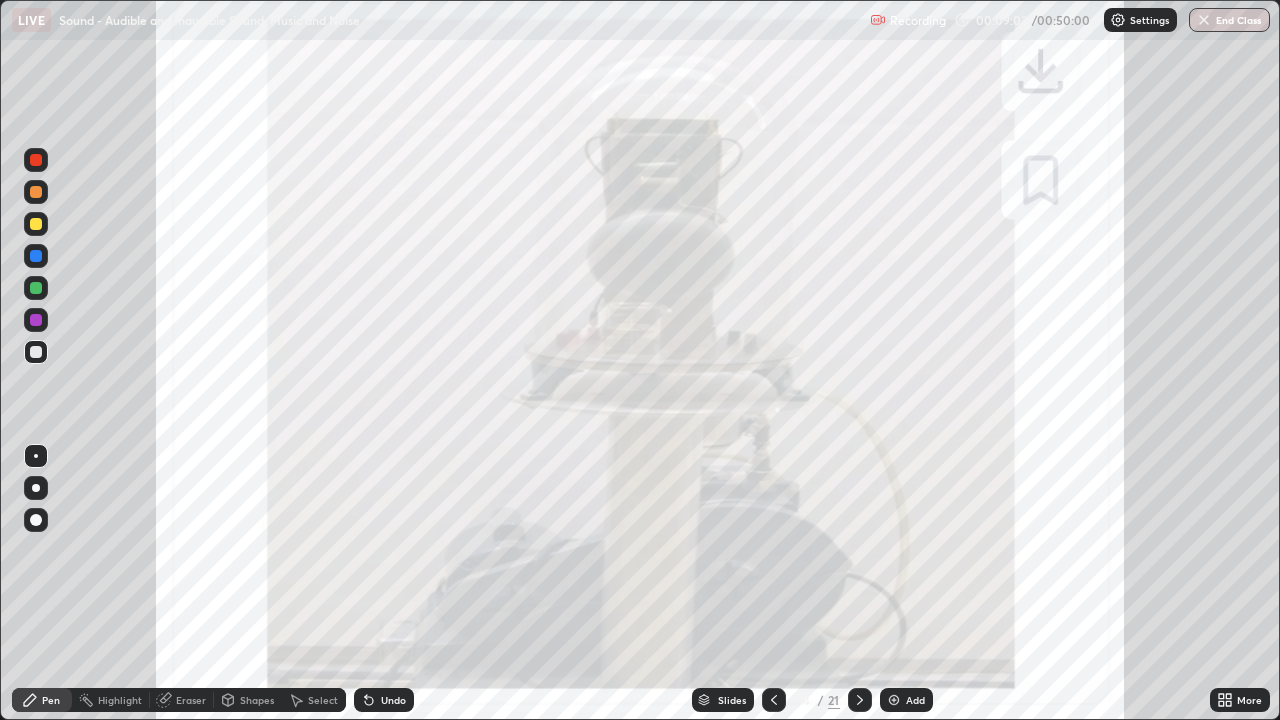 click 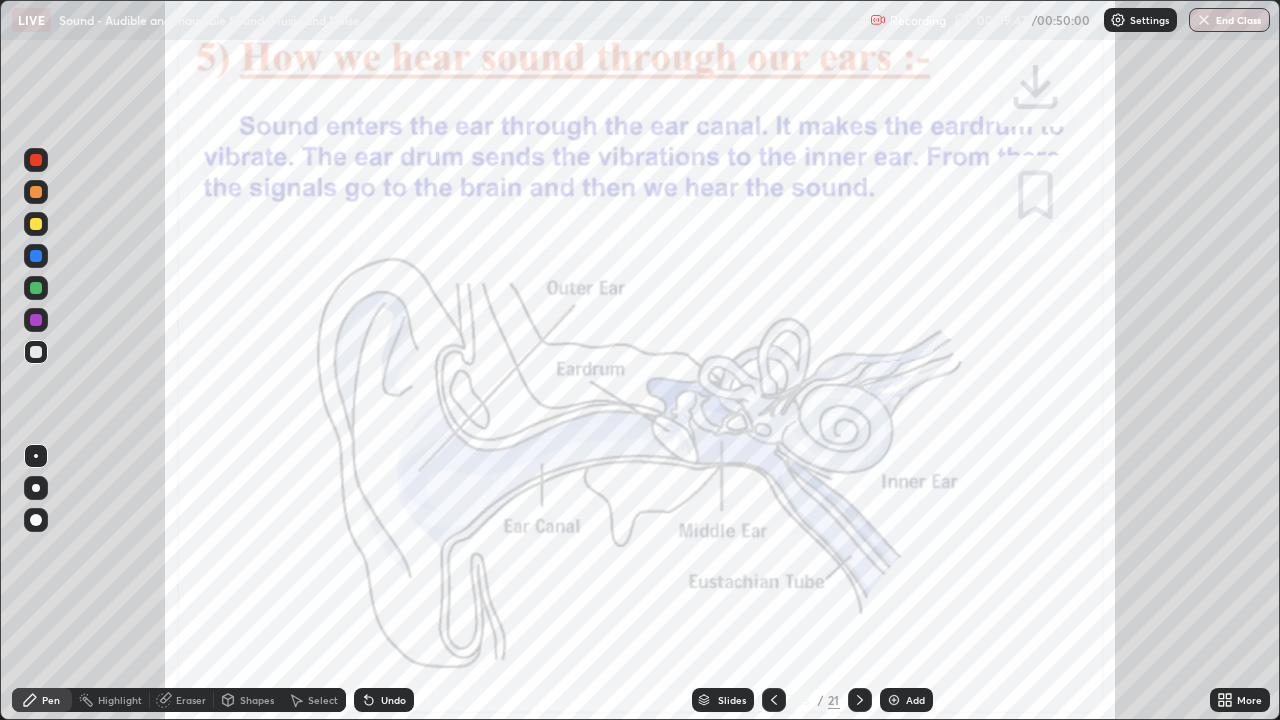 click 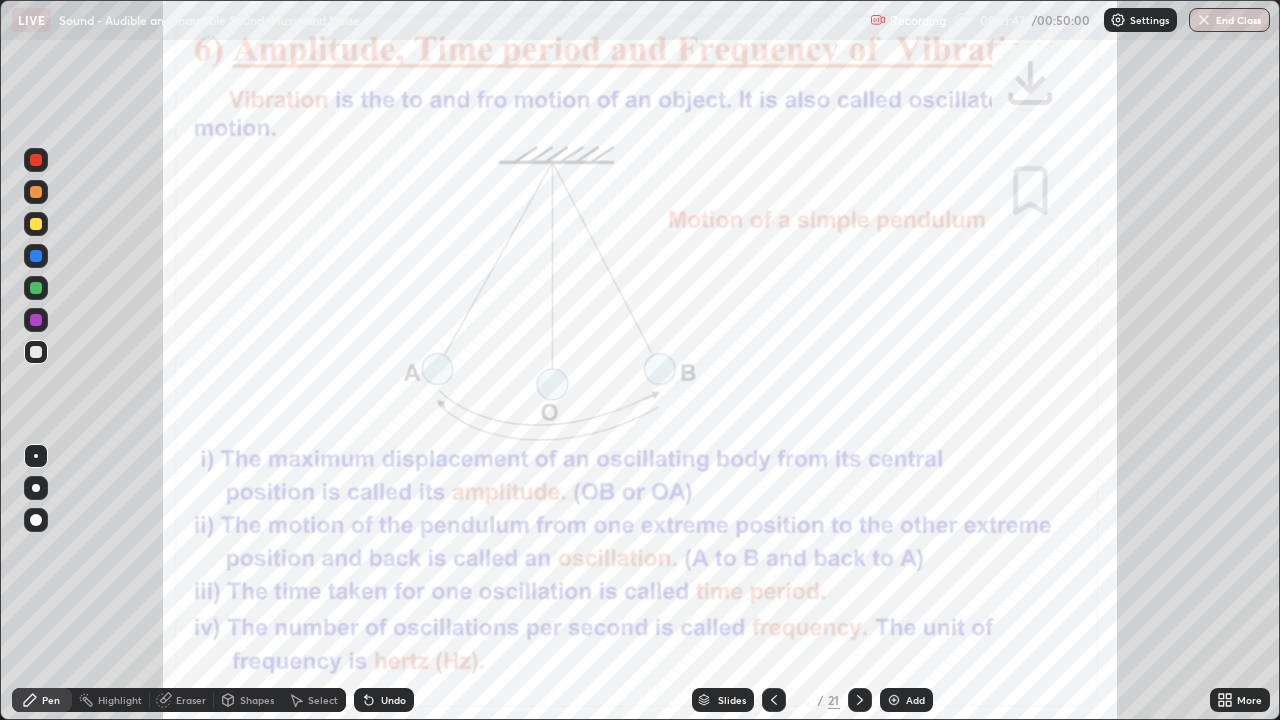 click 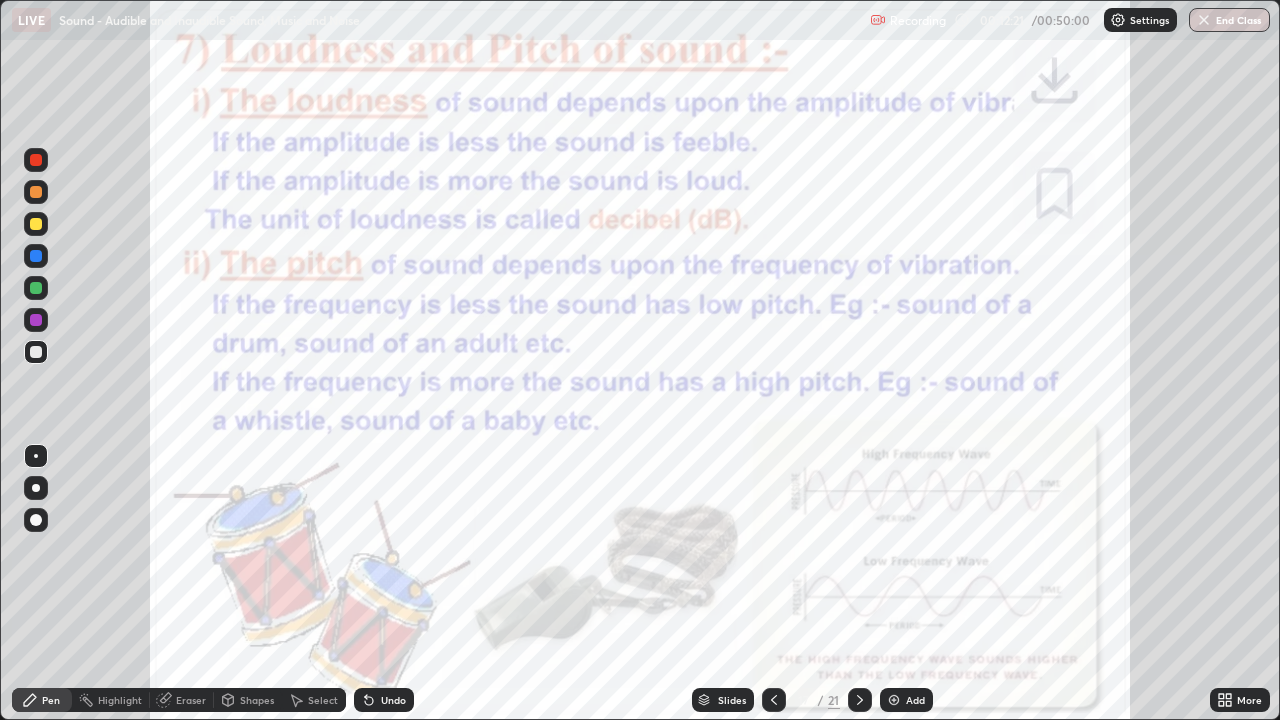 click 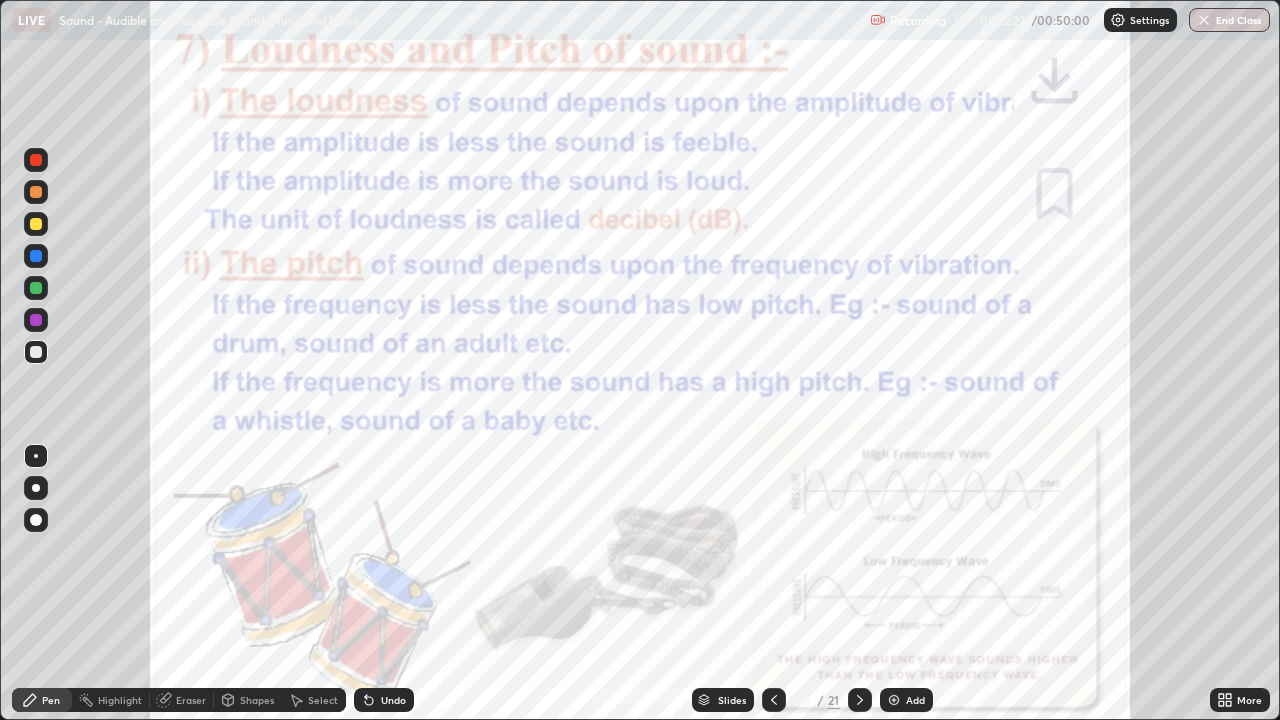 click 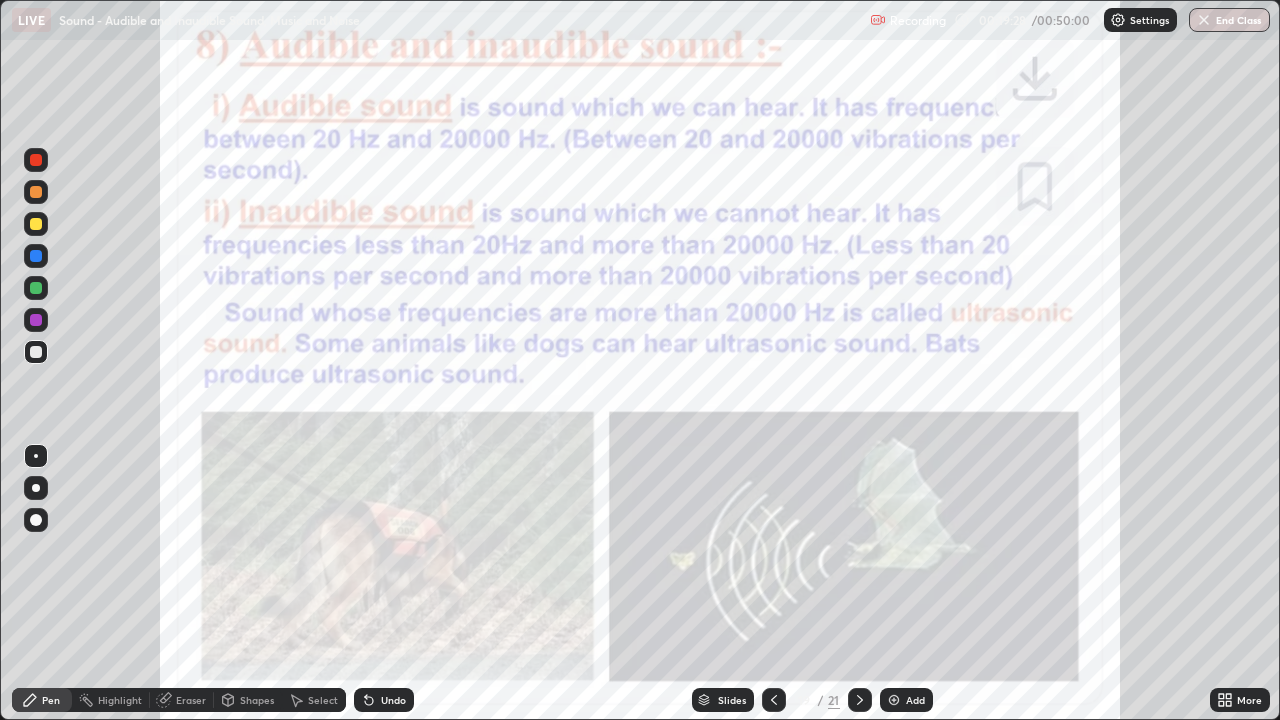 click 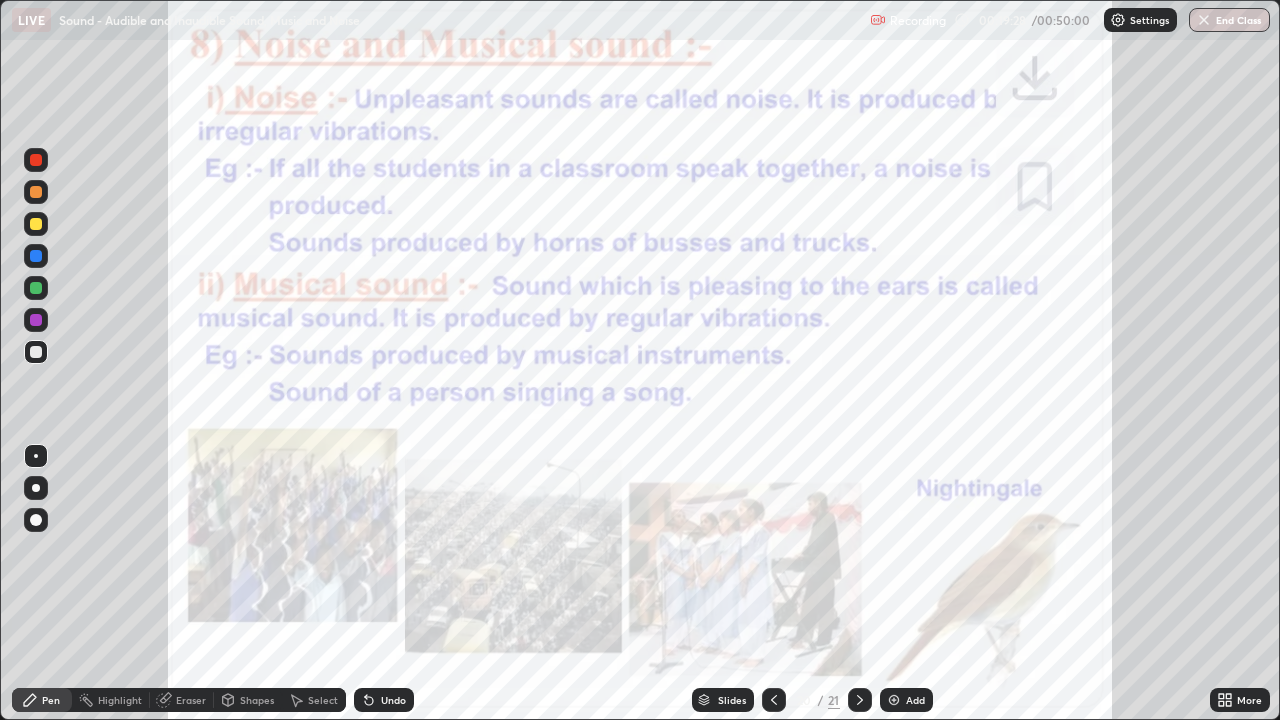 click 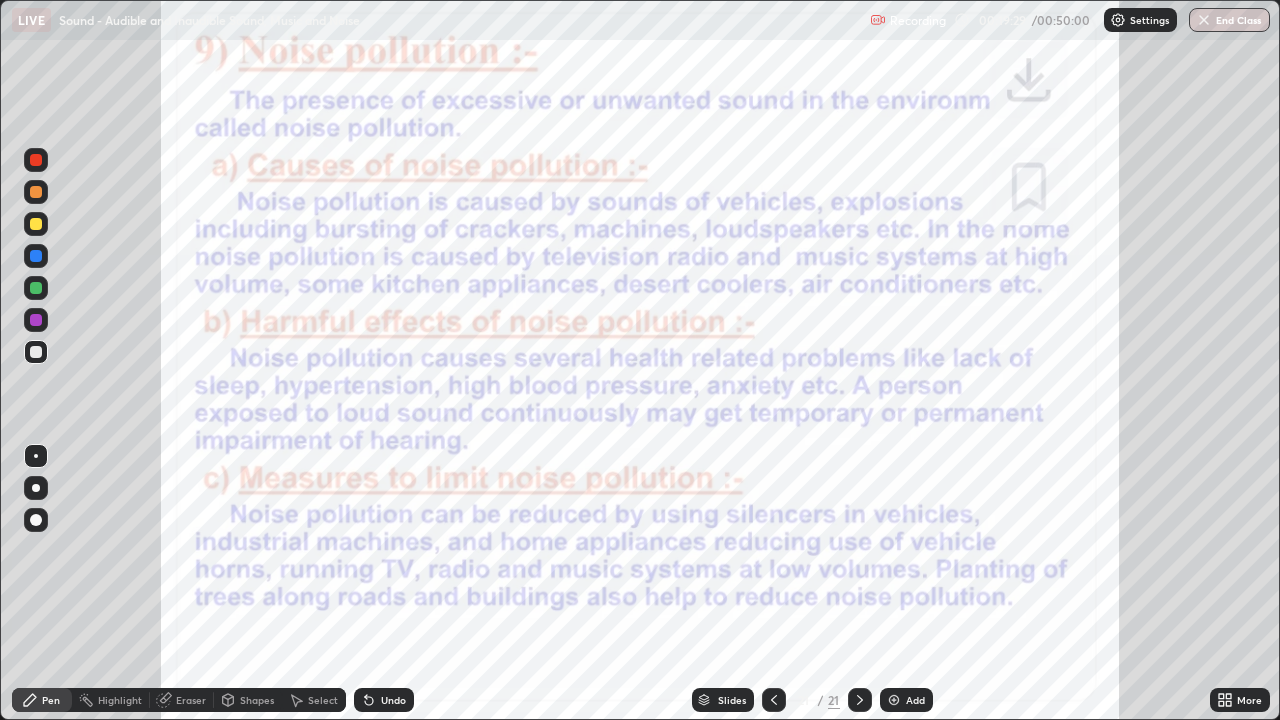 click 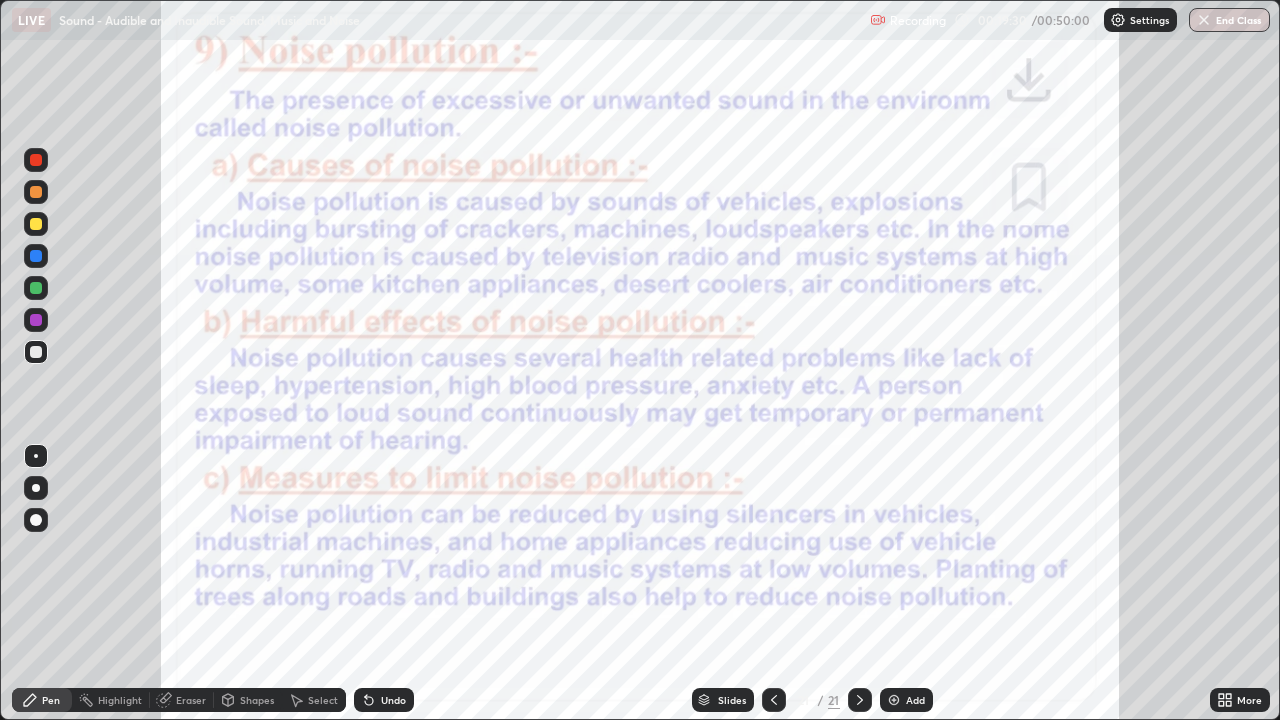 click on "Add" at bounding box center (915, 700) 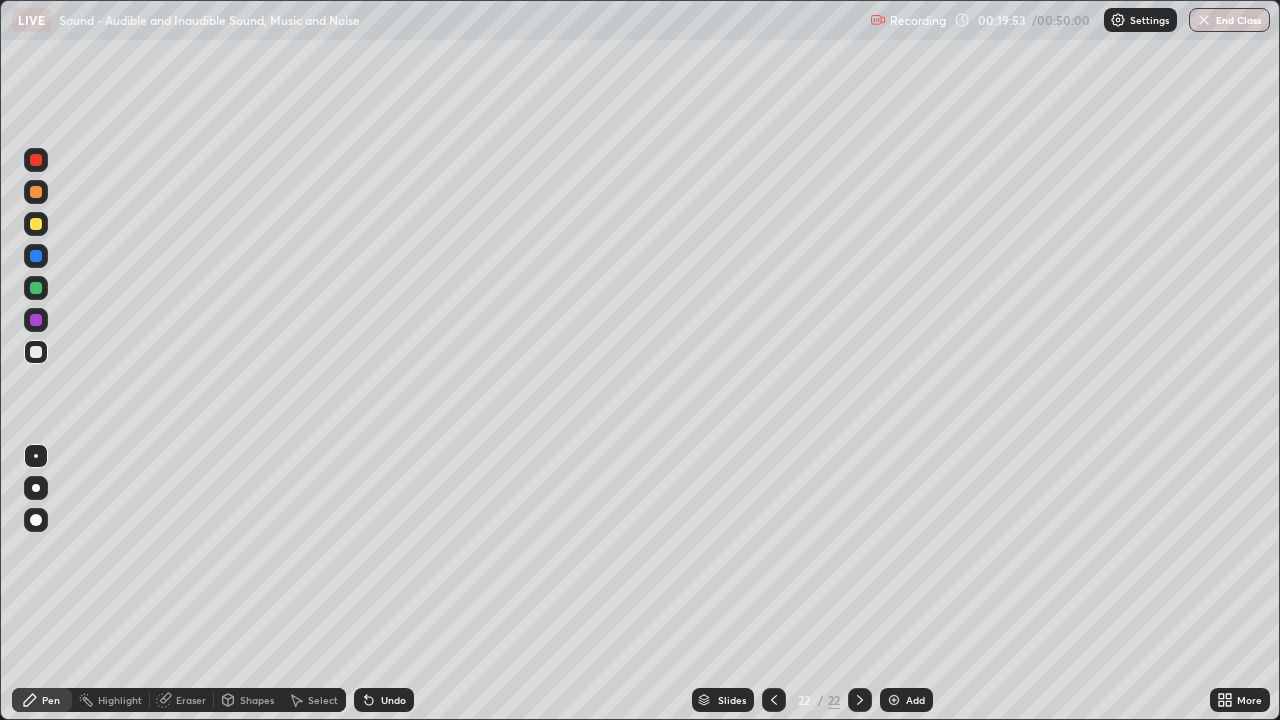 click 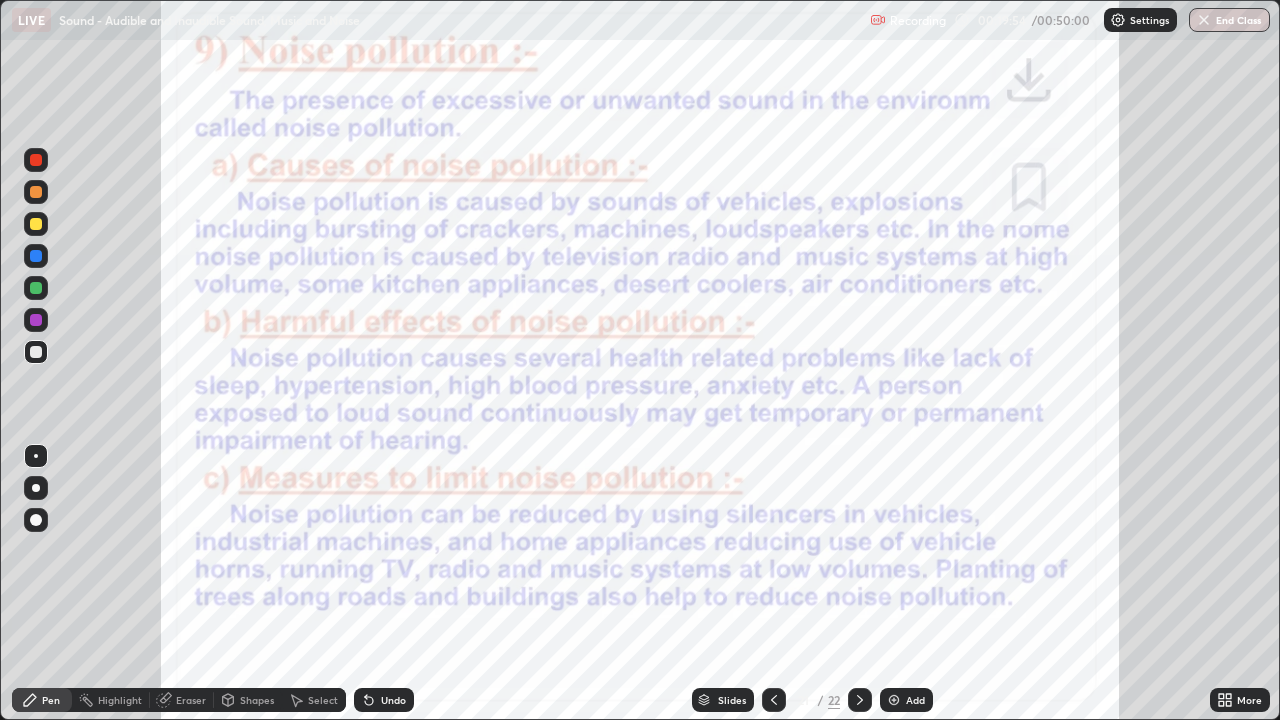 click at bounding box center [774, 700] 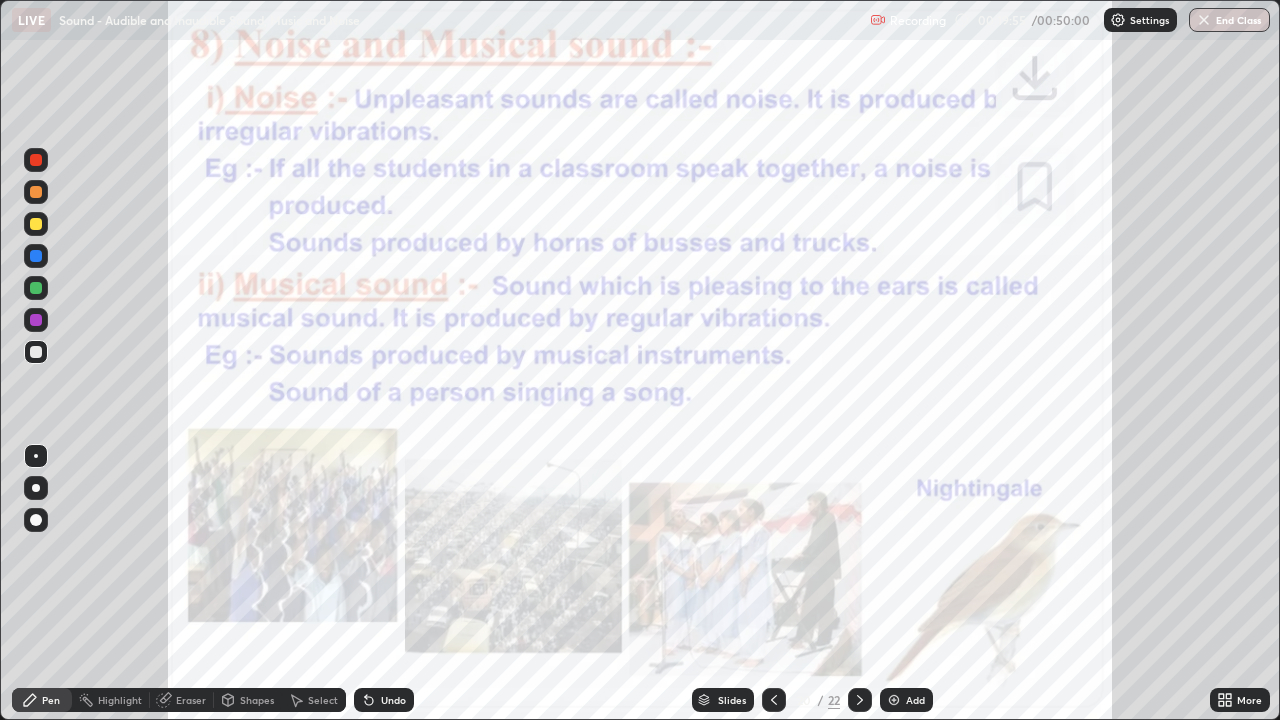 click at bounding box center [774, 700] 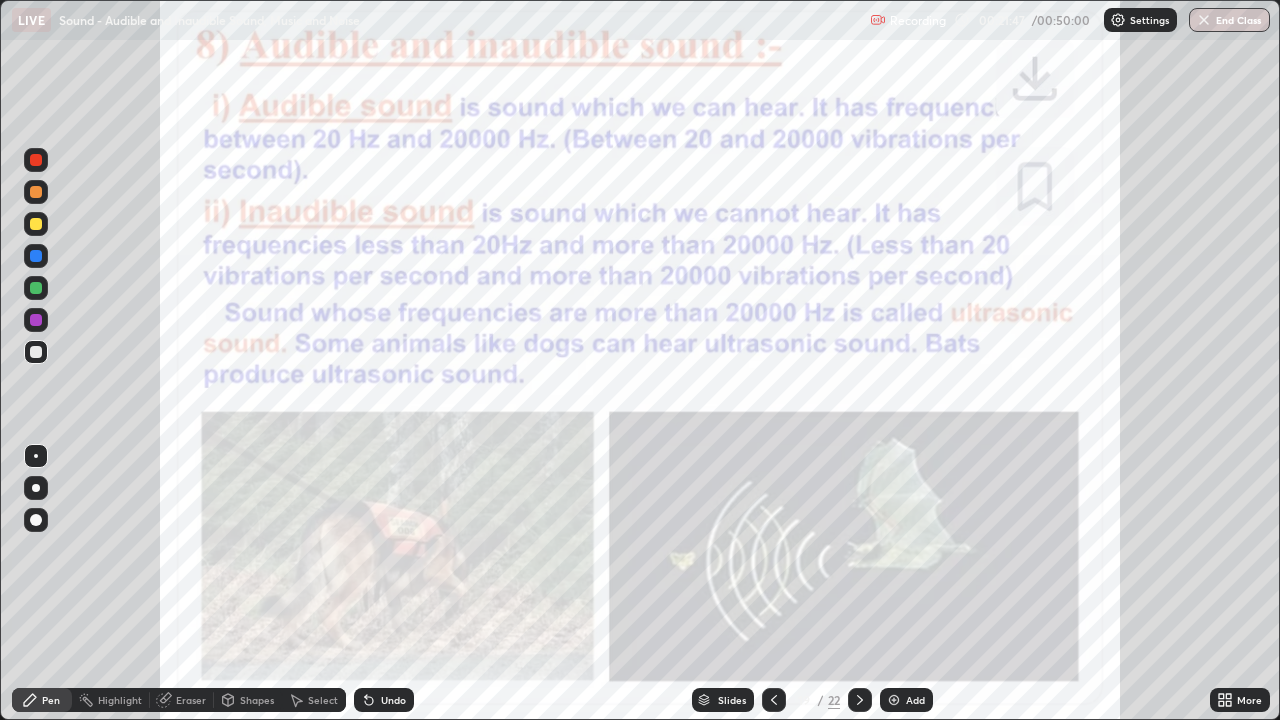 click 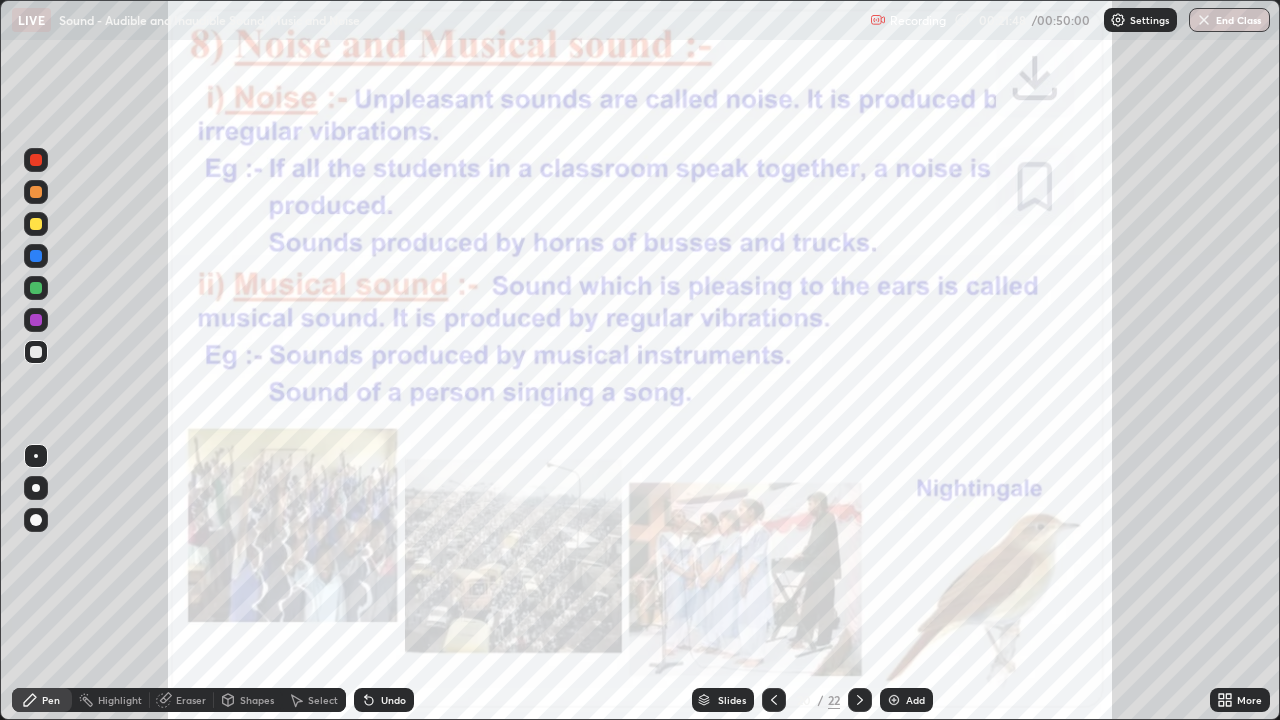 click 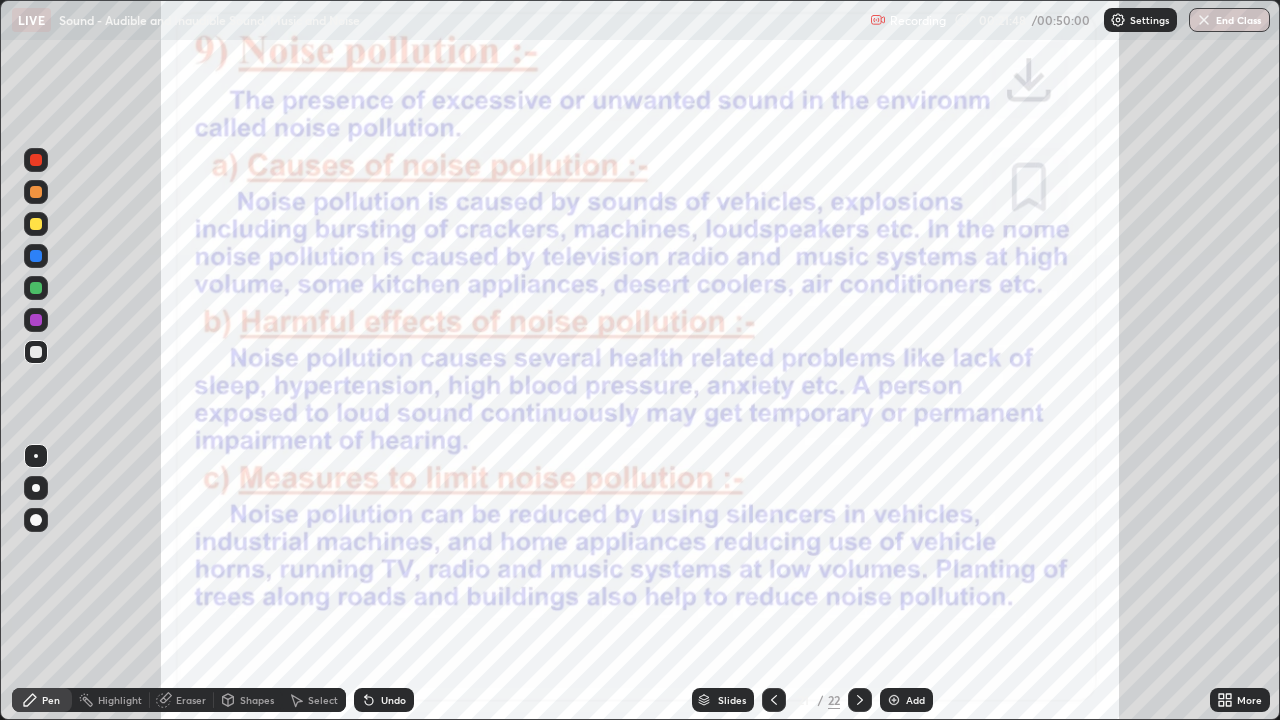 click 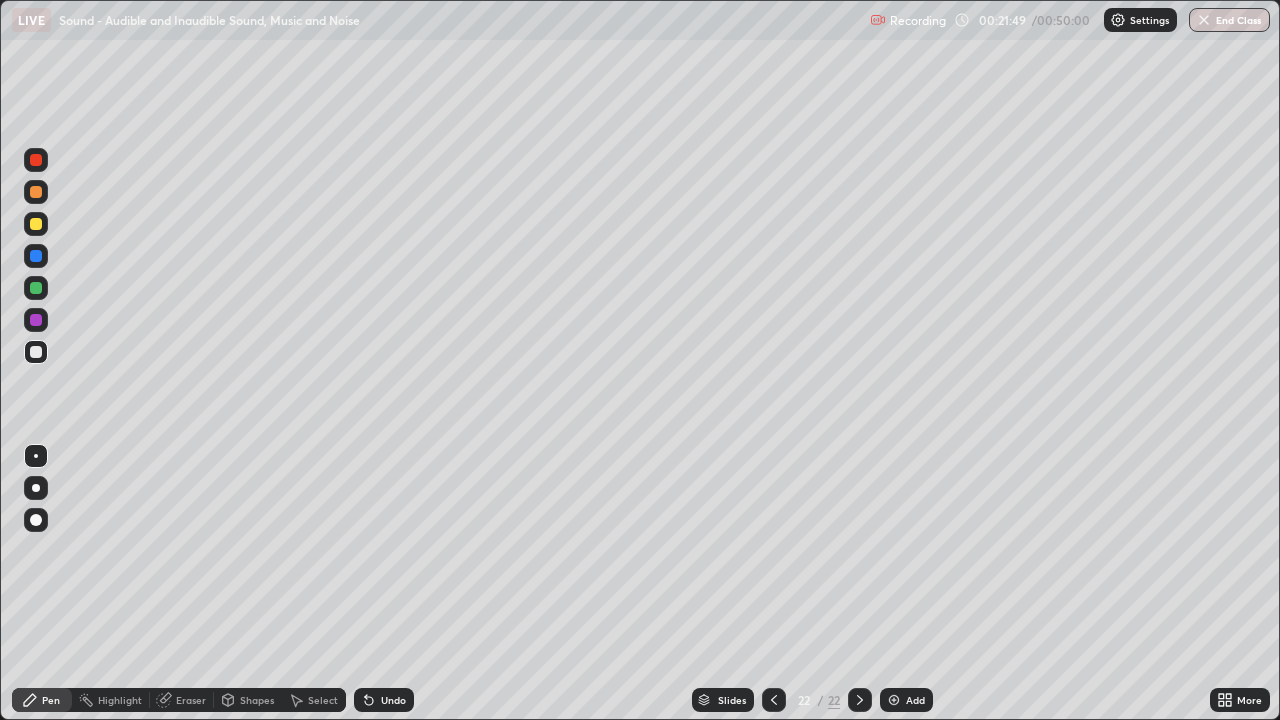 click at bounding box center [860, 700] 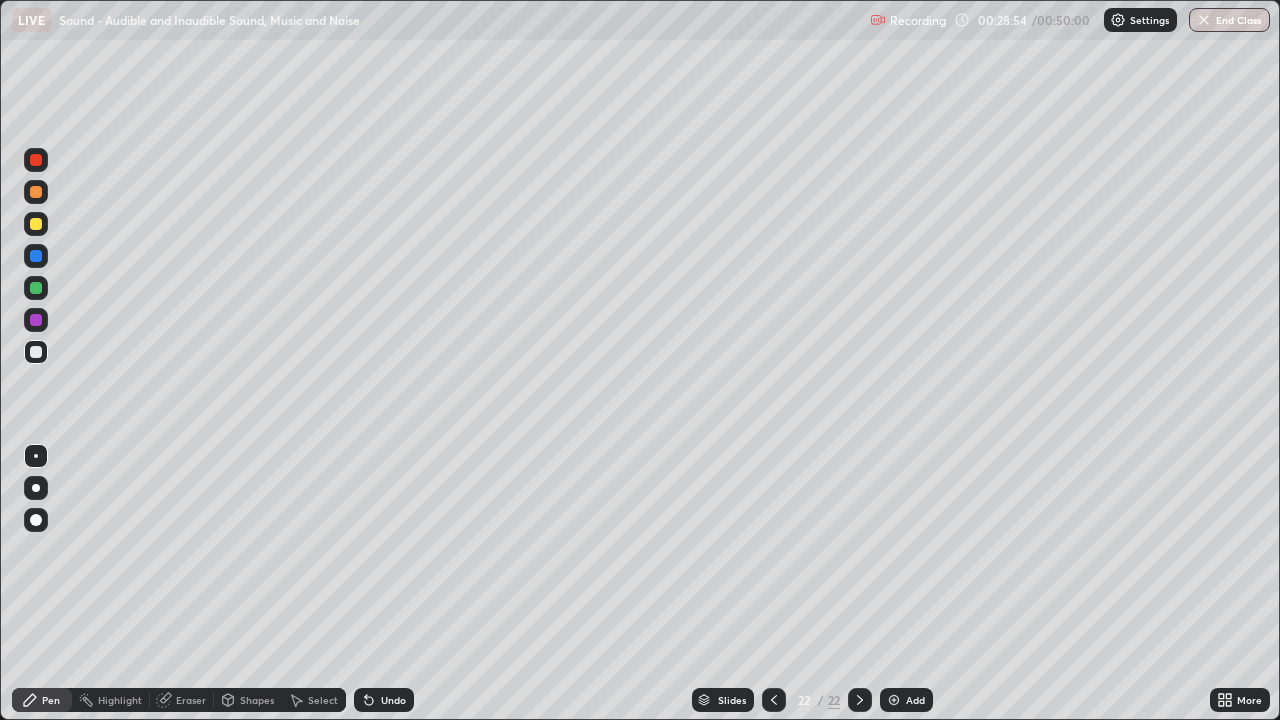 click on "Add" at bounding box center (906, 700) 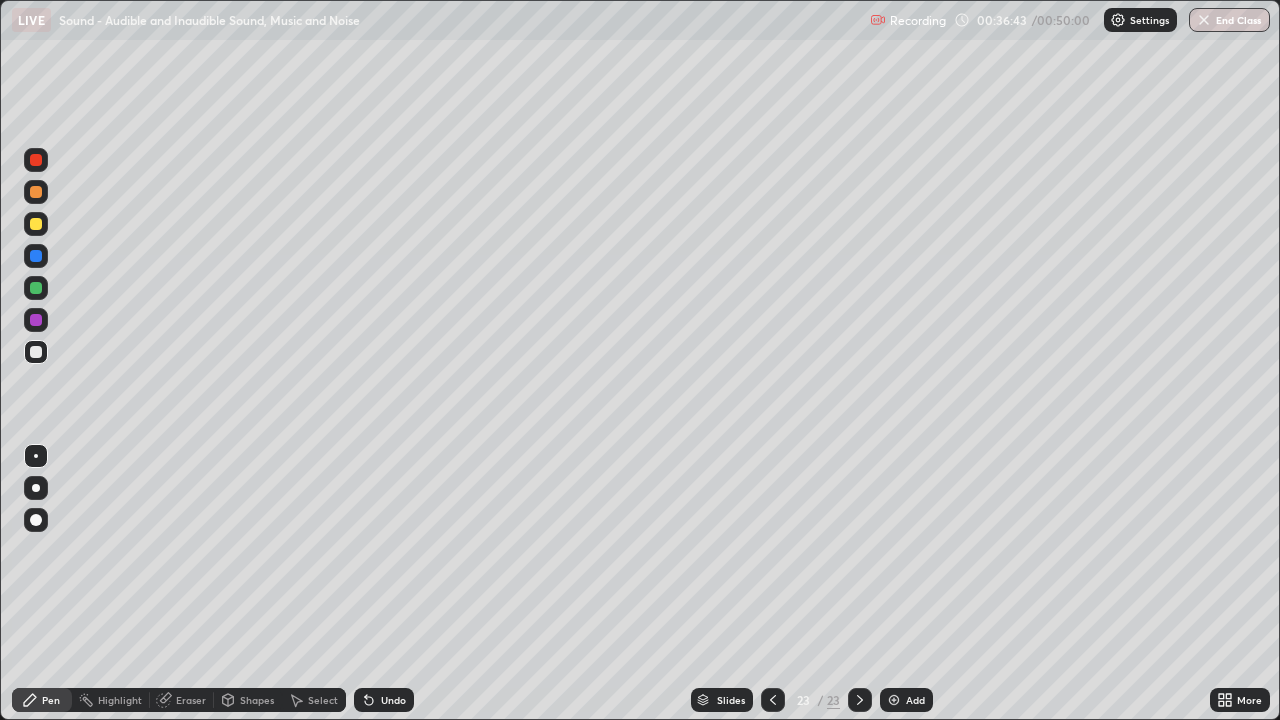 click 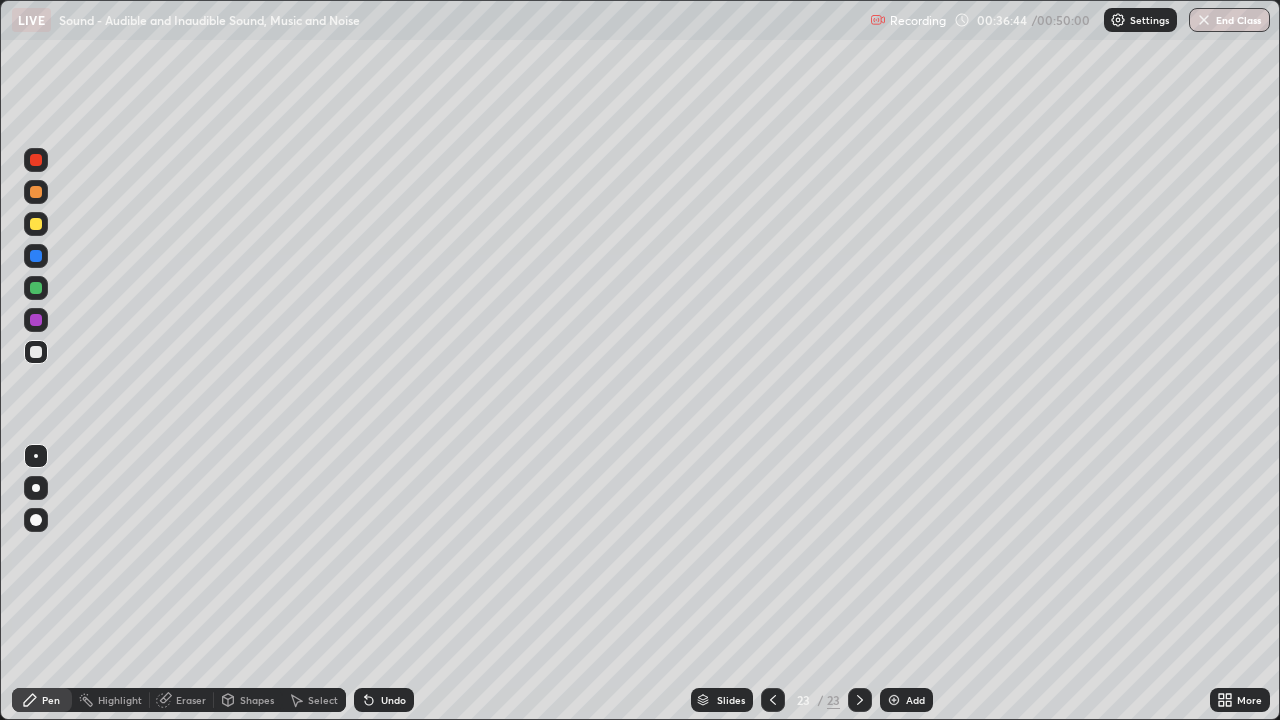 click on "Add" at bounding box center (906, 700) 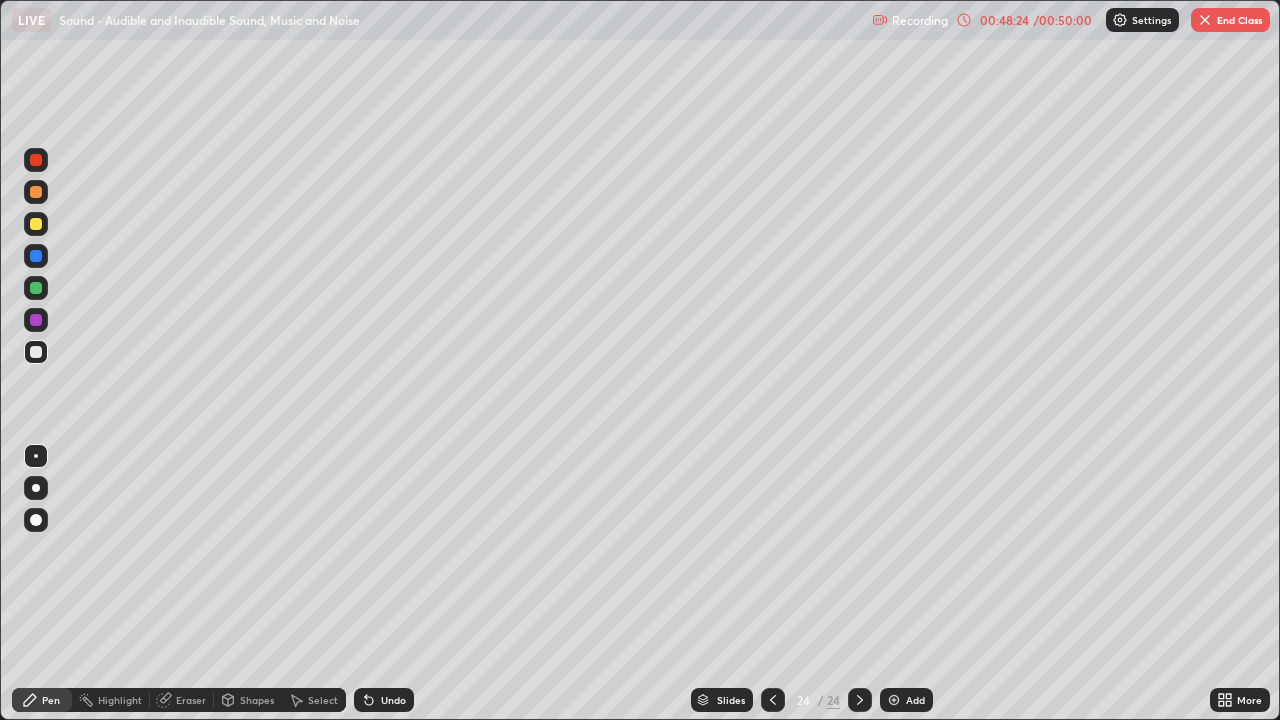 click on "Add" at bounding box center (906, 700) 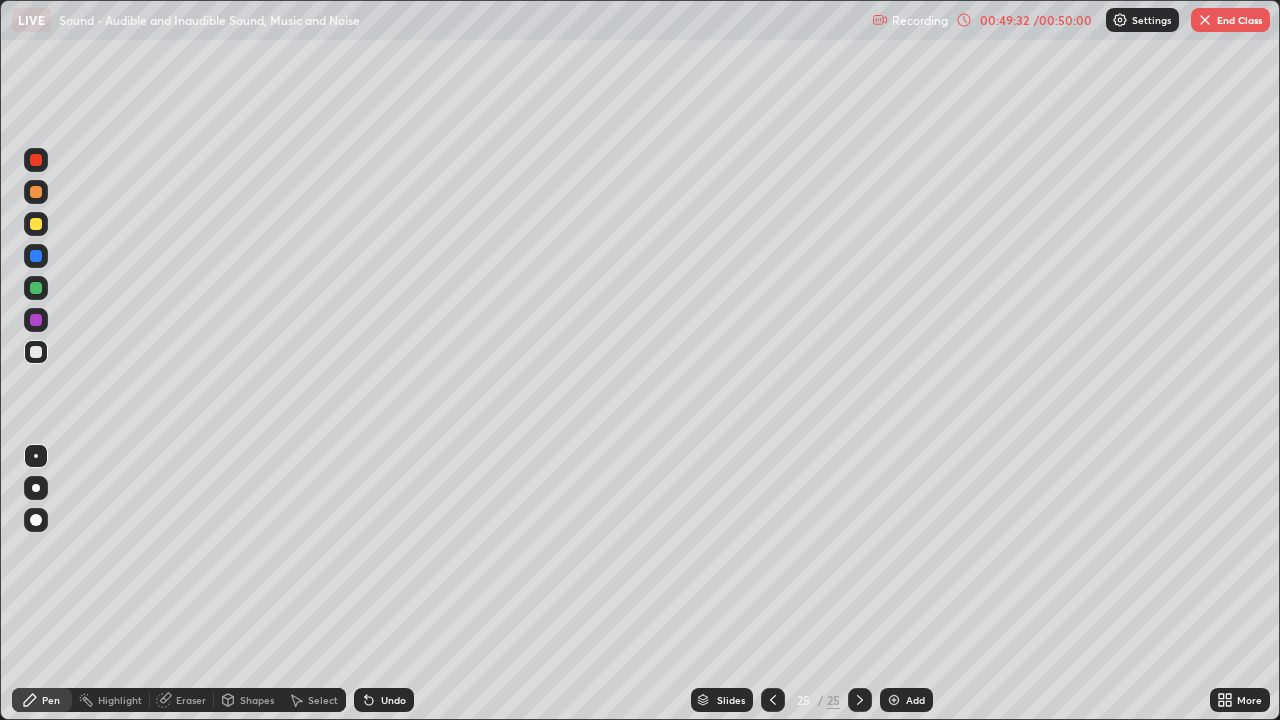 click 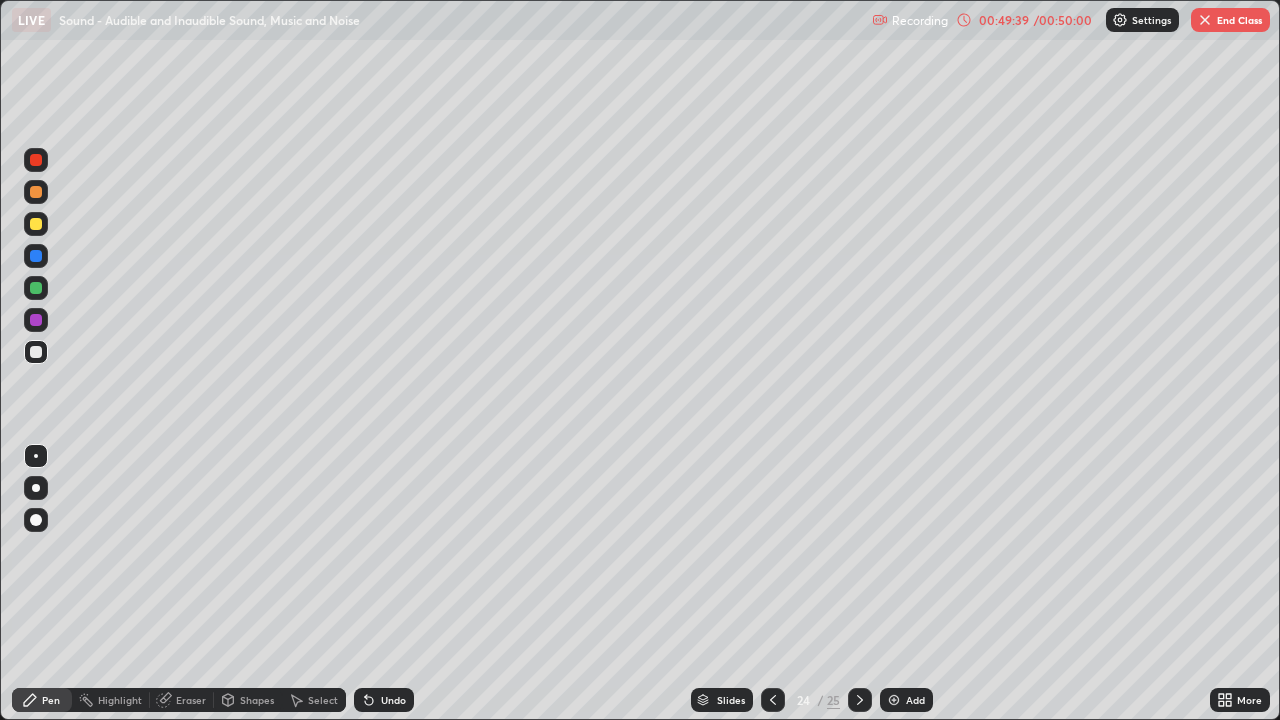 click 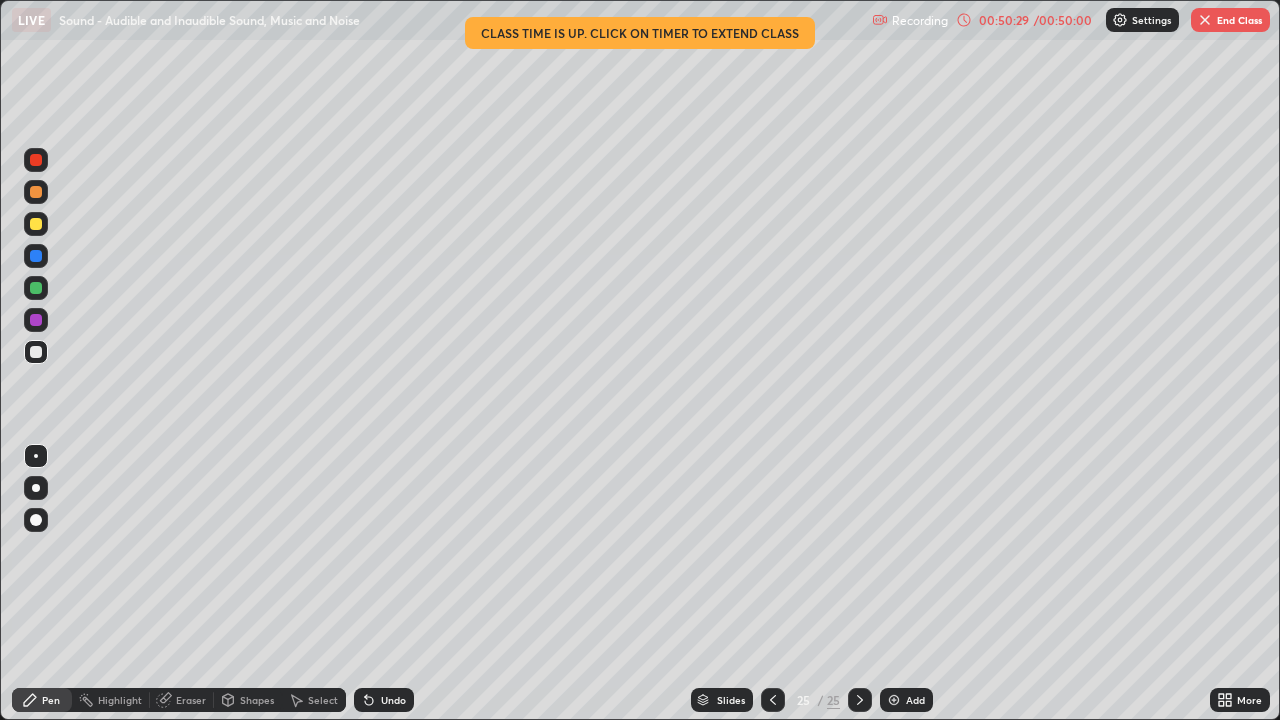 click on "Eraser" at bounding box center [191, 700] 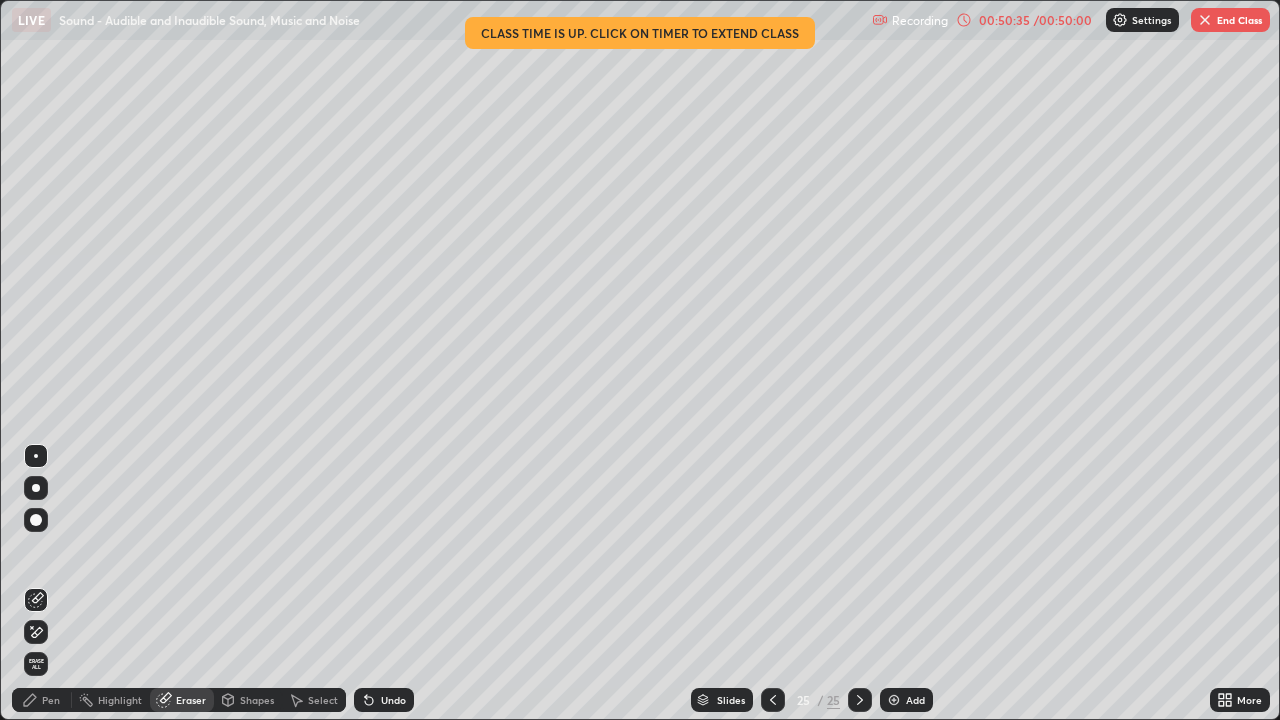 click on "Pen" at bounding box center (42, 700) 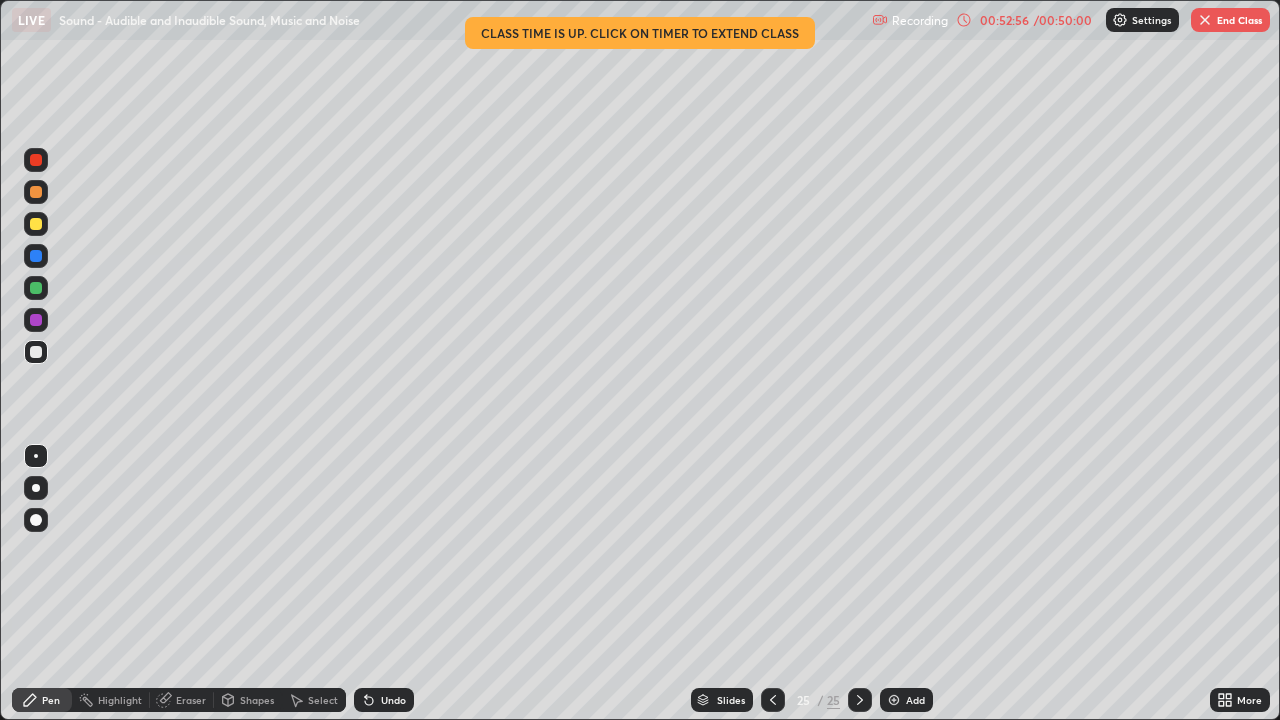 click on "End Class" at bounding box center (1230, 20) 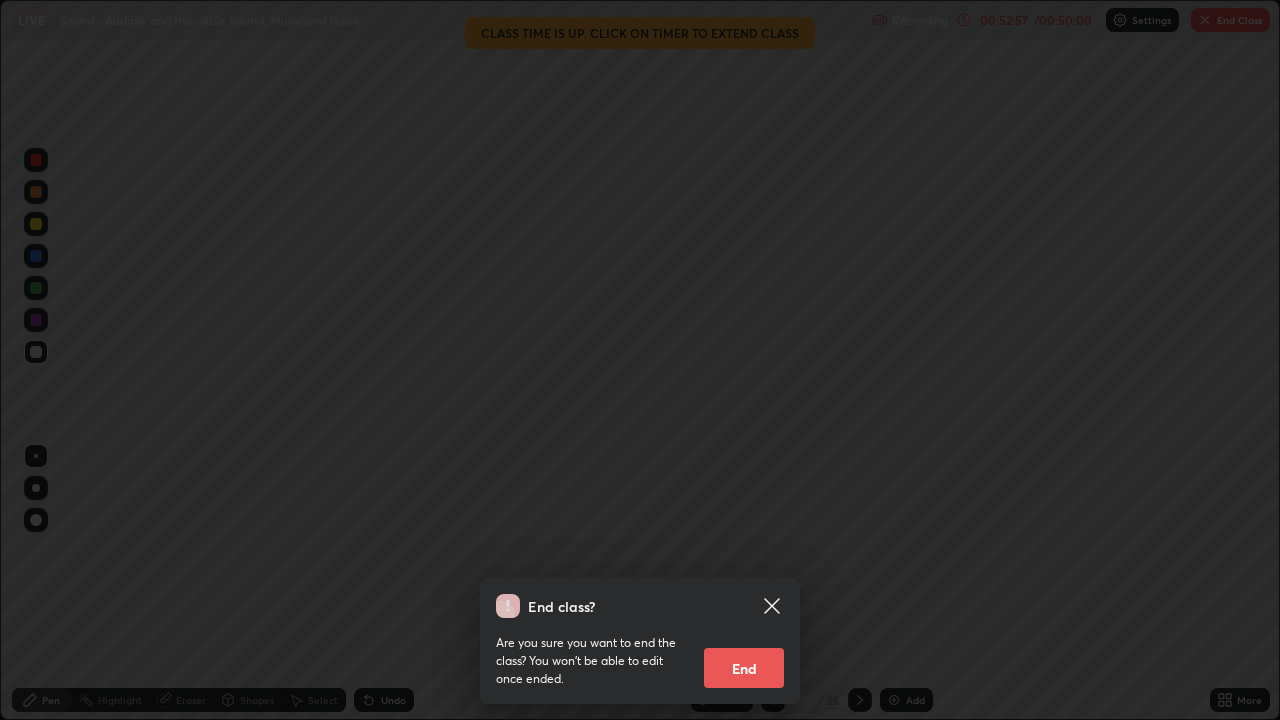 click on "End" at bounding box center (744, 668) 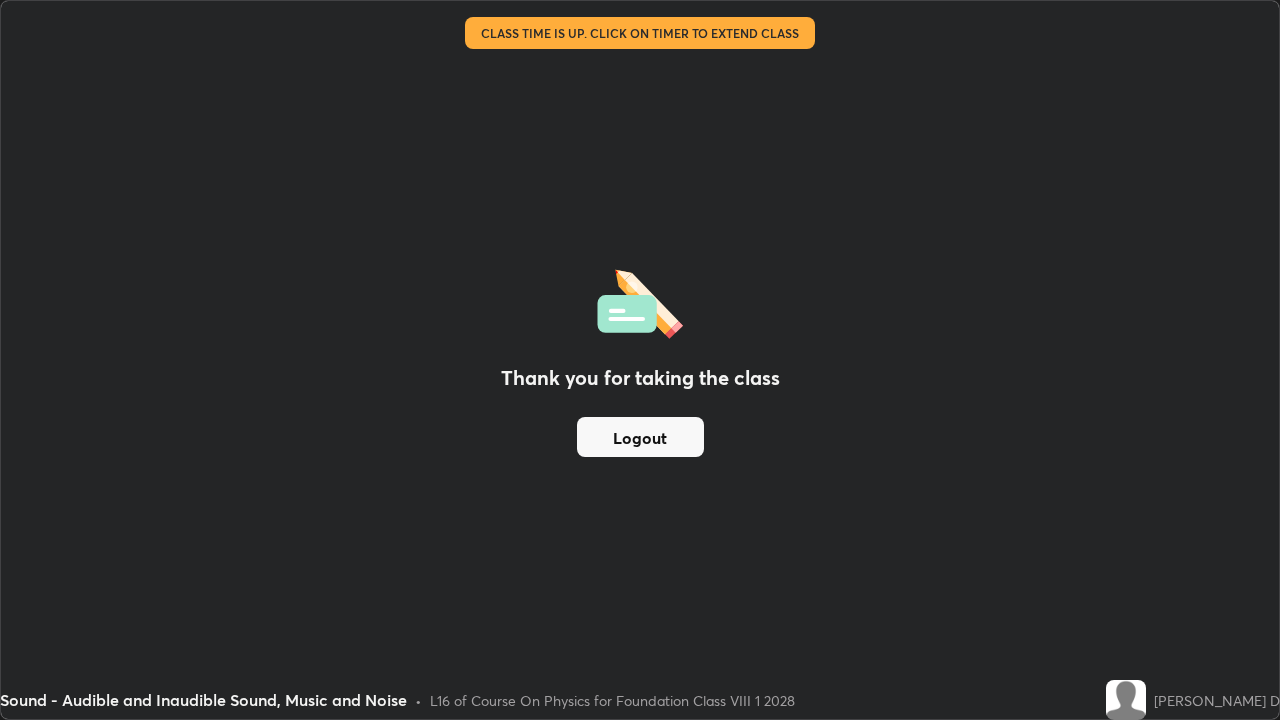click on "Logout" at bounding box center (640, 437) 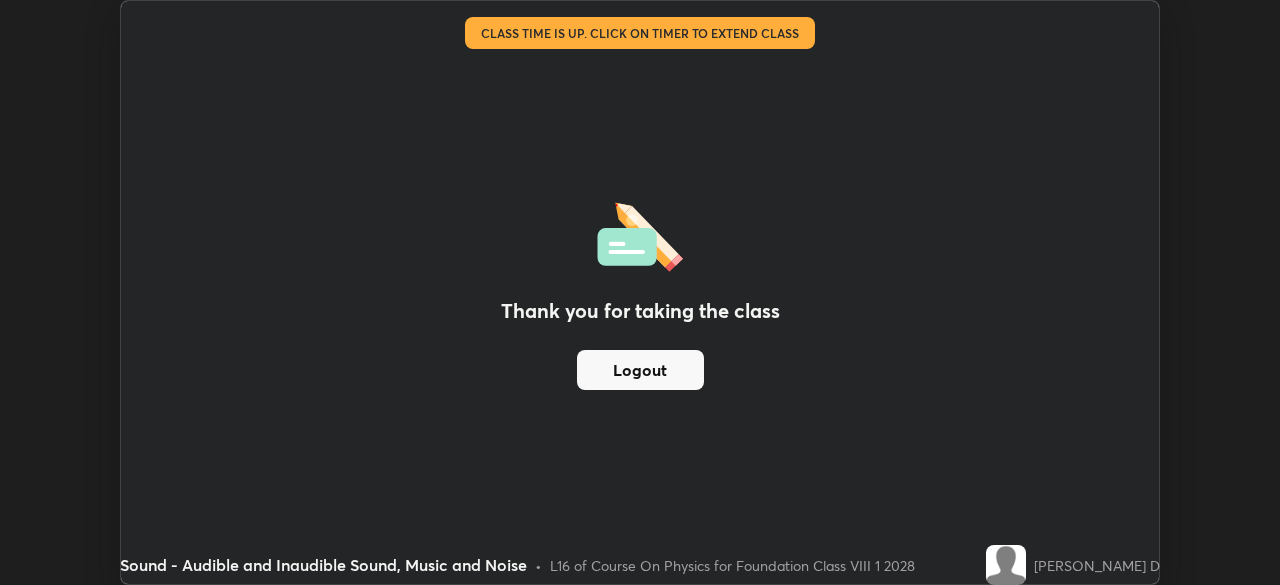 scroll, scrollTop: 585, scrollLeft: 1280, axis: both 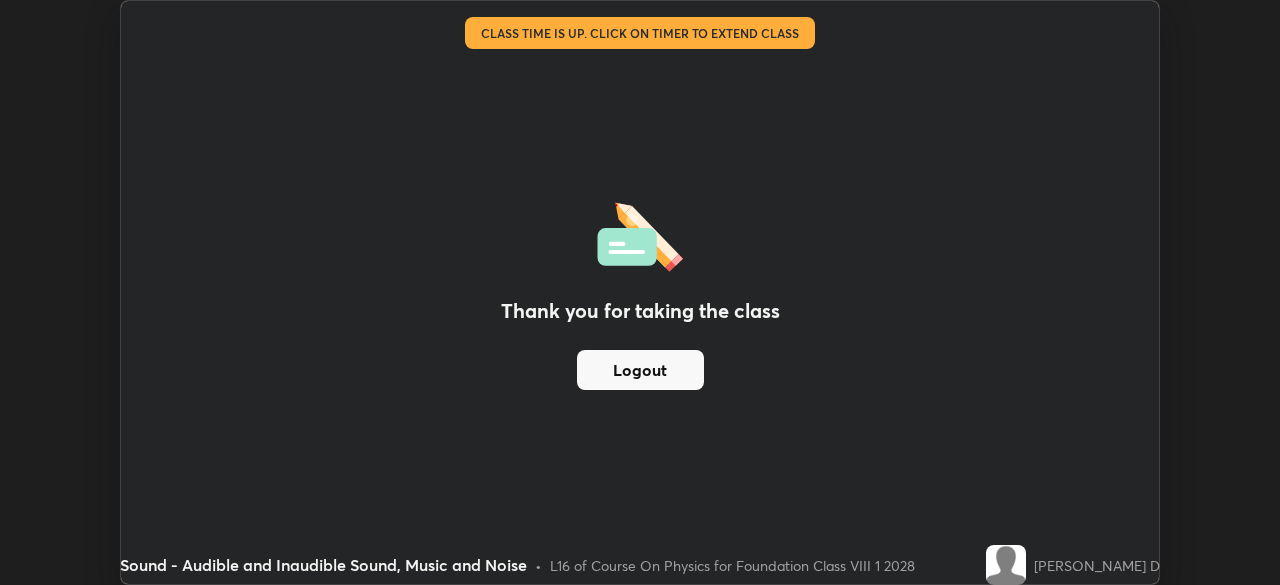 click on "Logout" at bounding box center (640, 370) 